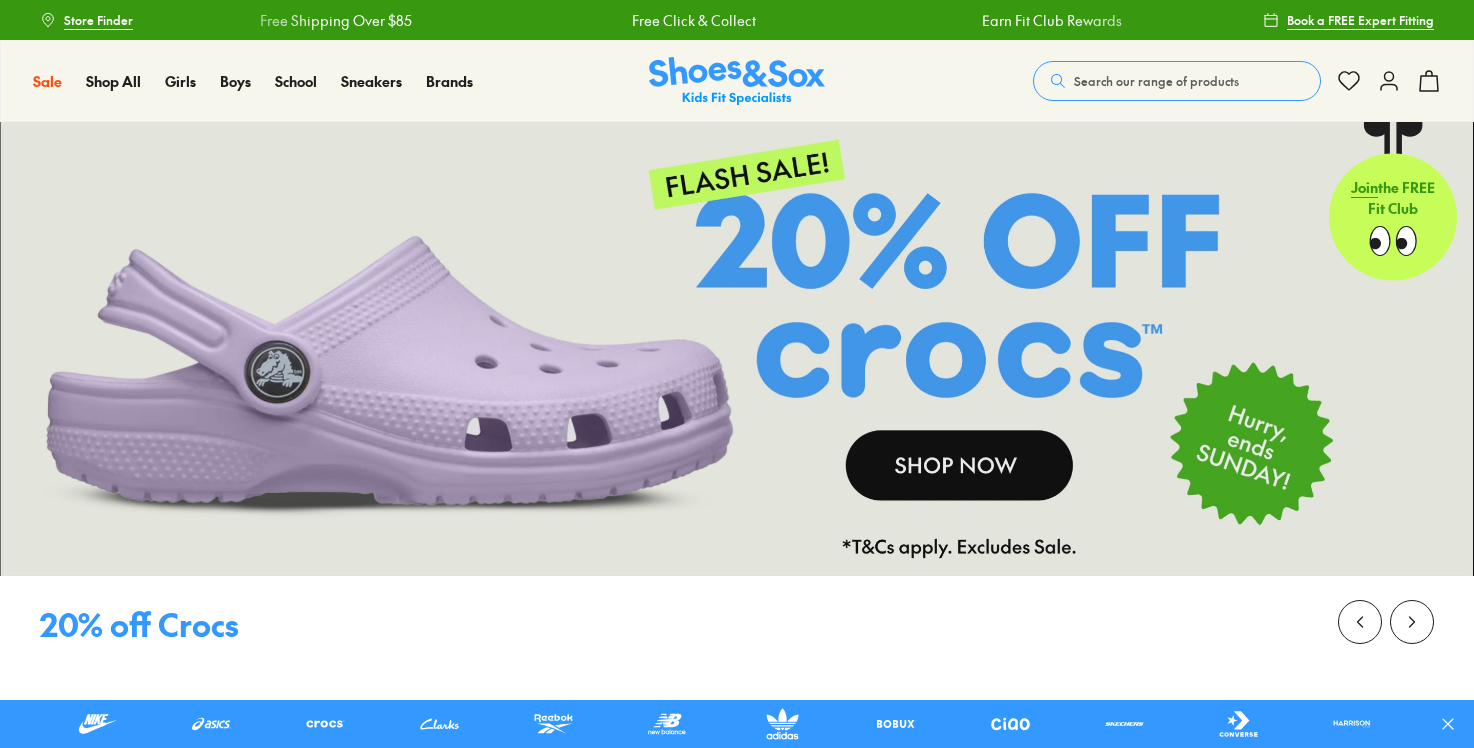 scroll, scrollTop: 0, scrollLeft: 0, axis: both 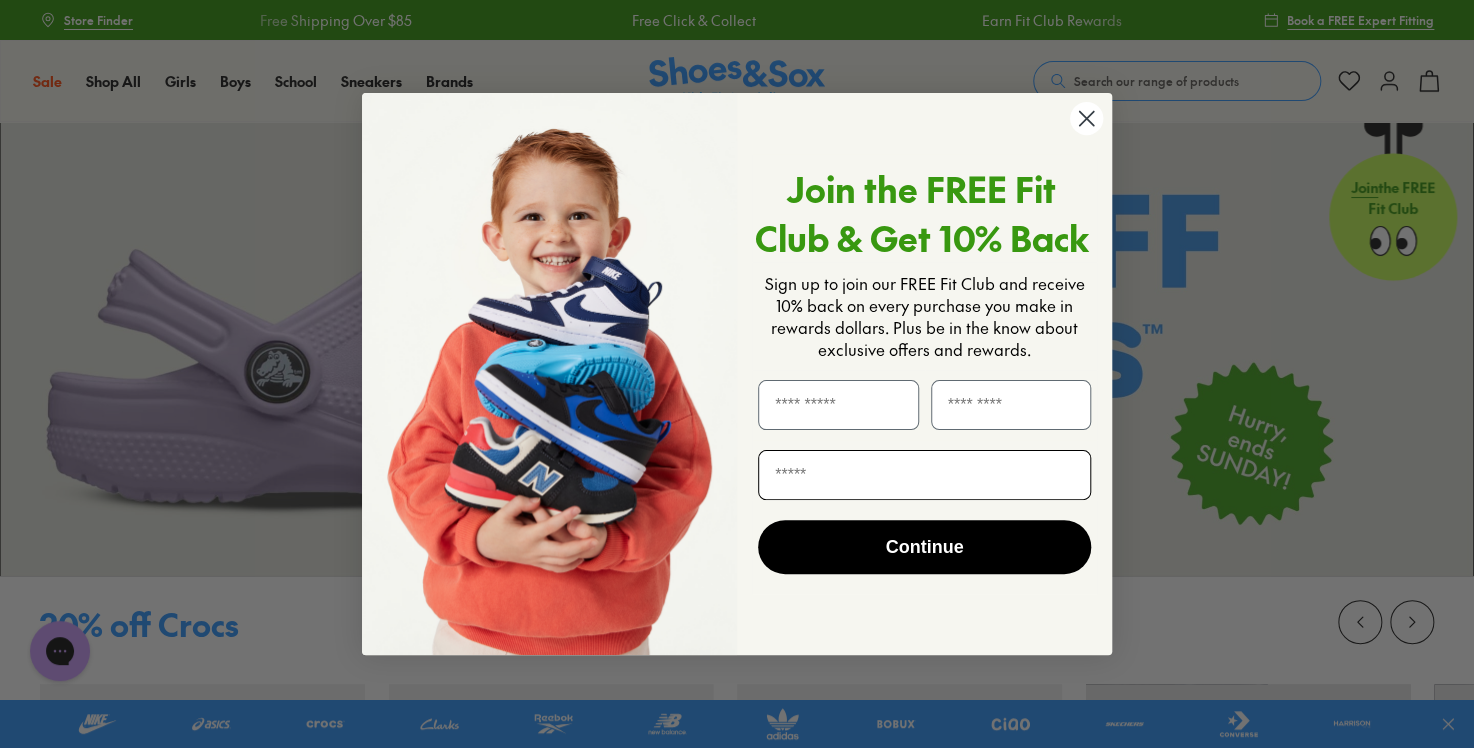 click at bounding box center [924, 475] 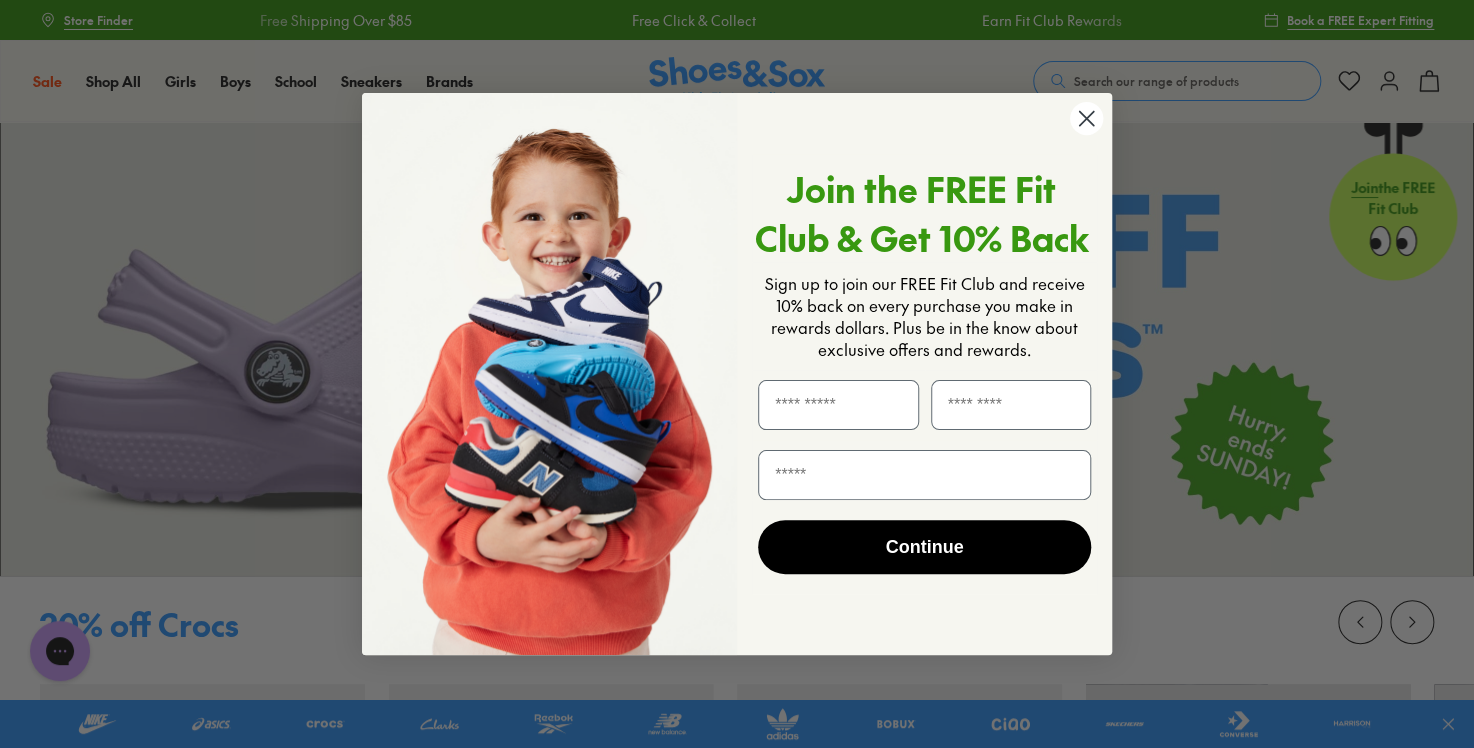 click 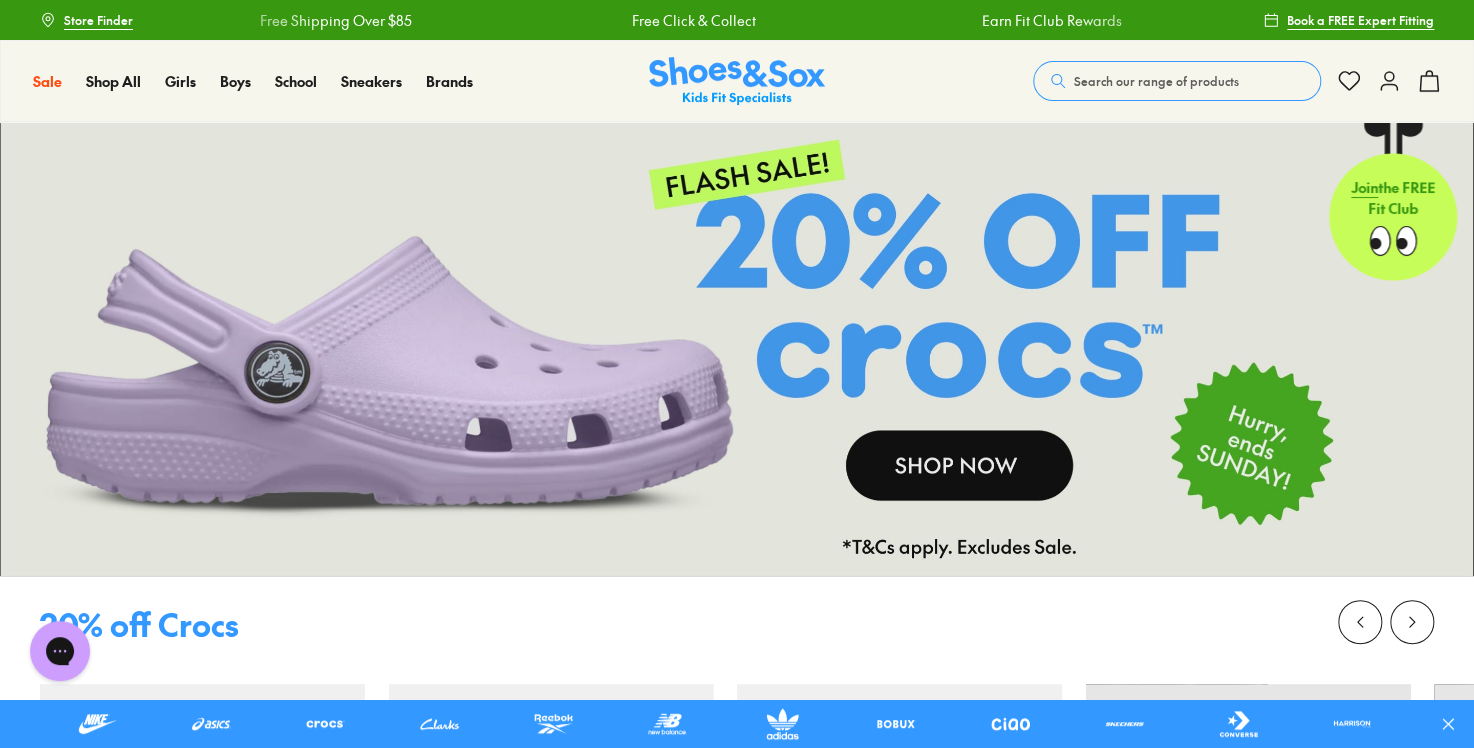 click at bounding box center (737, 349) 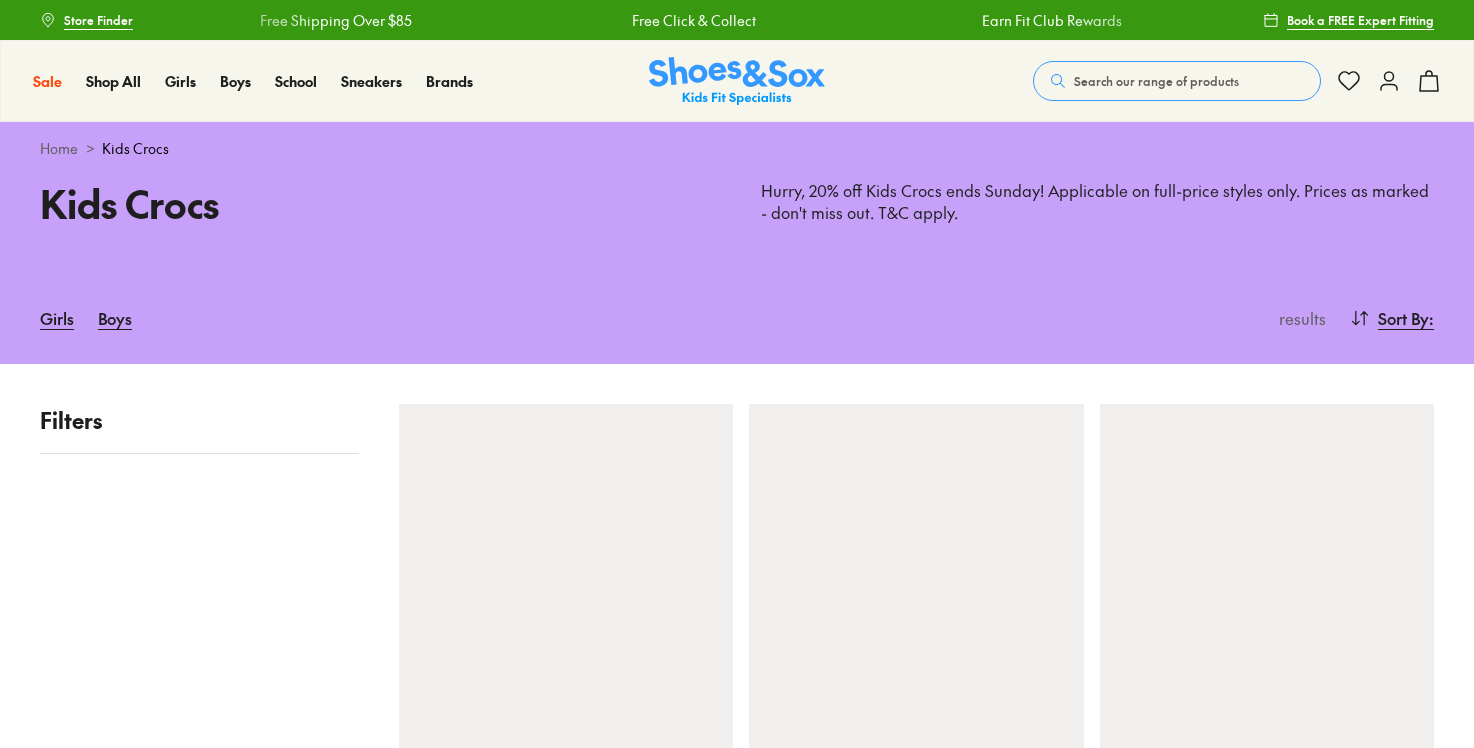 scroll, scrollTop: 0, scrollLeft: 0, axis: both 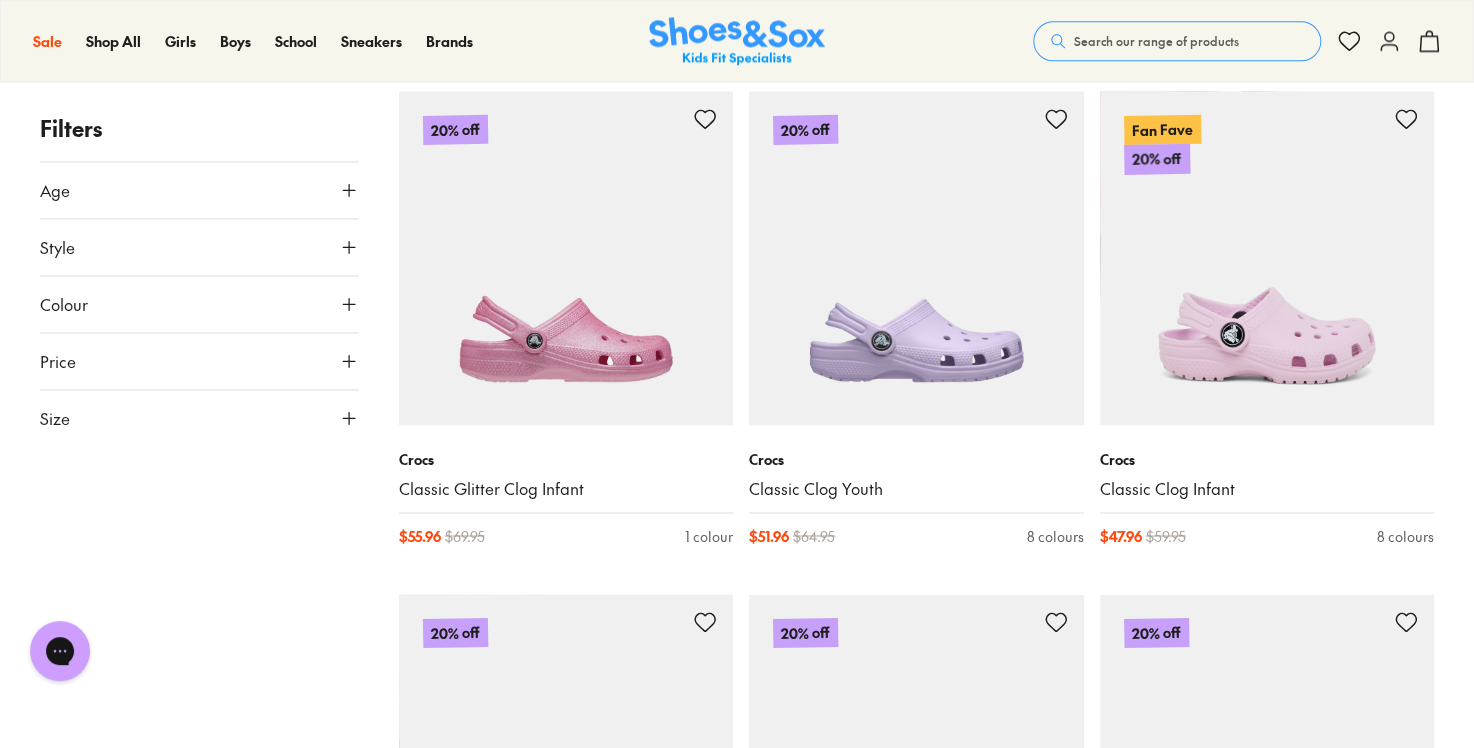 click on "Age" at bounding box center [199, 190] 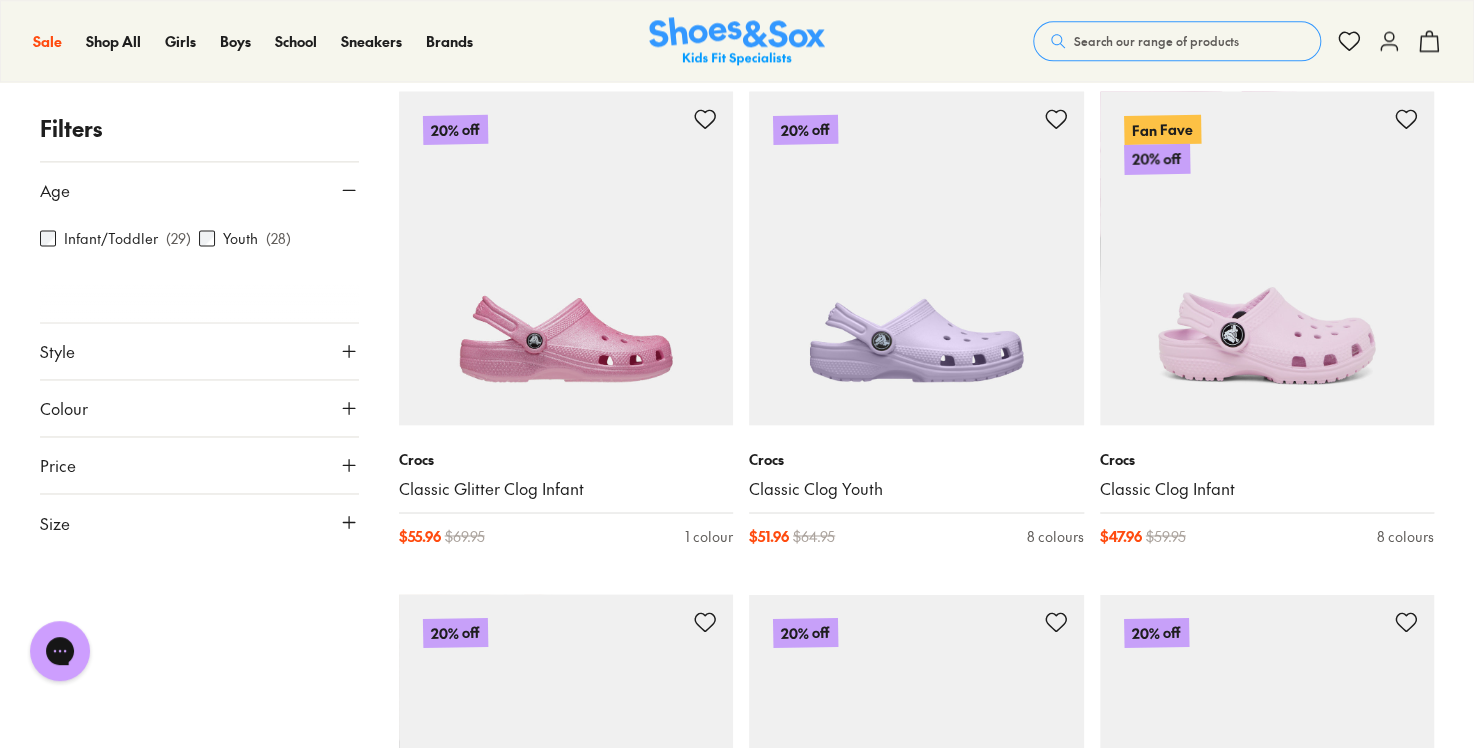 click on "Youth ( 28 )" at bounding box center (278, 238) 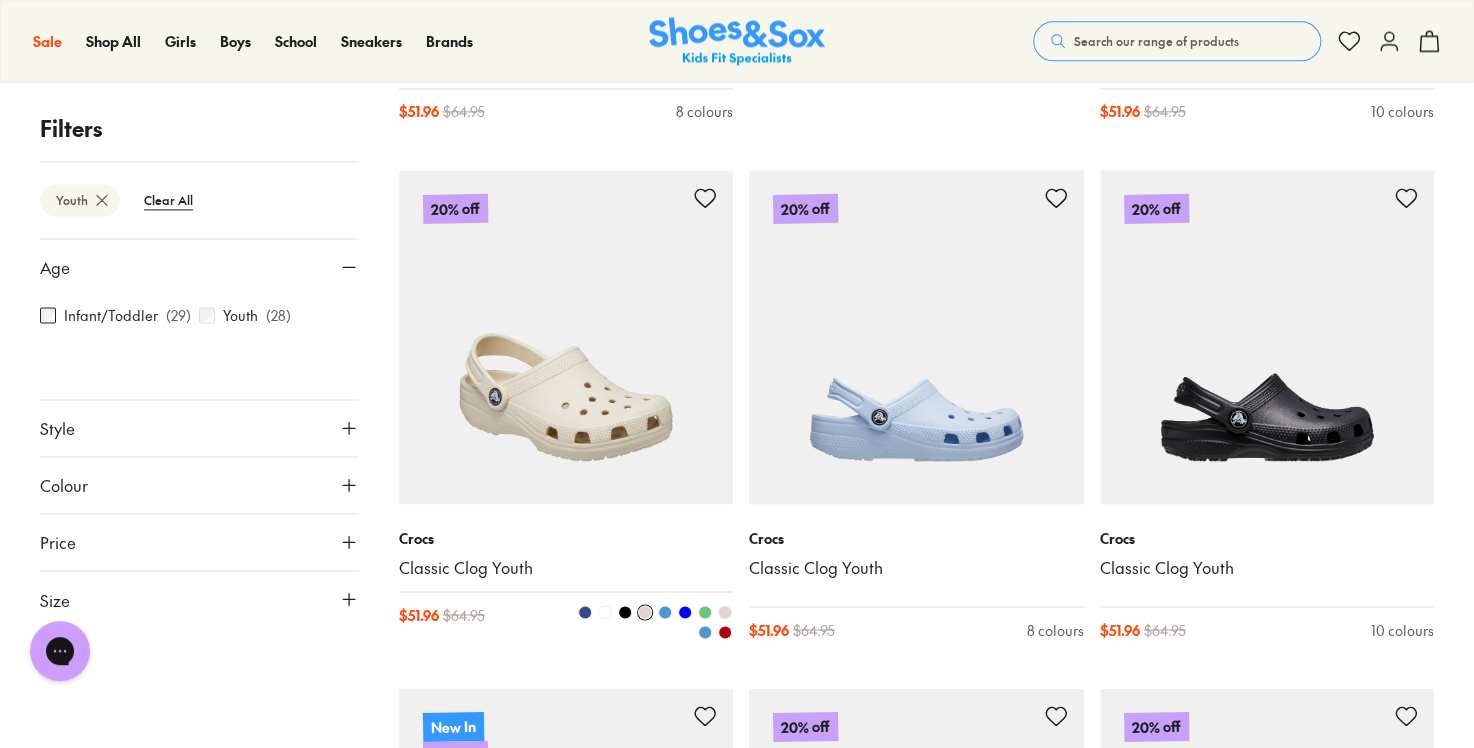 scroll, scrollTop: 1281, scrollLeft: 0, axis: vertical 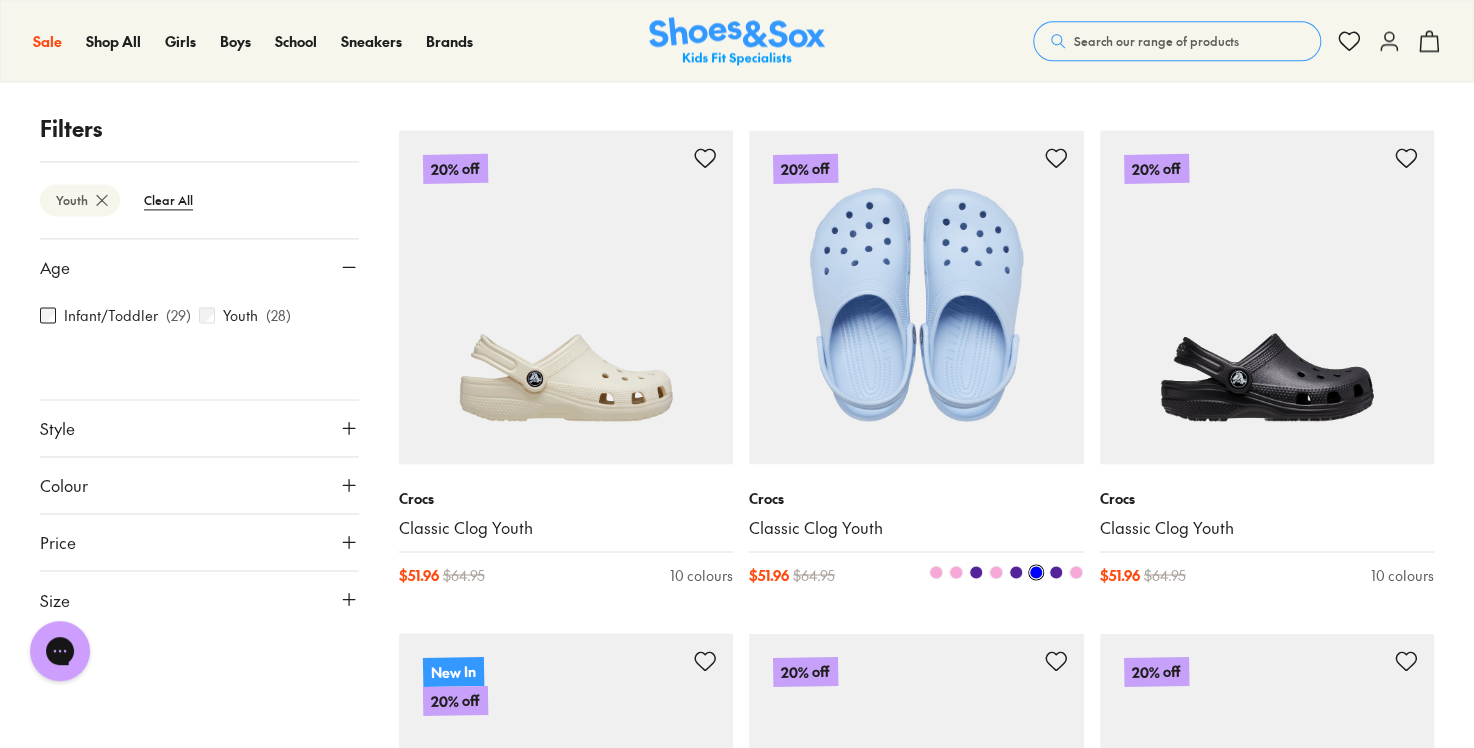 type on "****" 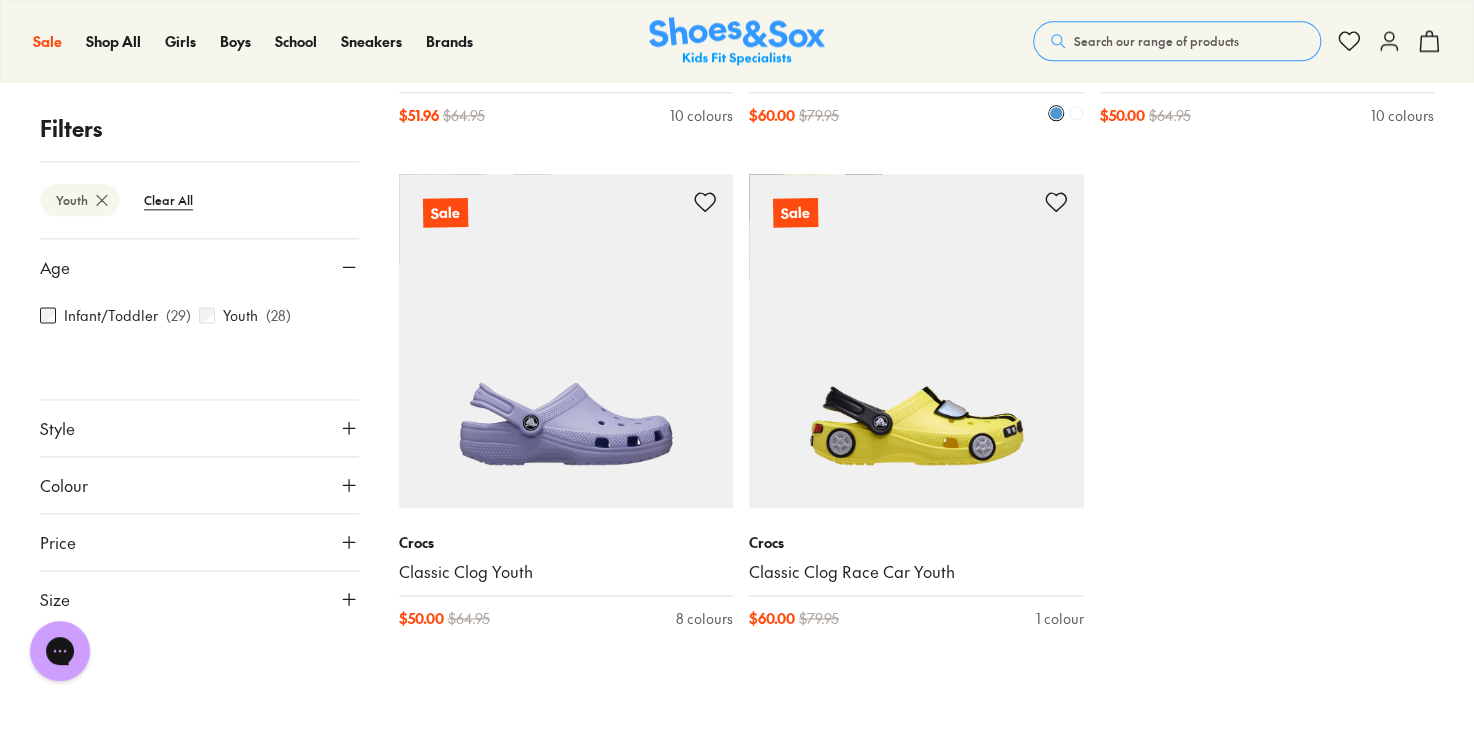 scroll, scrollTop: 4801, scrollLeft: 0, axis: vertical 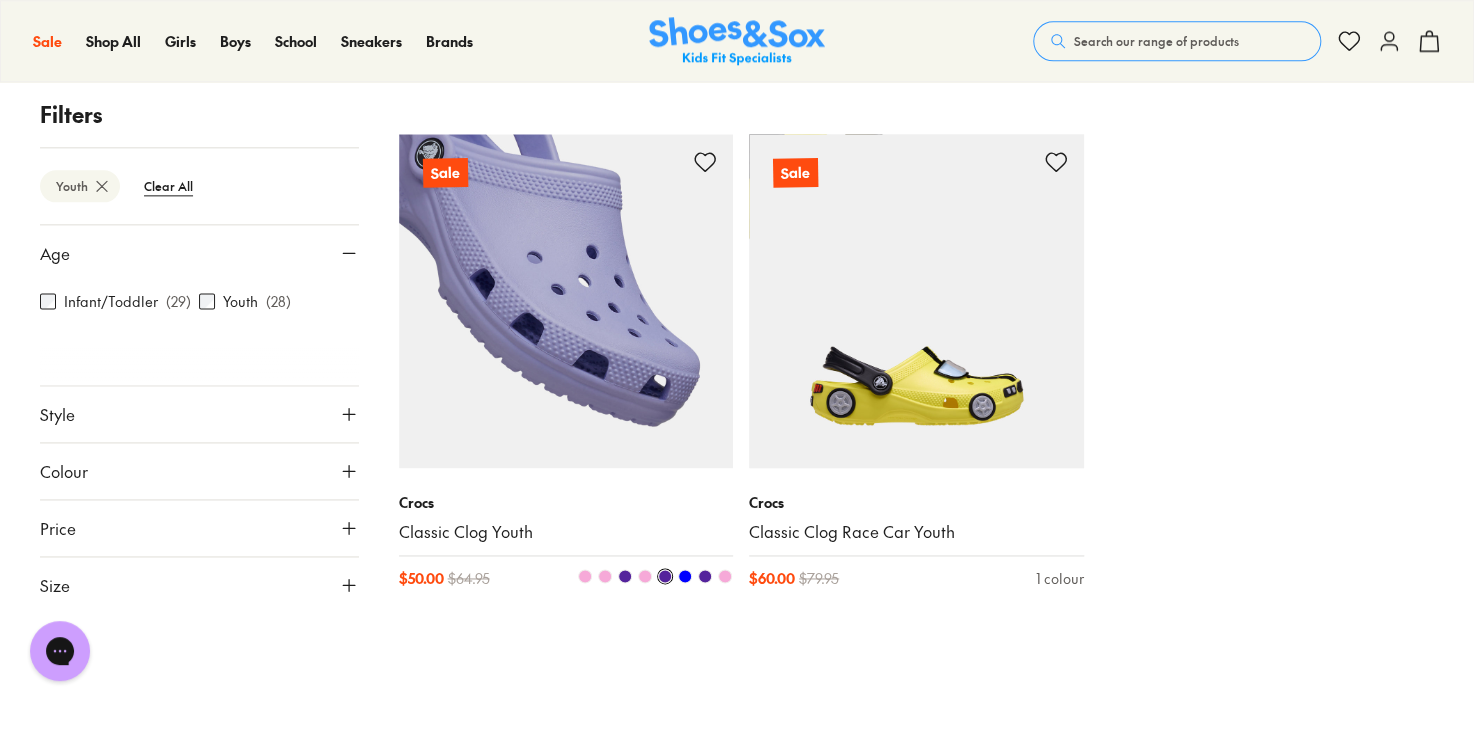 click at bounding box center (566, 301) 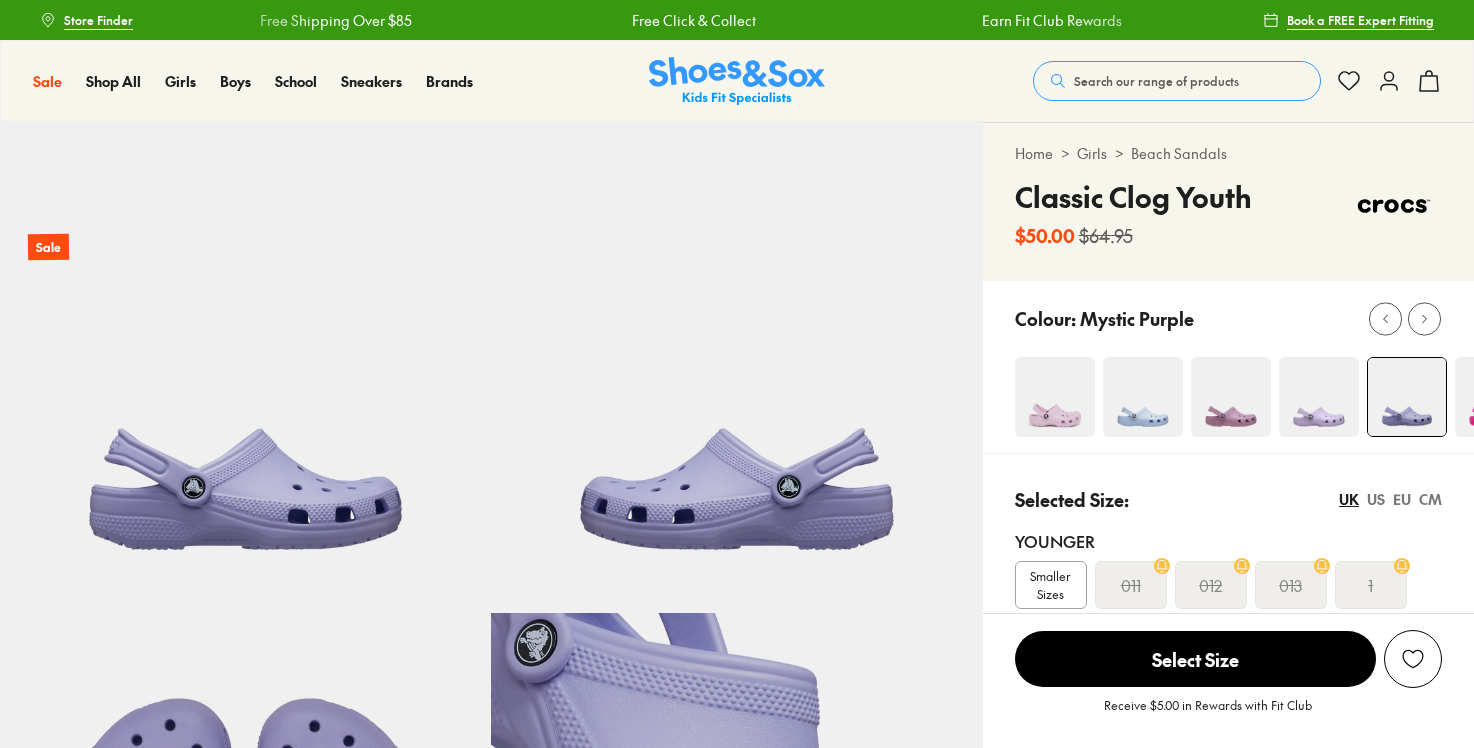 scroll, scrollTop: 0, scrollLeft: 0, axis: both 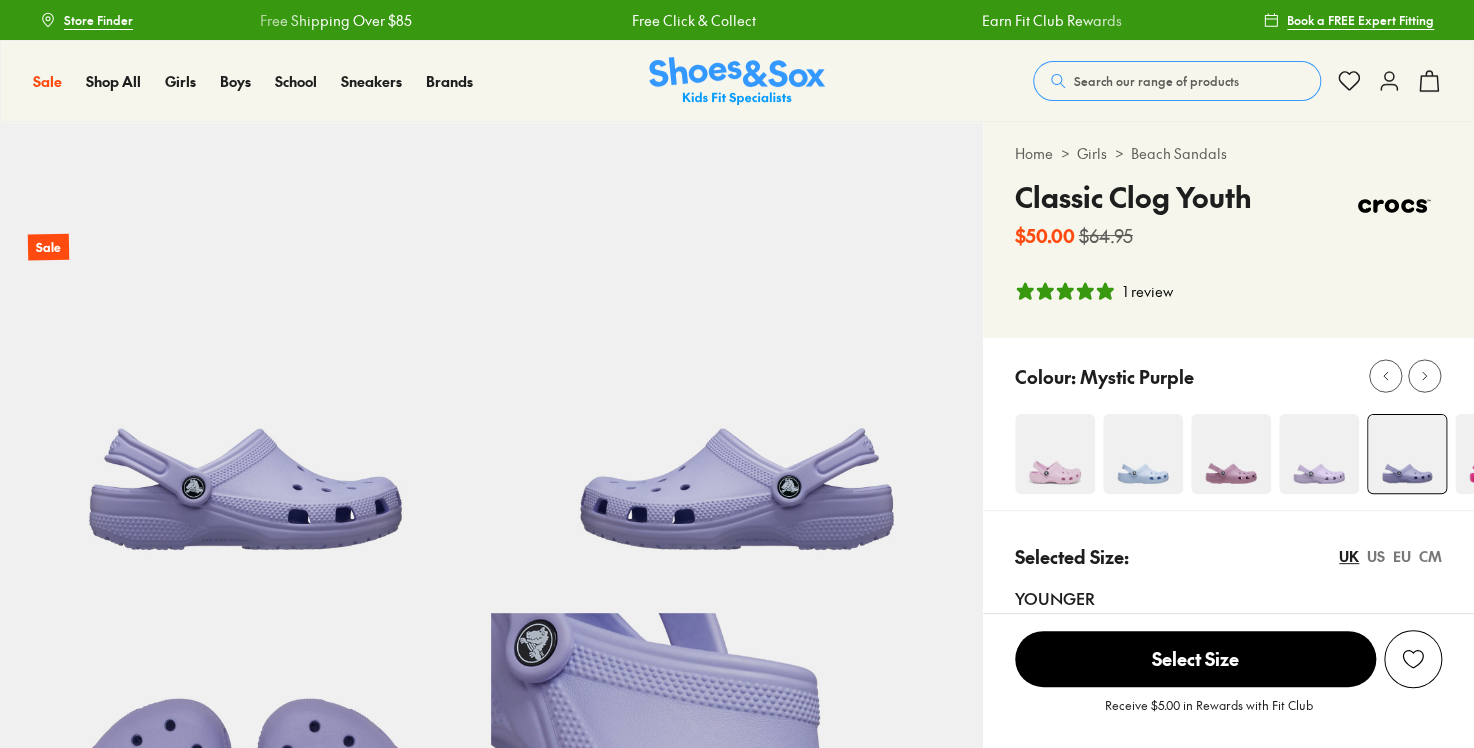 click on "Colour:" at bounding box center [1228, 424] 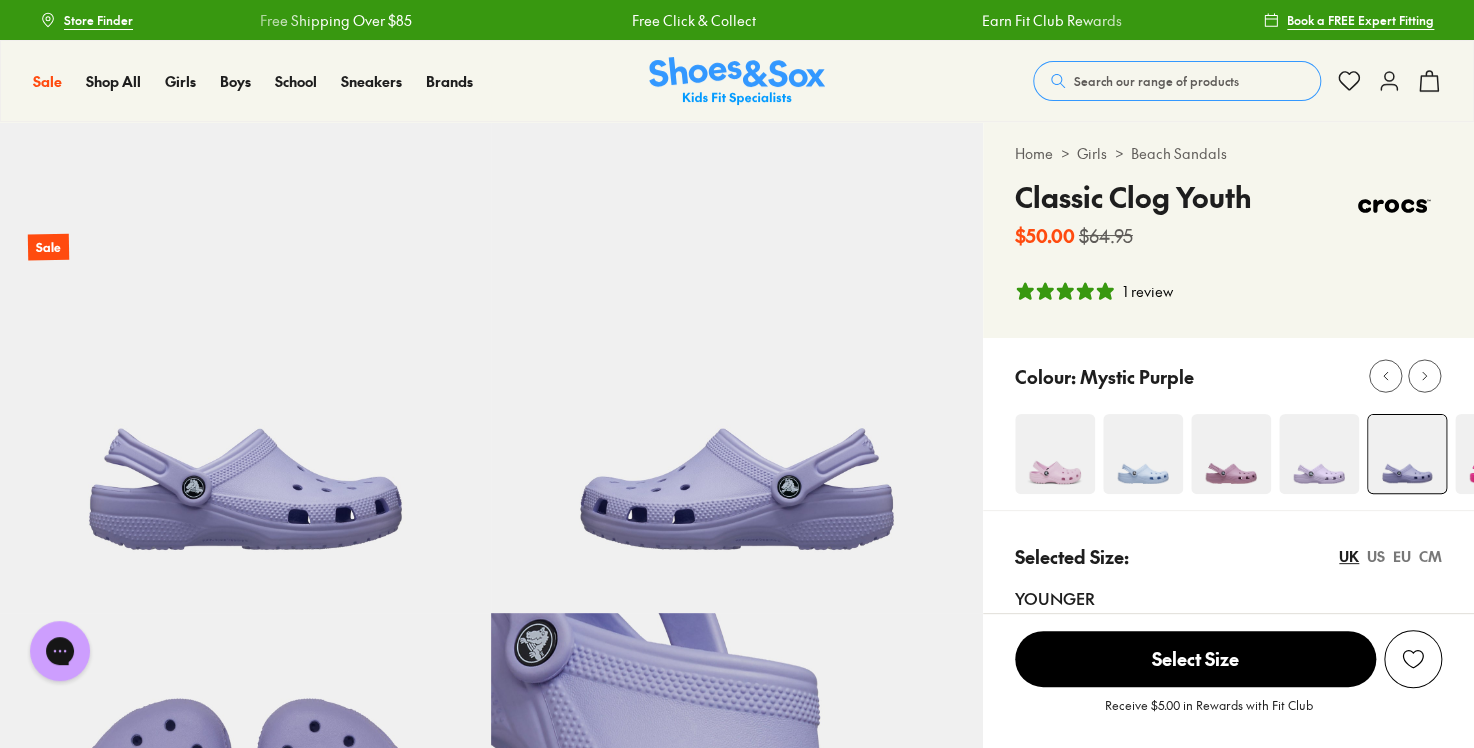 scroll, scrollTop: 0, scrollLeft: 0, axis: both 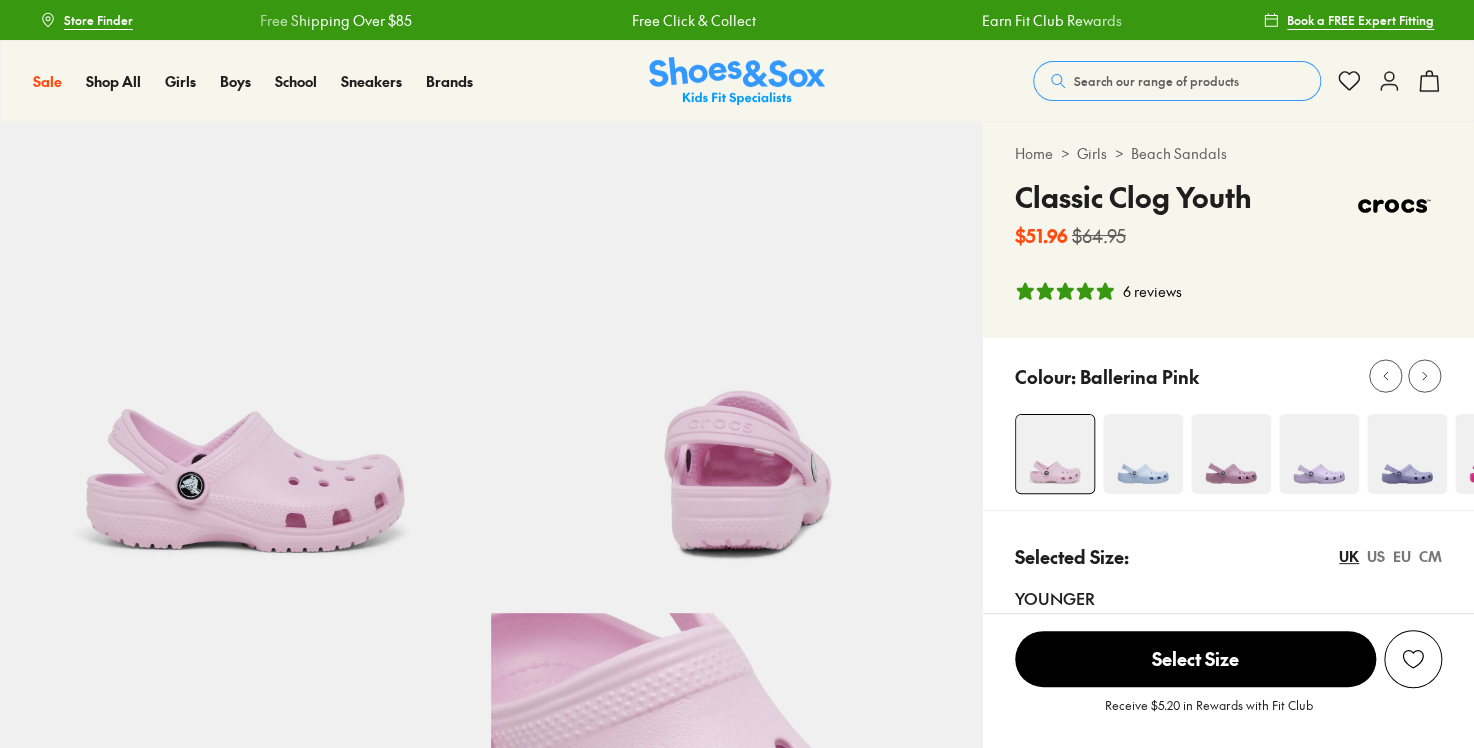 select on "*" 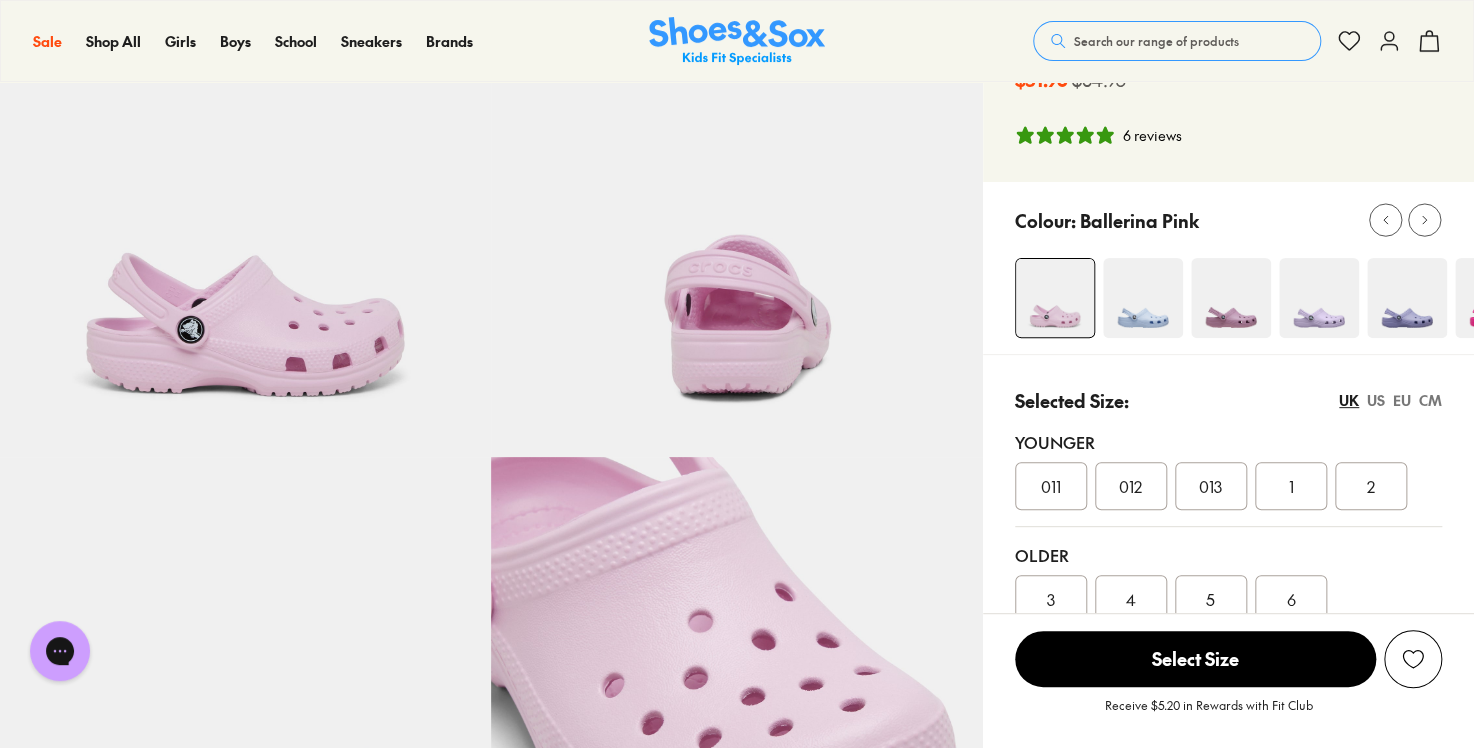 scroll, scrollTop: 160, scrollLeft: 0, axis: vertical 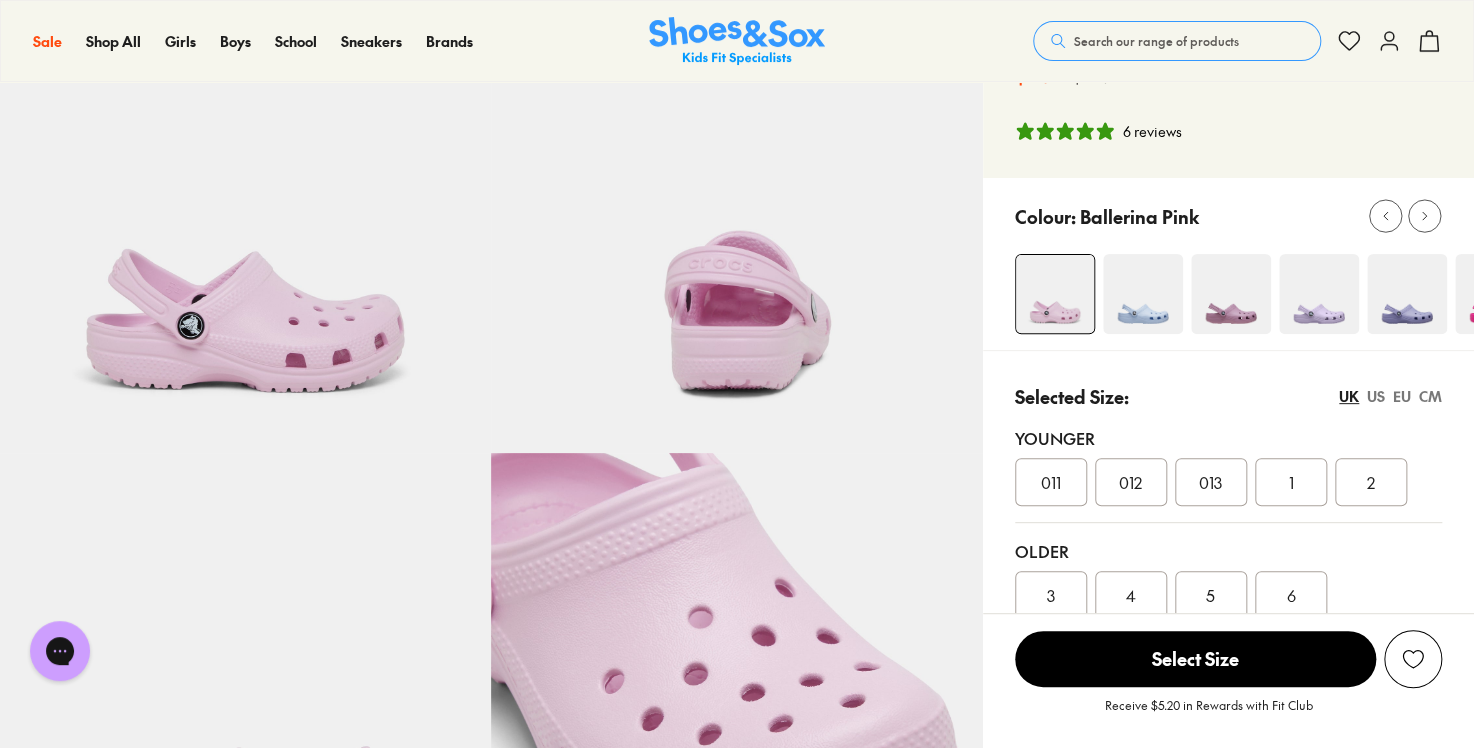 click at bounding box center (1231, 294) 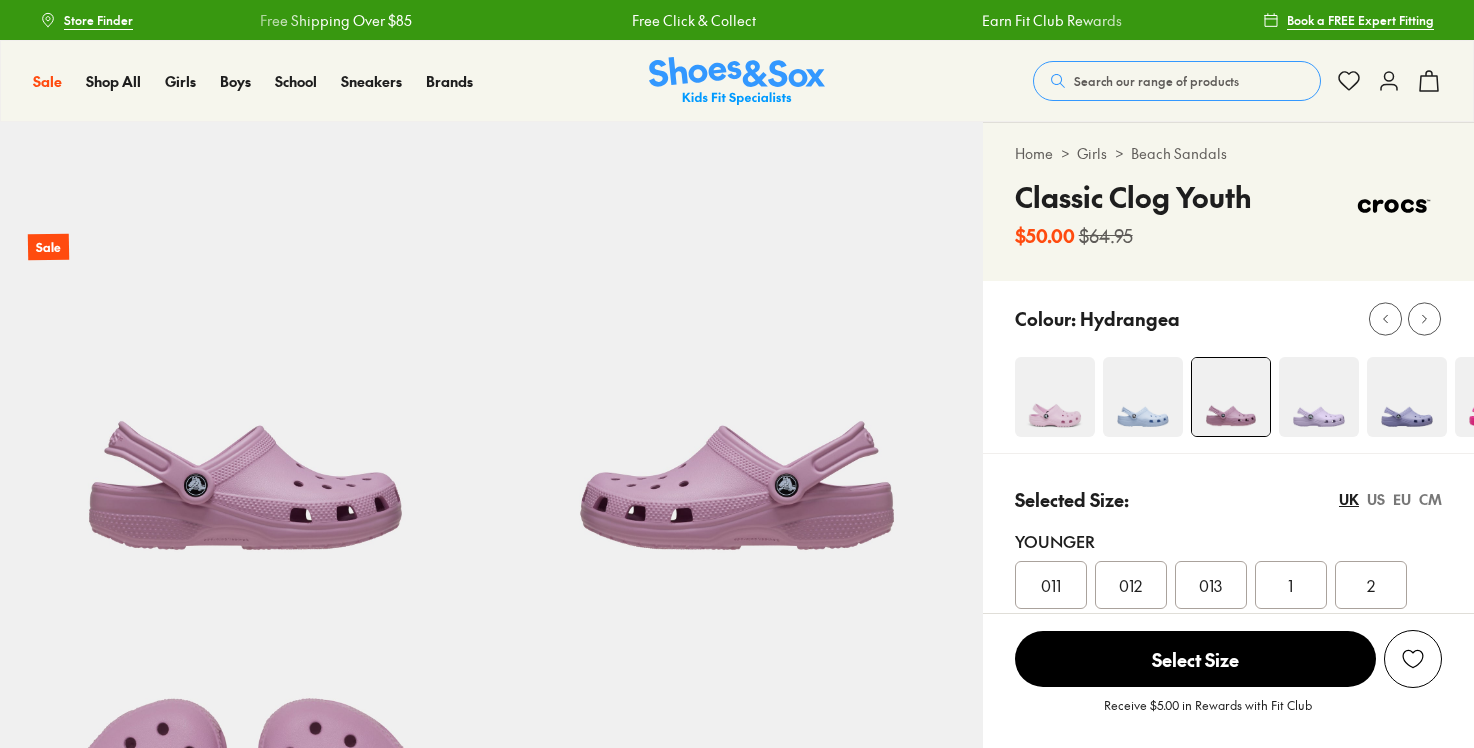 scroll, scrollTop: 0, scrollLeft: 0, axis: both 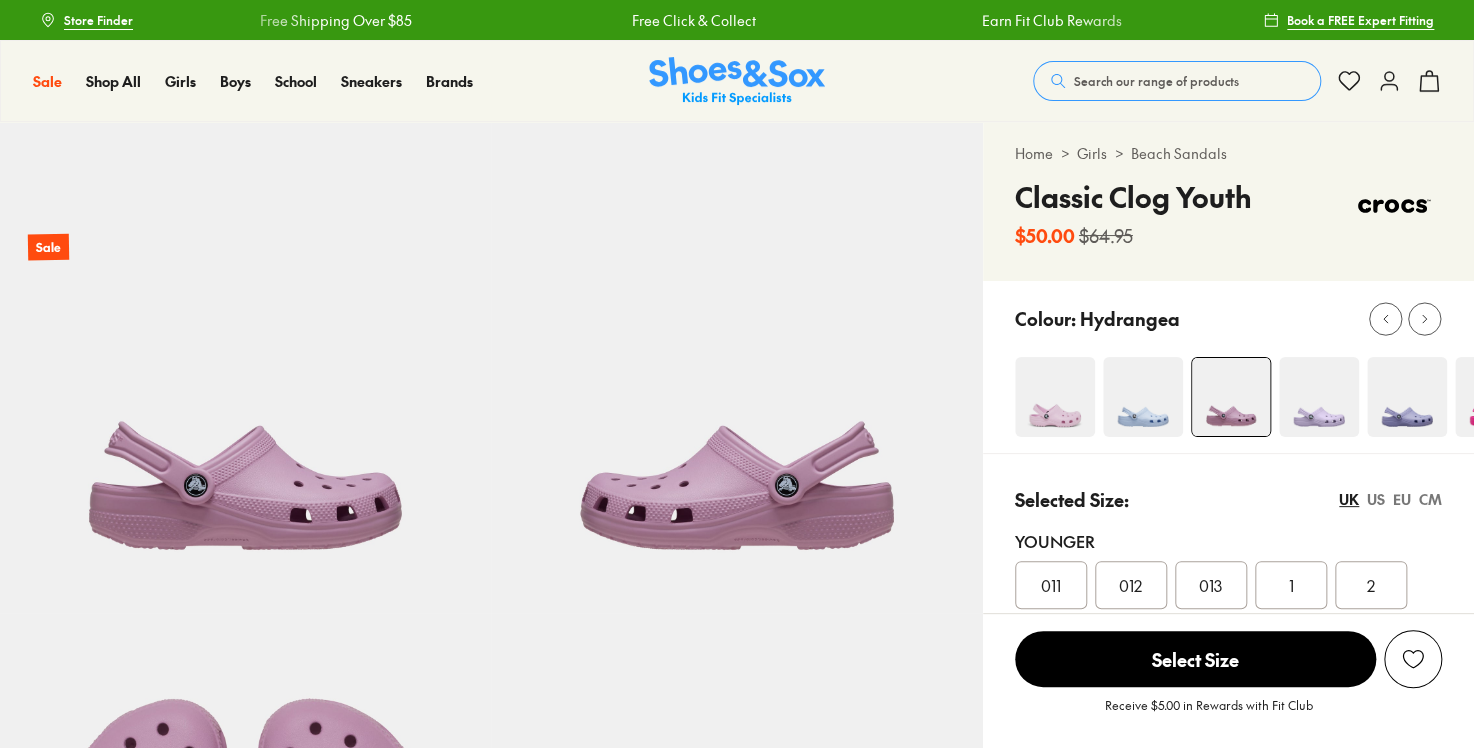 select on "*" 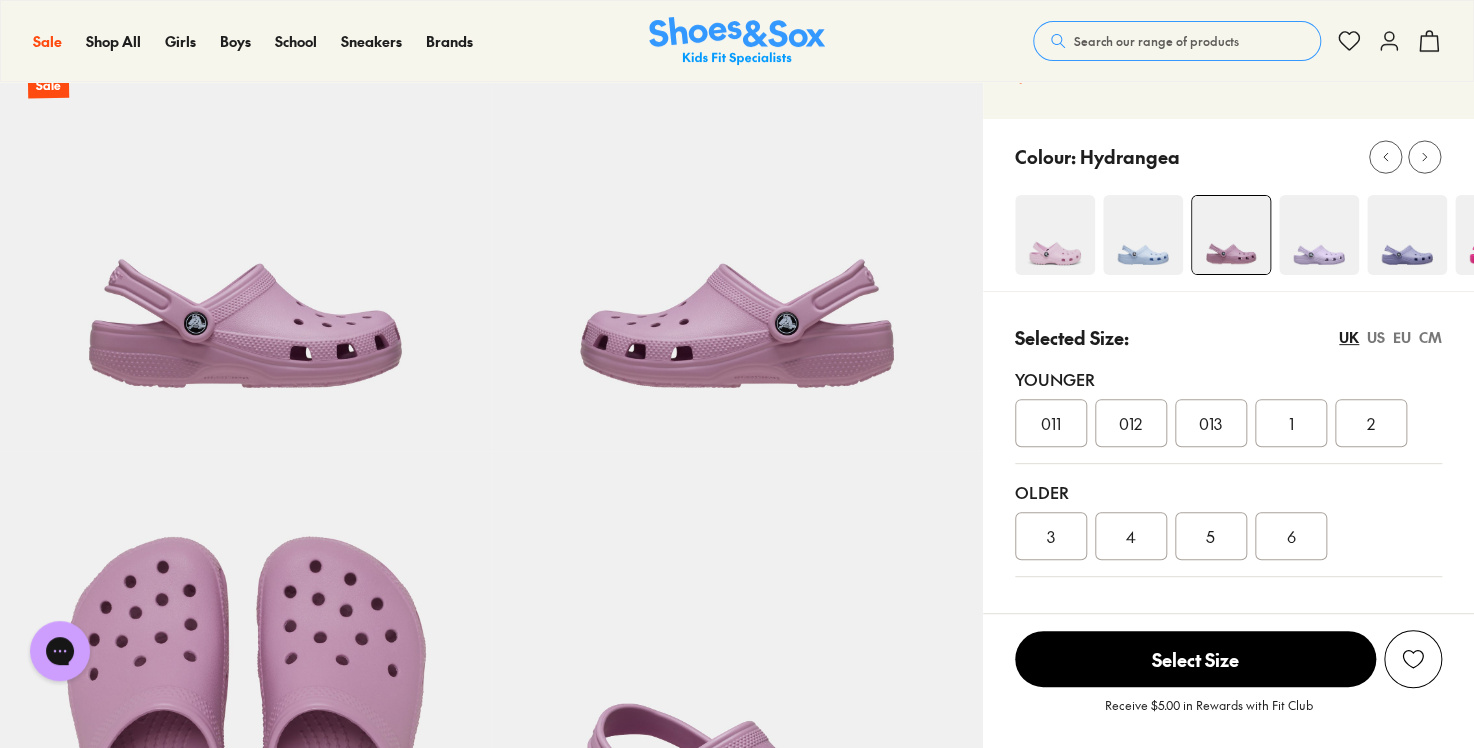 scroll, scrollTop: 160, scrollLeft: 0, axis: vertical 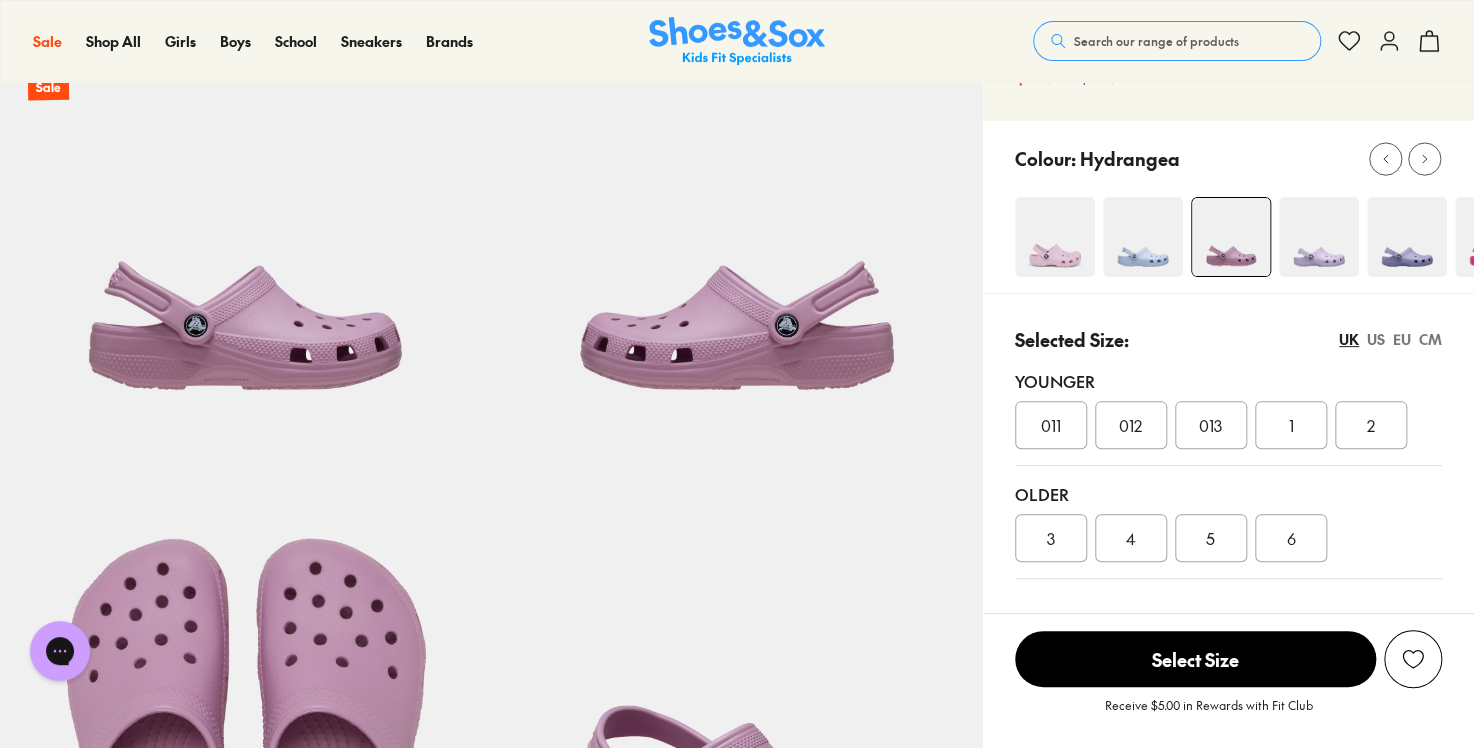 click at bounding box center (1319, 237) 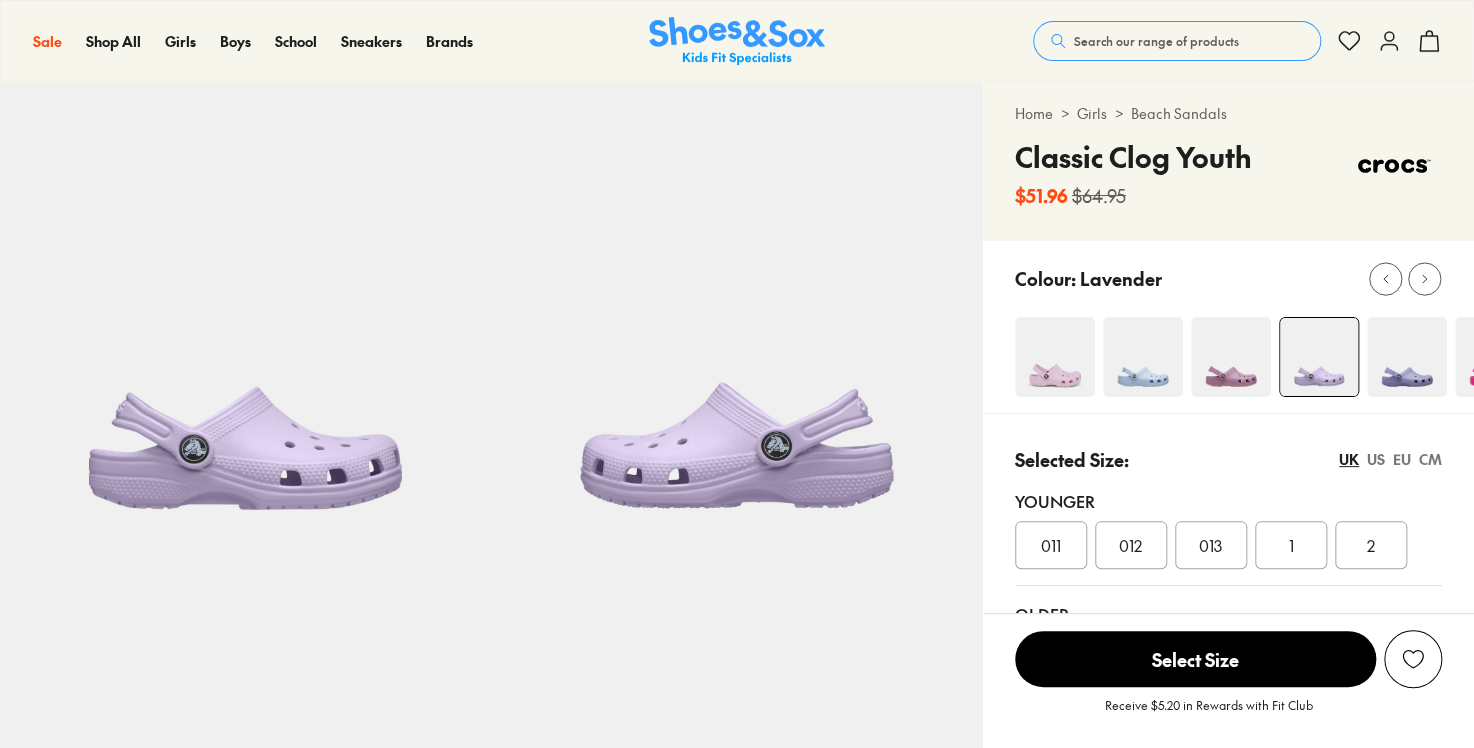 scroll, scrollTop: 80, scrollLeft: 0, axis: vertical 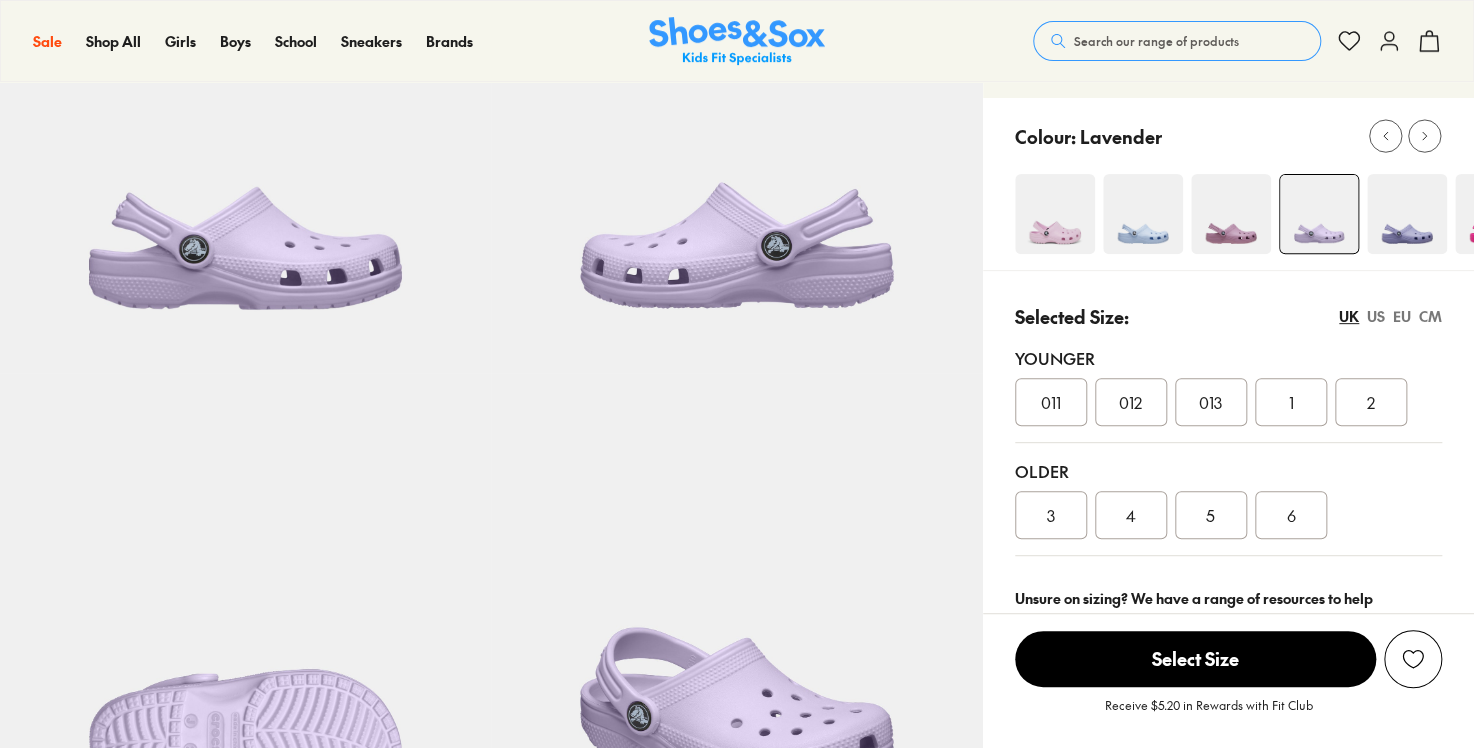 select on "*" 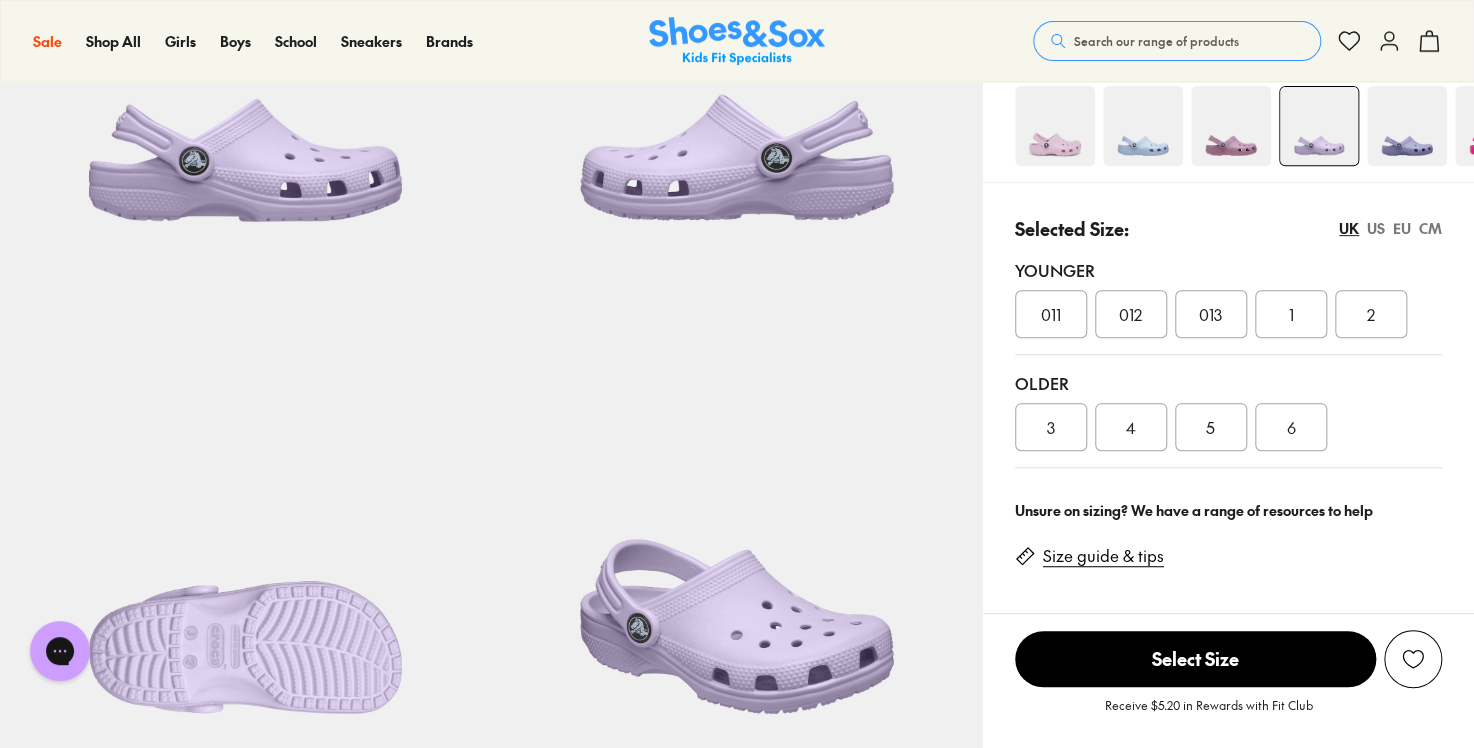 scroll, scrollTop: 120, scrollLeft: 0, axis: vertical 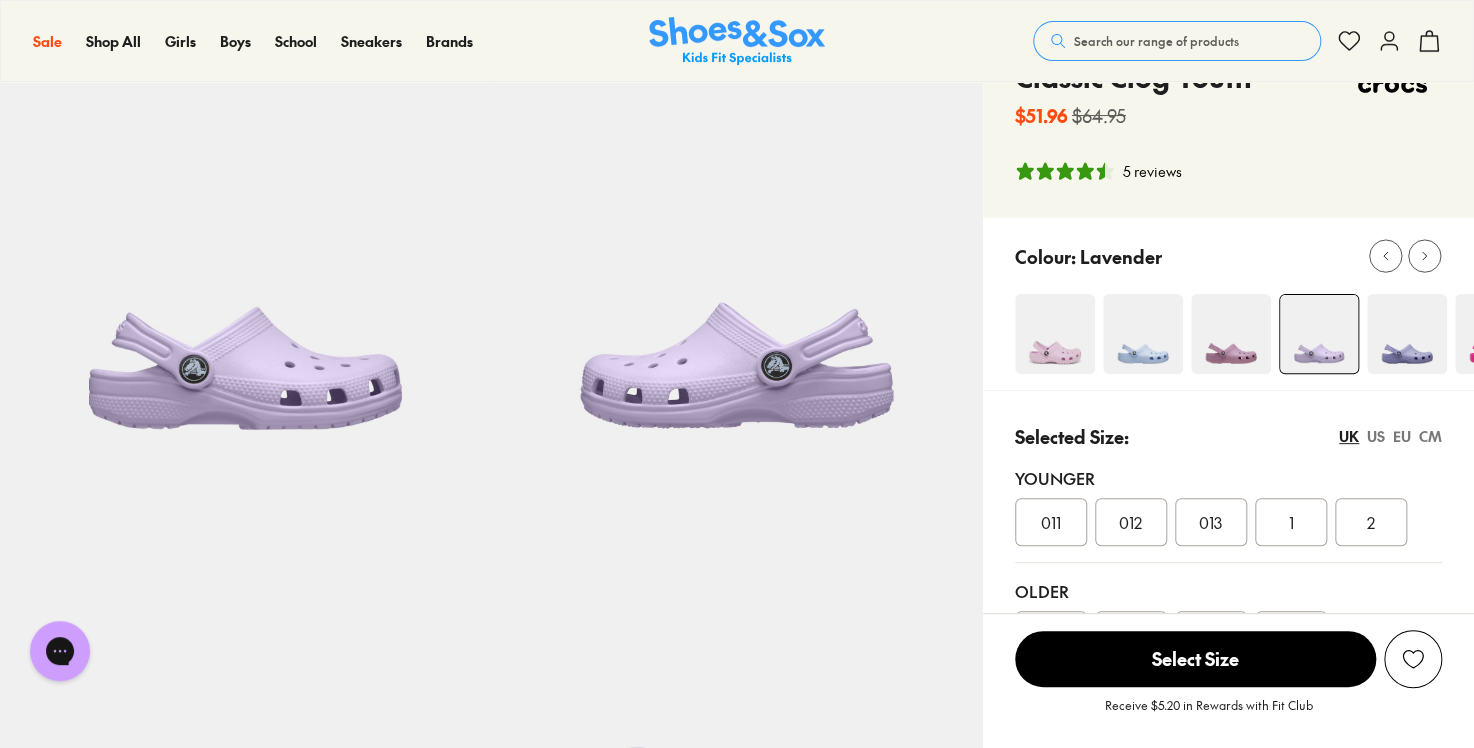 click at bounding box center (1407, 334) 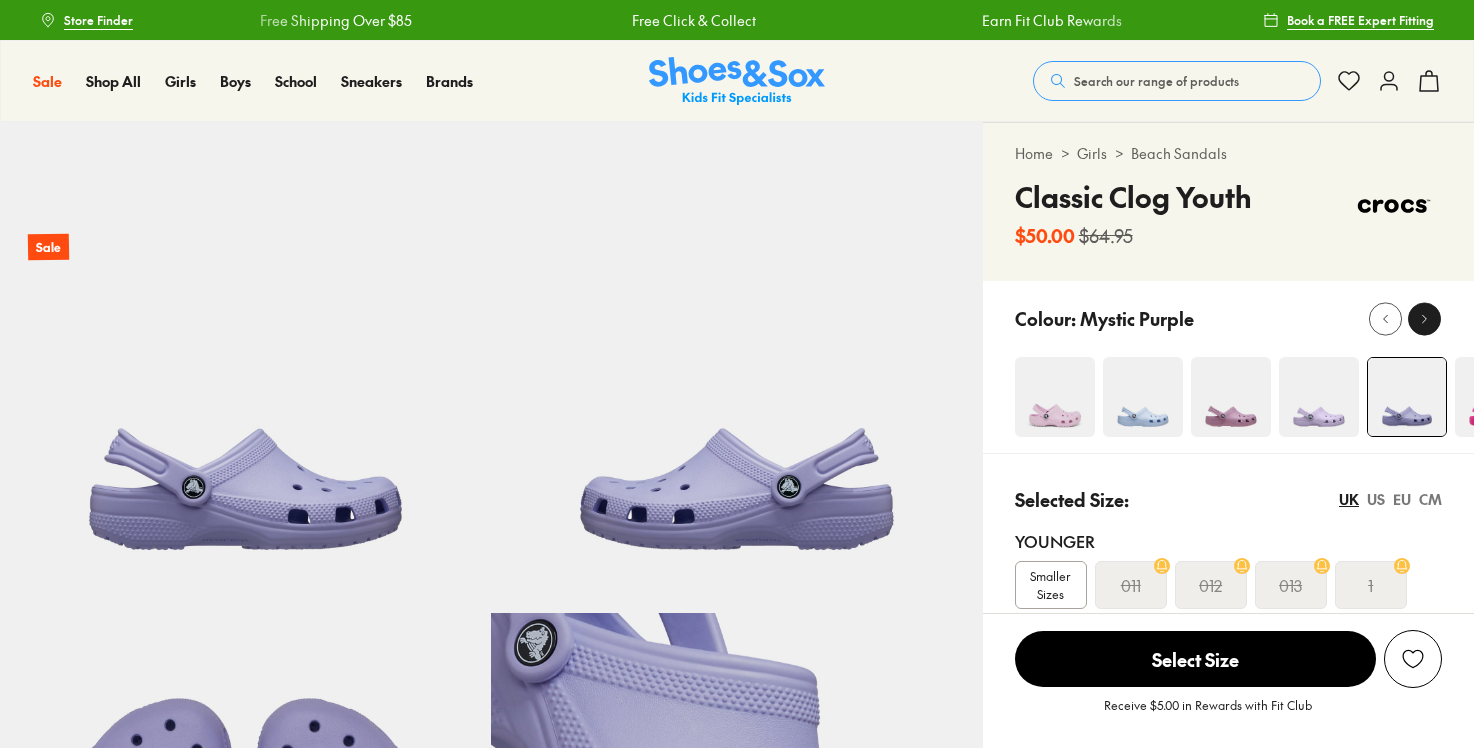 scroll, scrollTop: 0, scrollLeft: 0, axis: both 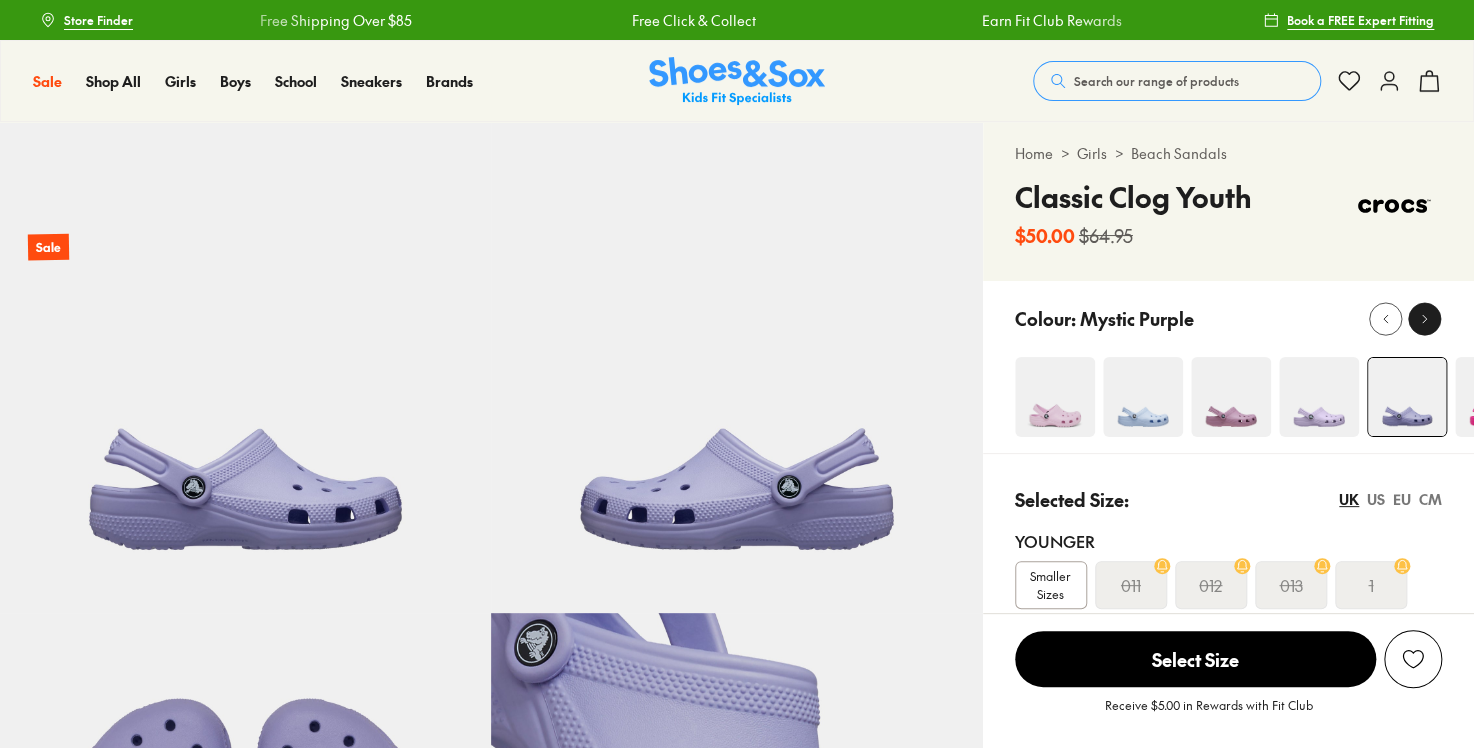 select on "*" 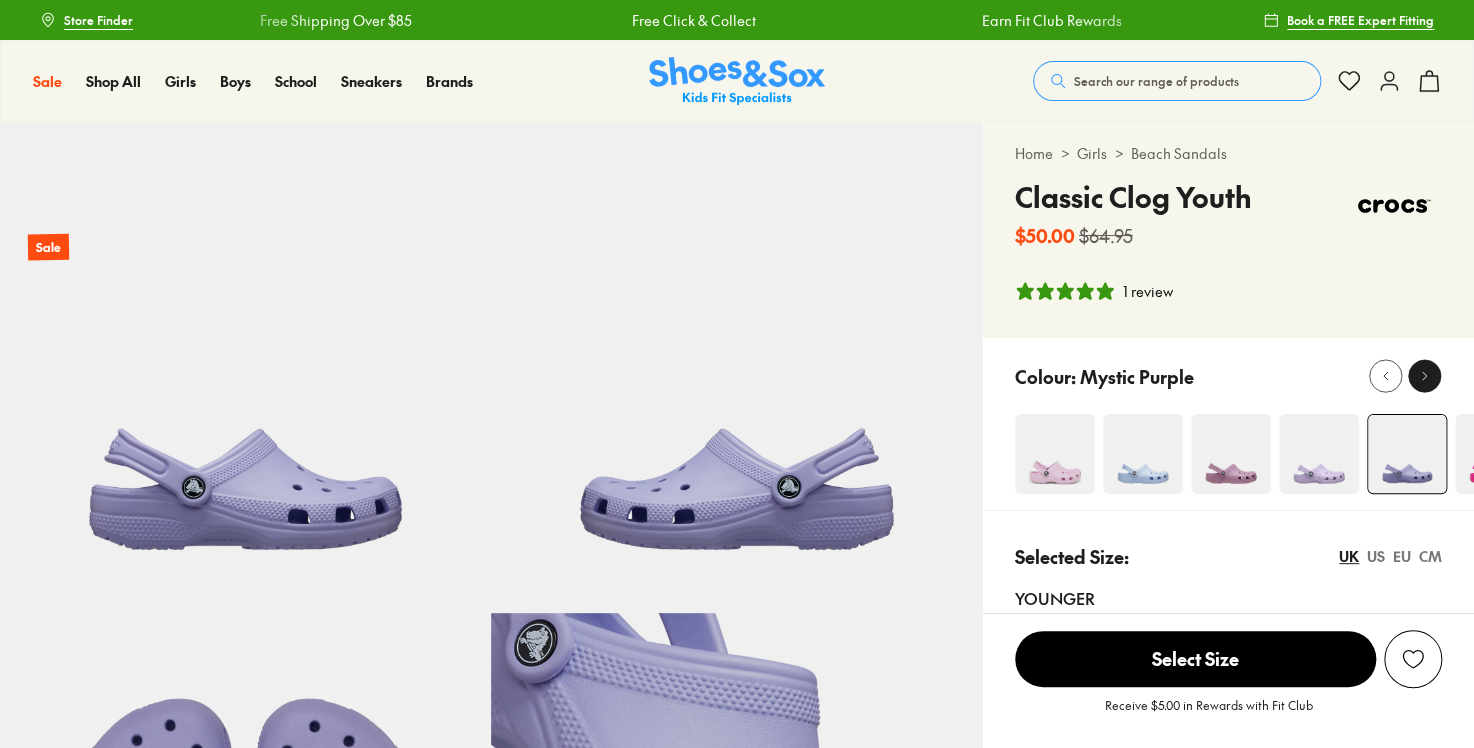 click on "Home
>
Girls
>
Beach Sandals
Classic Clog Youth
$50.00 $64.95
1 review" at bounding box center [1228, 230] 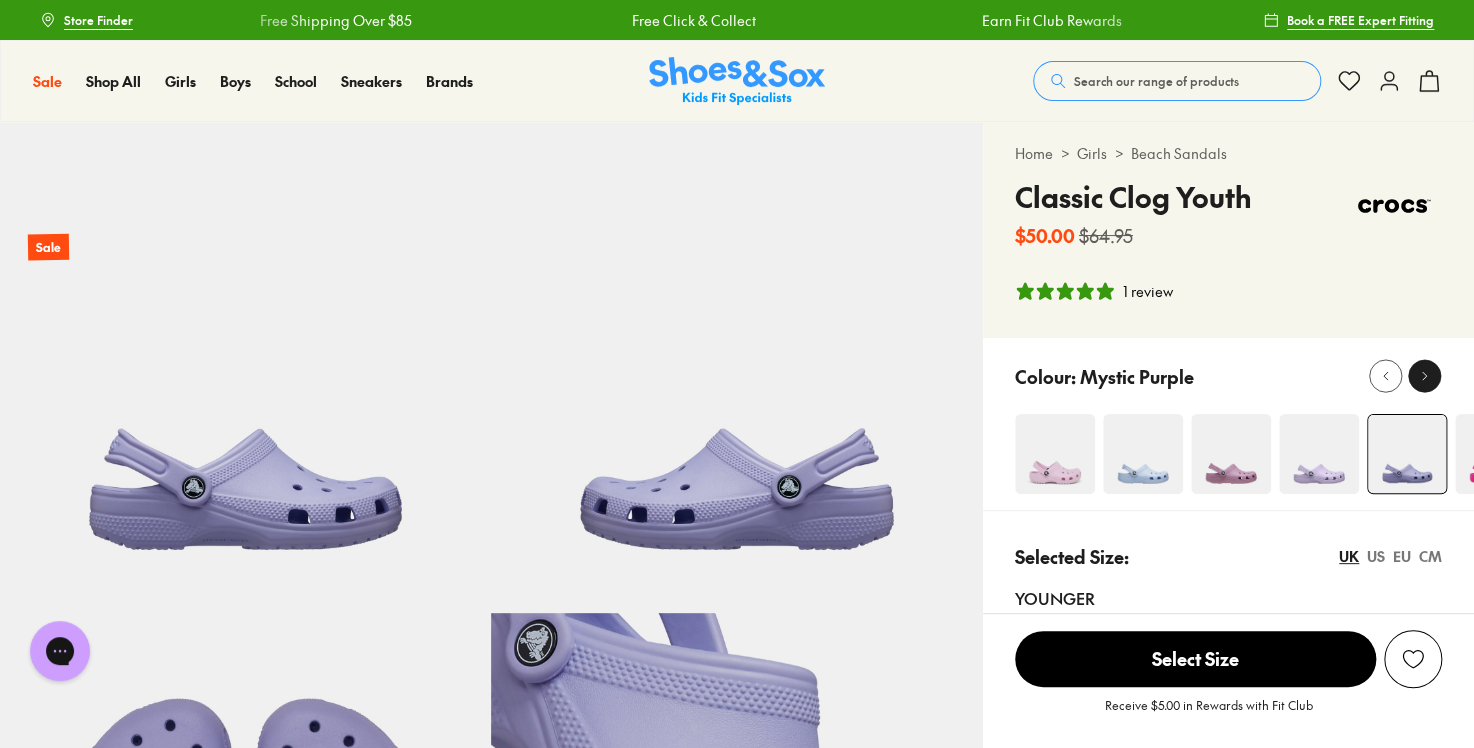 scroll, scrollTop: 0, scrollLeft: 0, axis: both 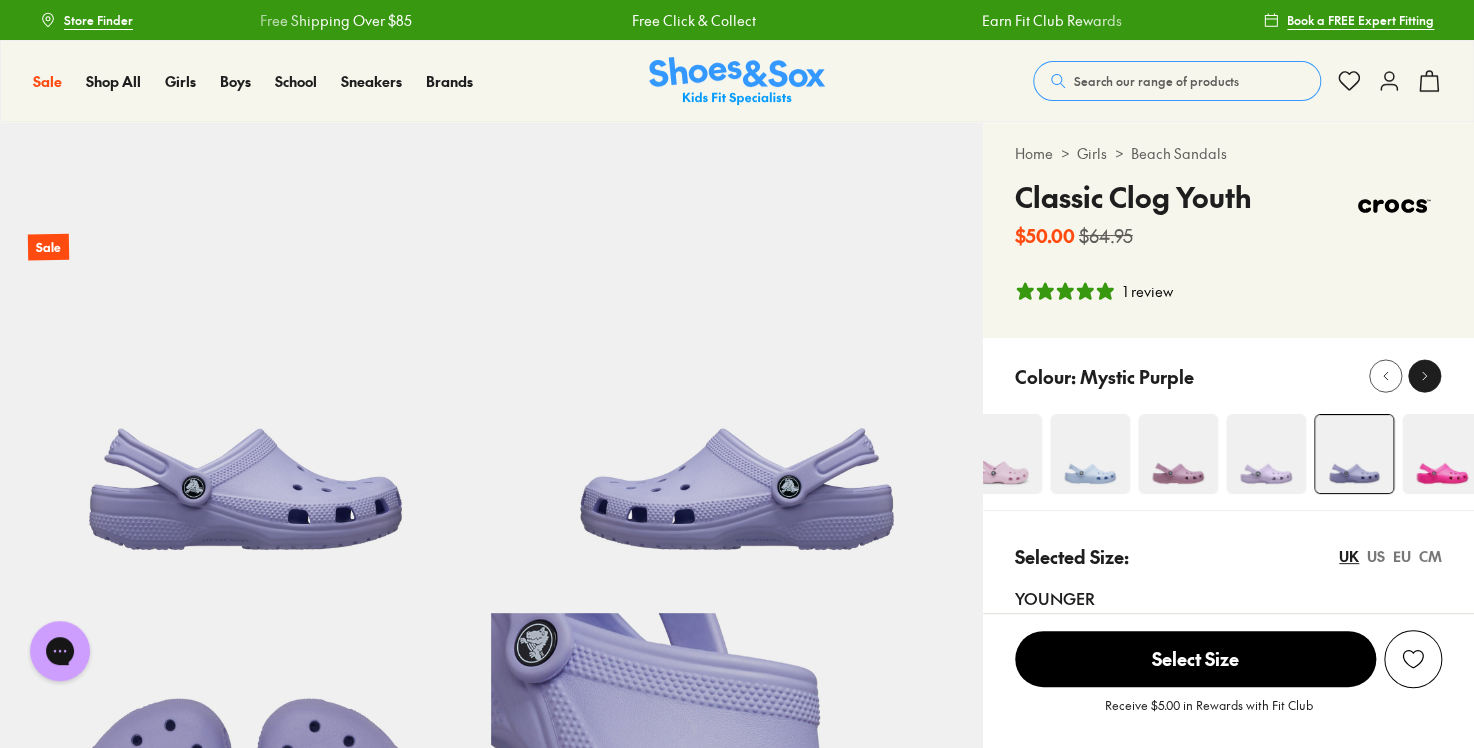 click 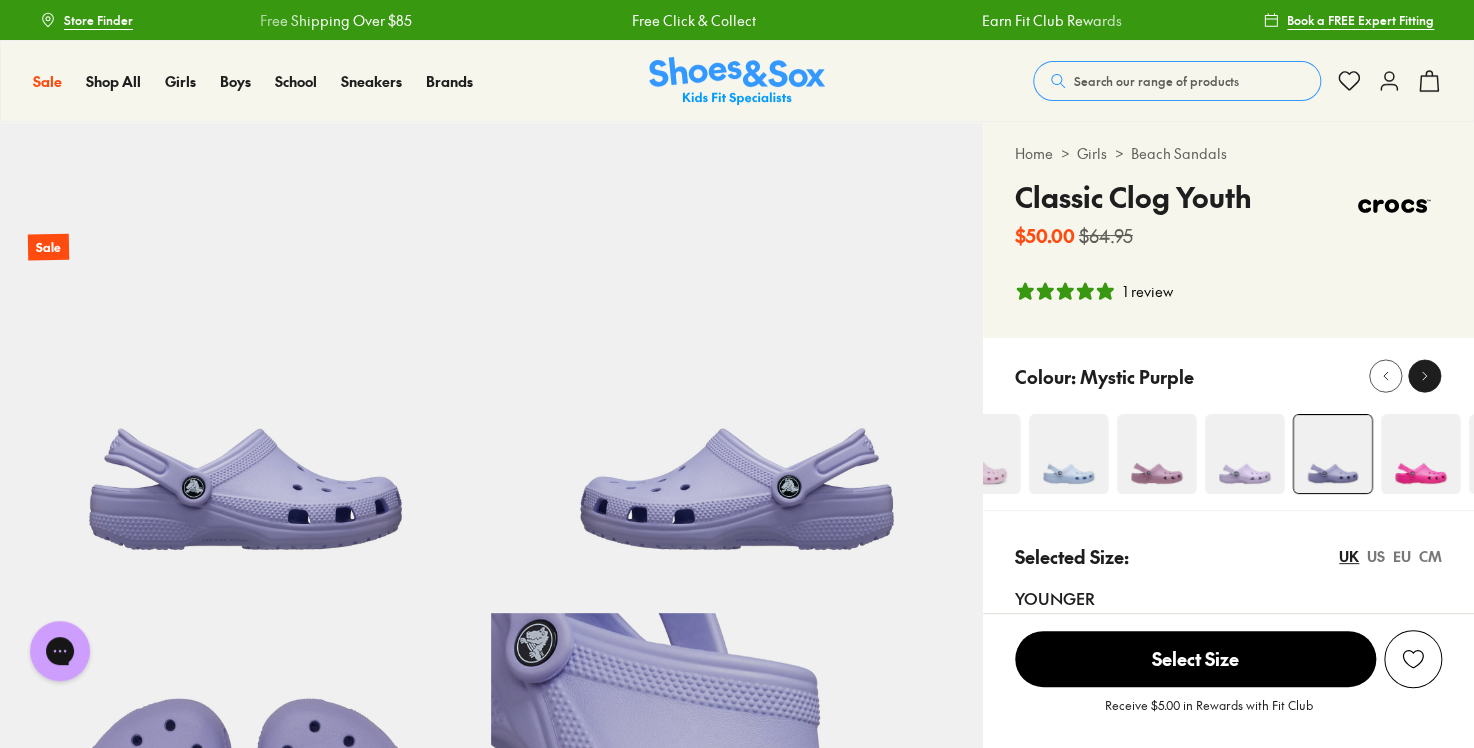 click 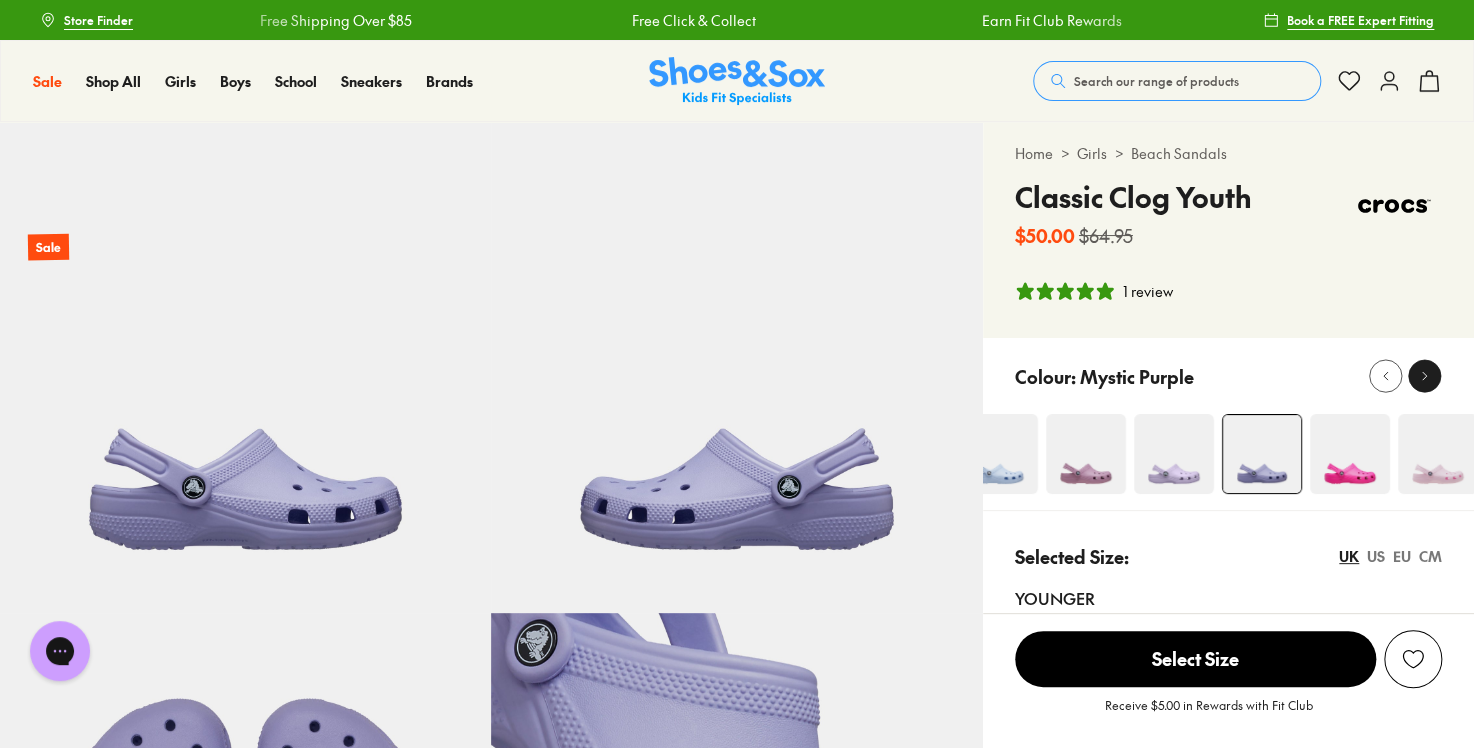 click 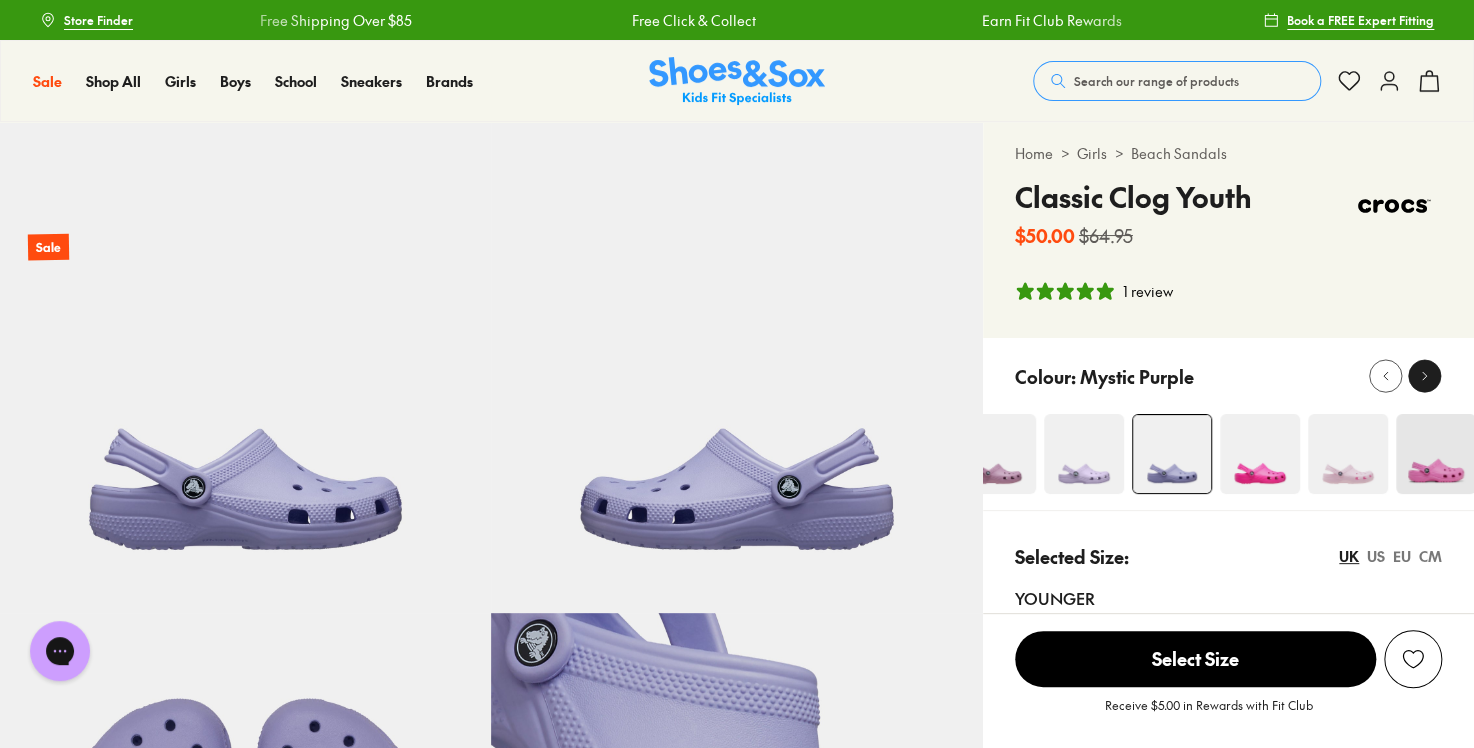 click 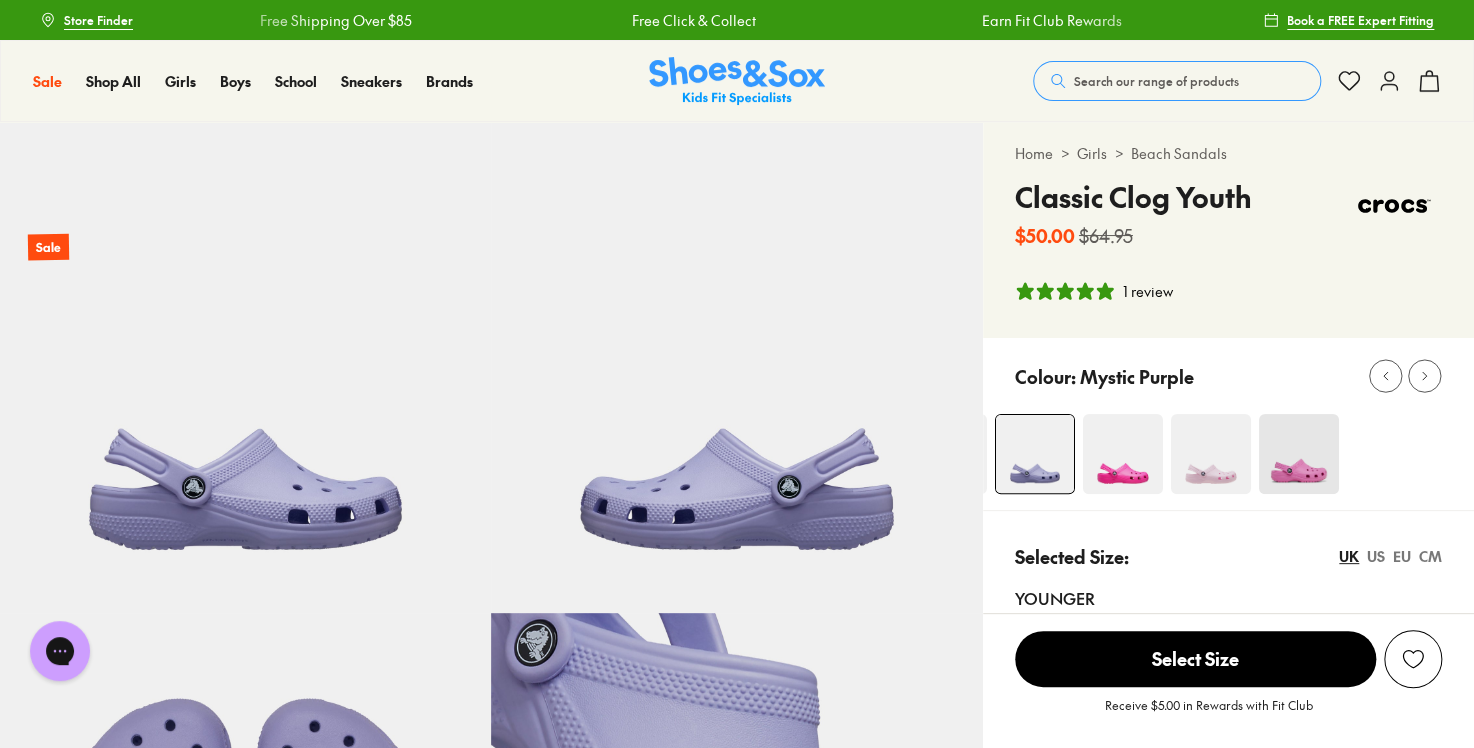 click at bounding box center [1210, 454] 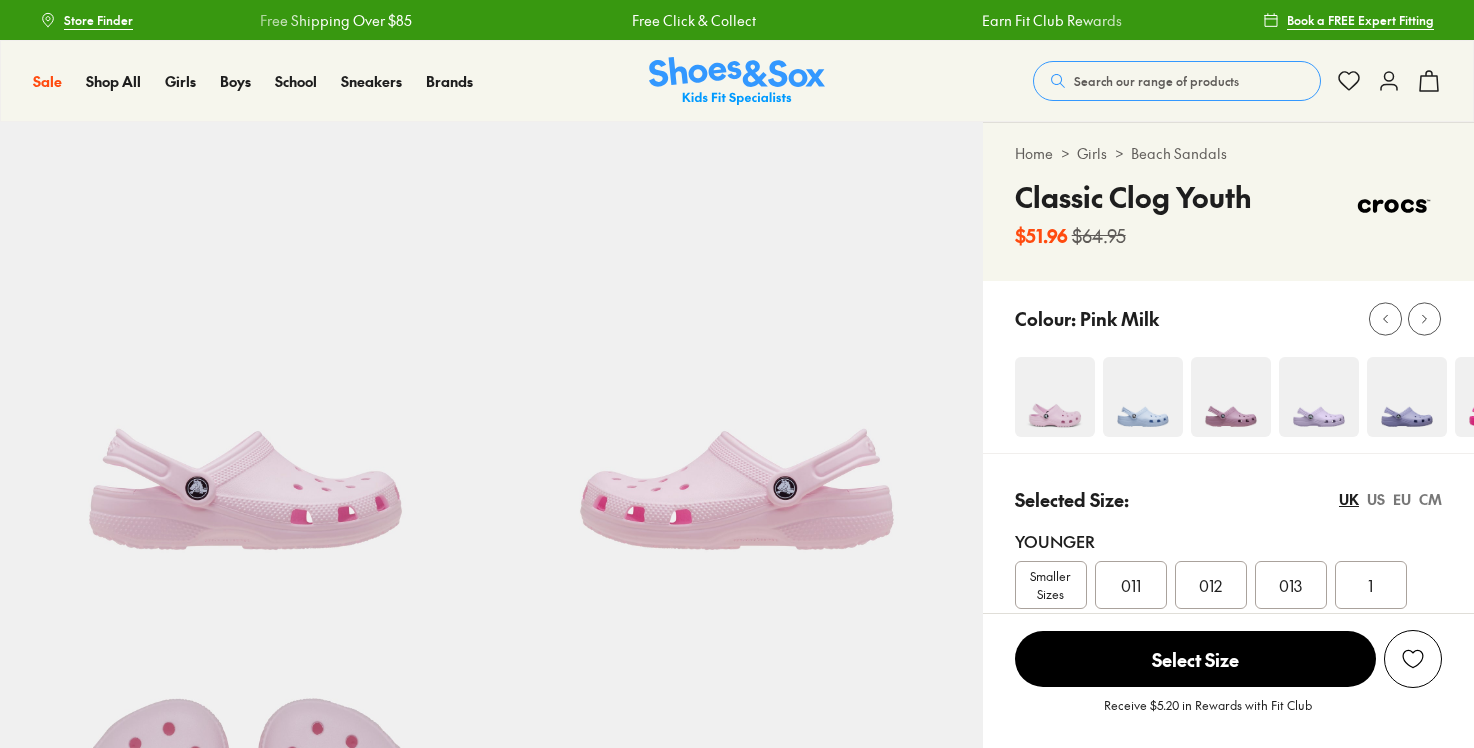 scroll, scrollTop: 0, scrollLeft: 0, axis: both 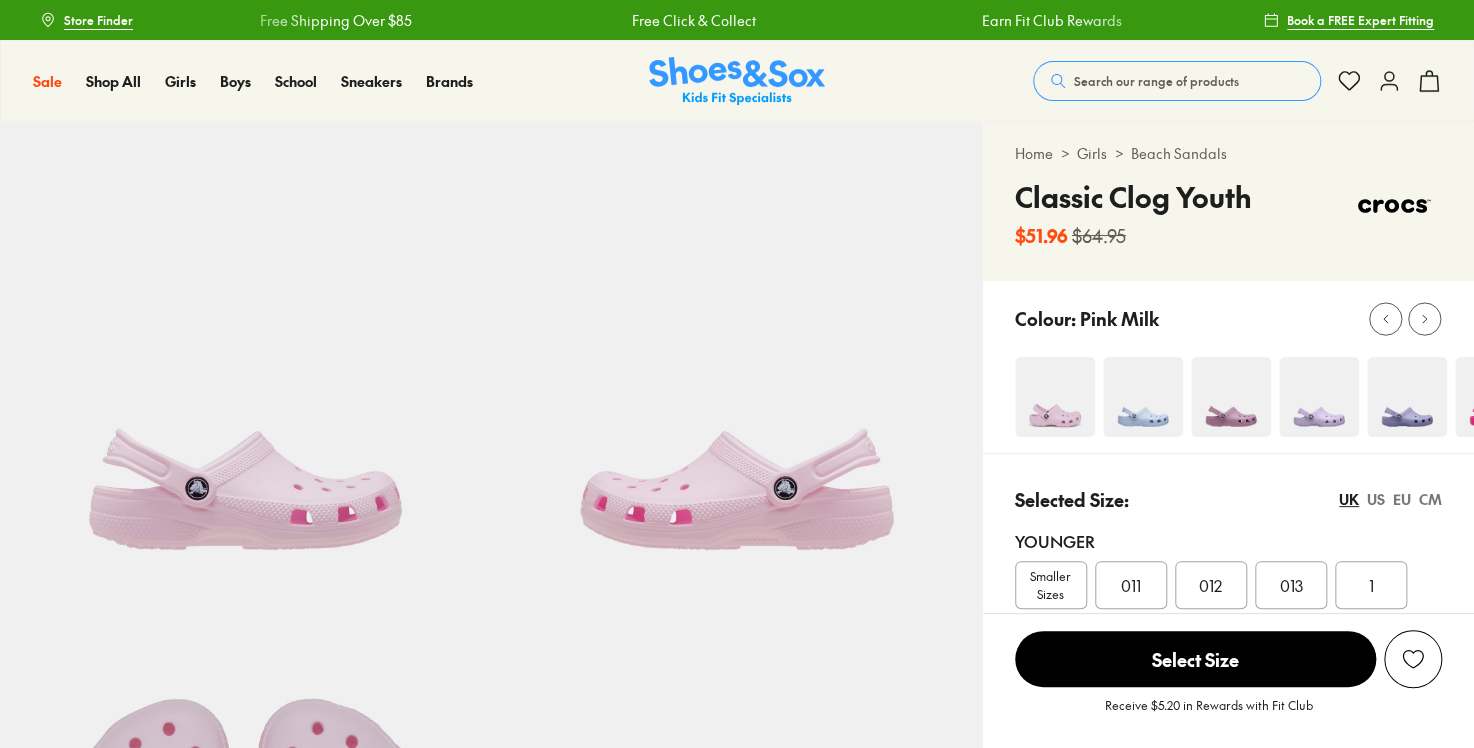 select on "*" 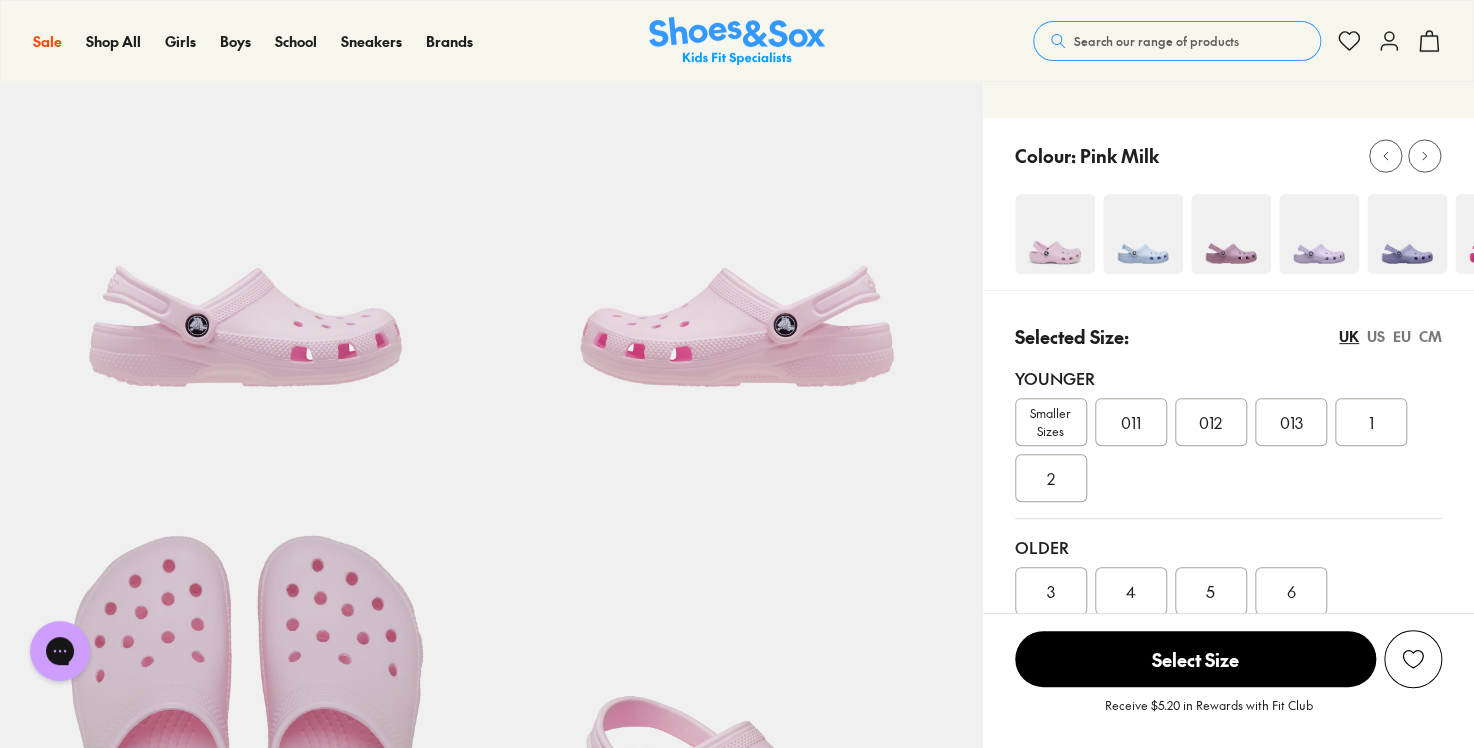 scroll, scrollTop: 160, scrollLeft: 0, axis: vertical 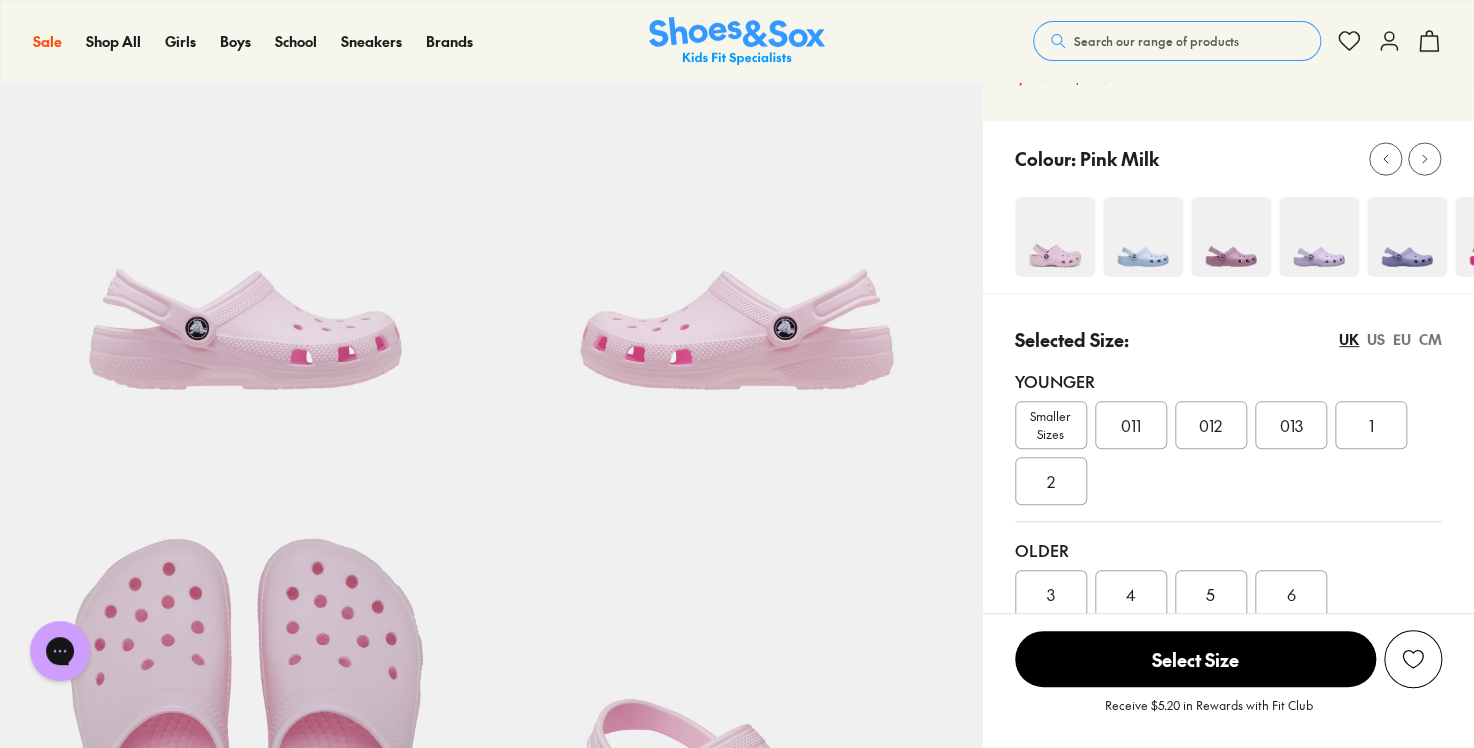 click at bounding box center [1055, 237] 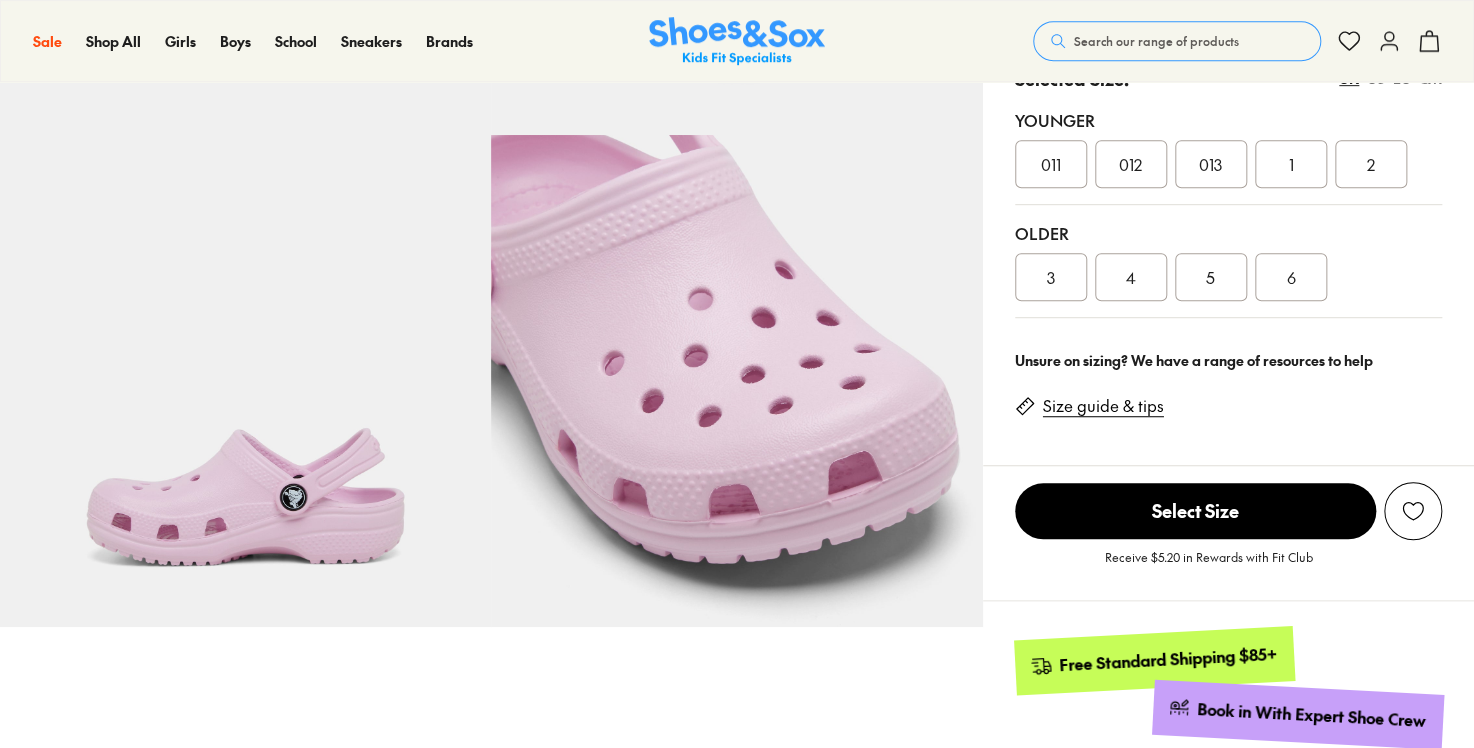 select on "*" 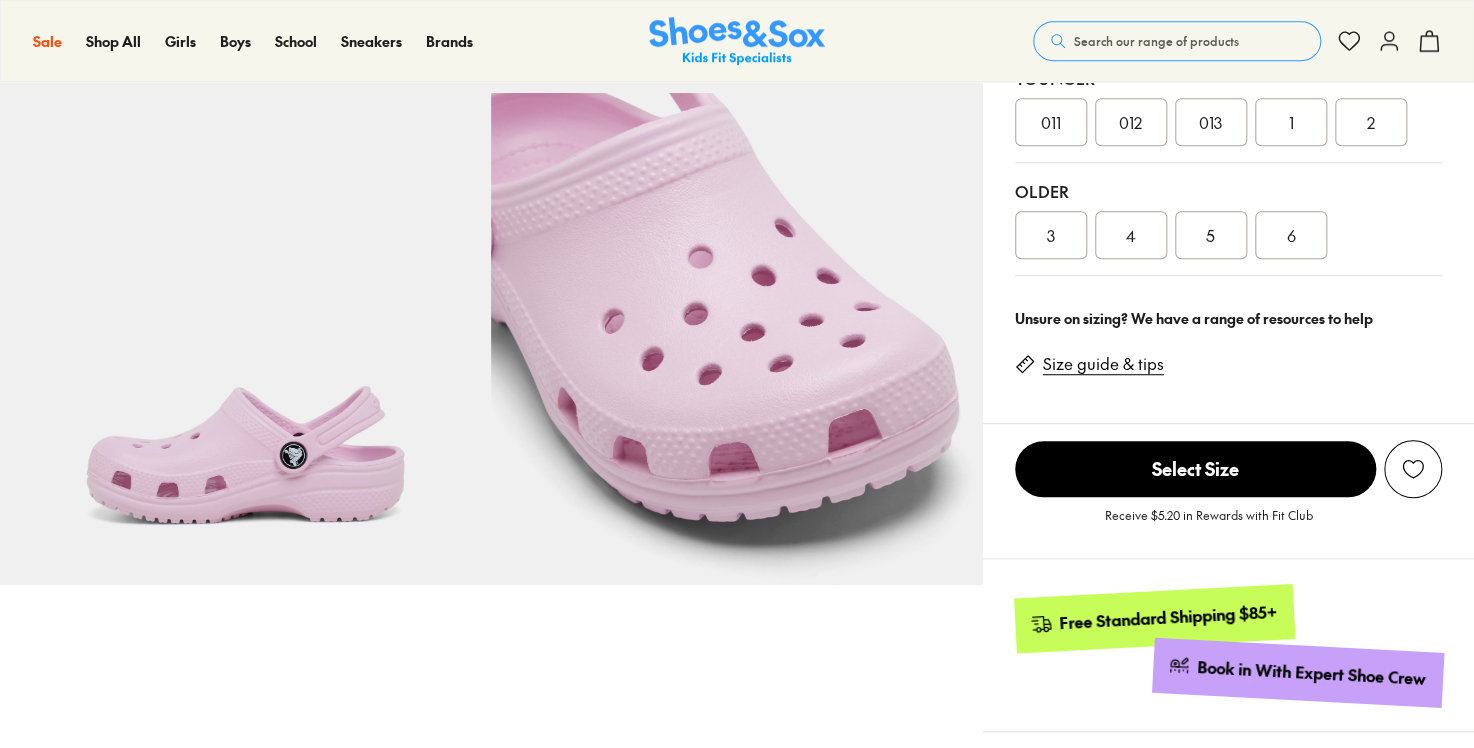 scroll, scrollTop: 0, scrollLeft: 0, axis: both 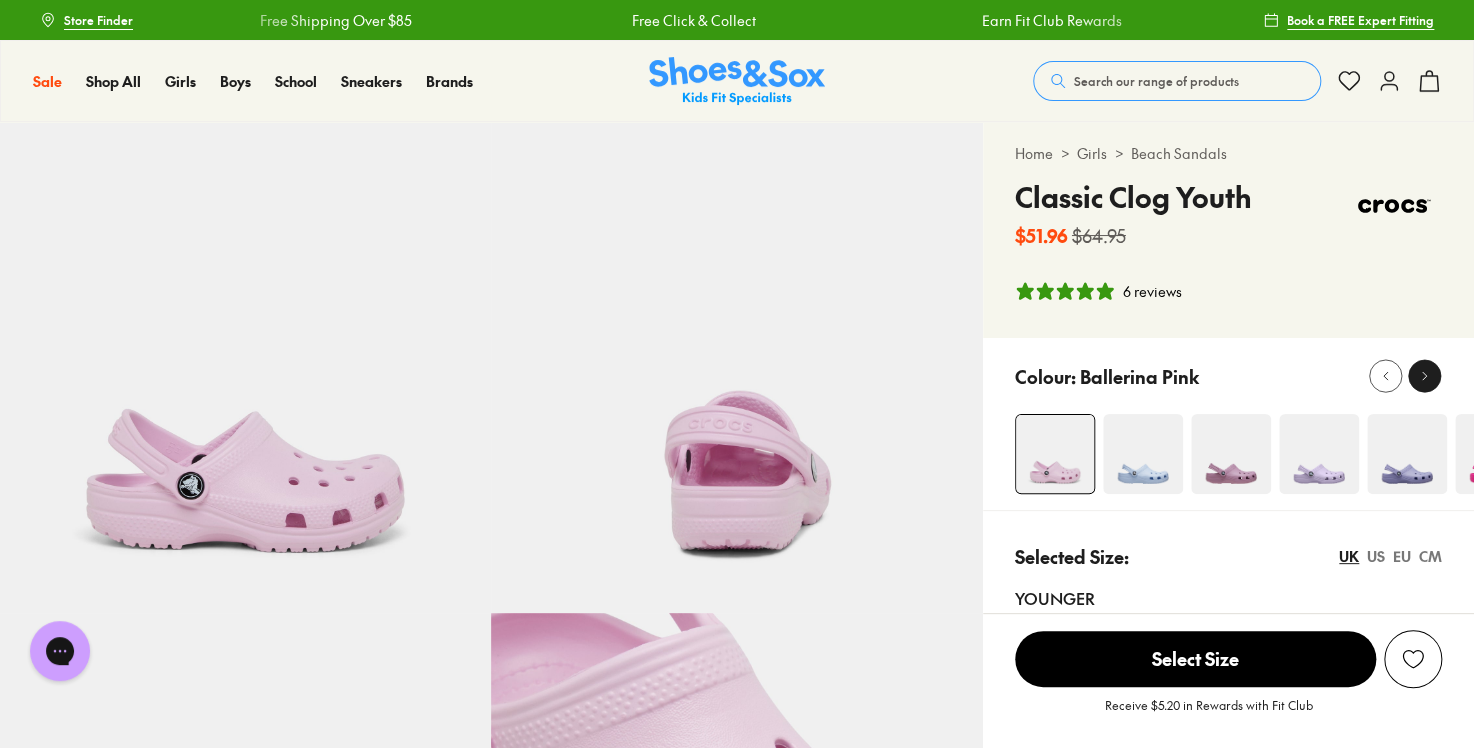 click 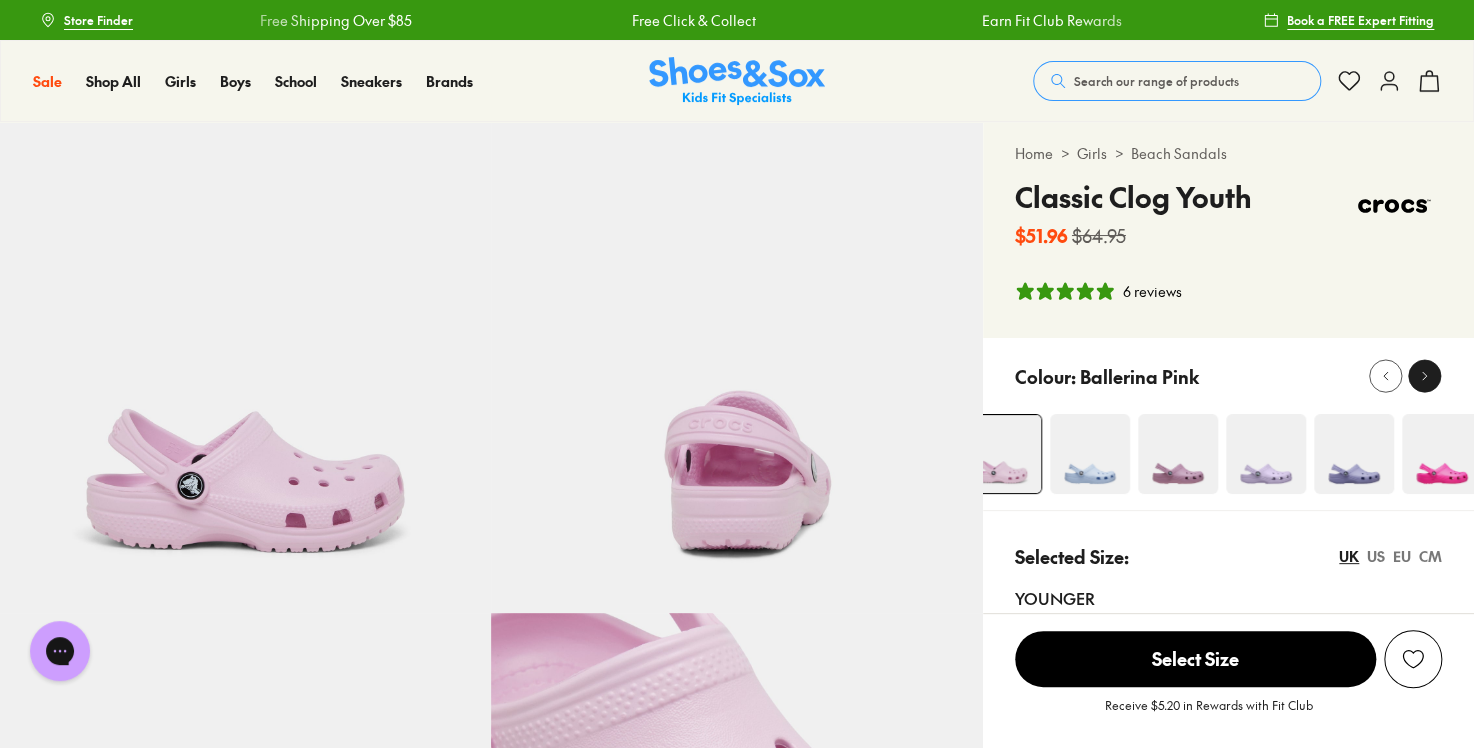 click 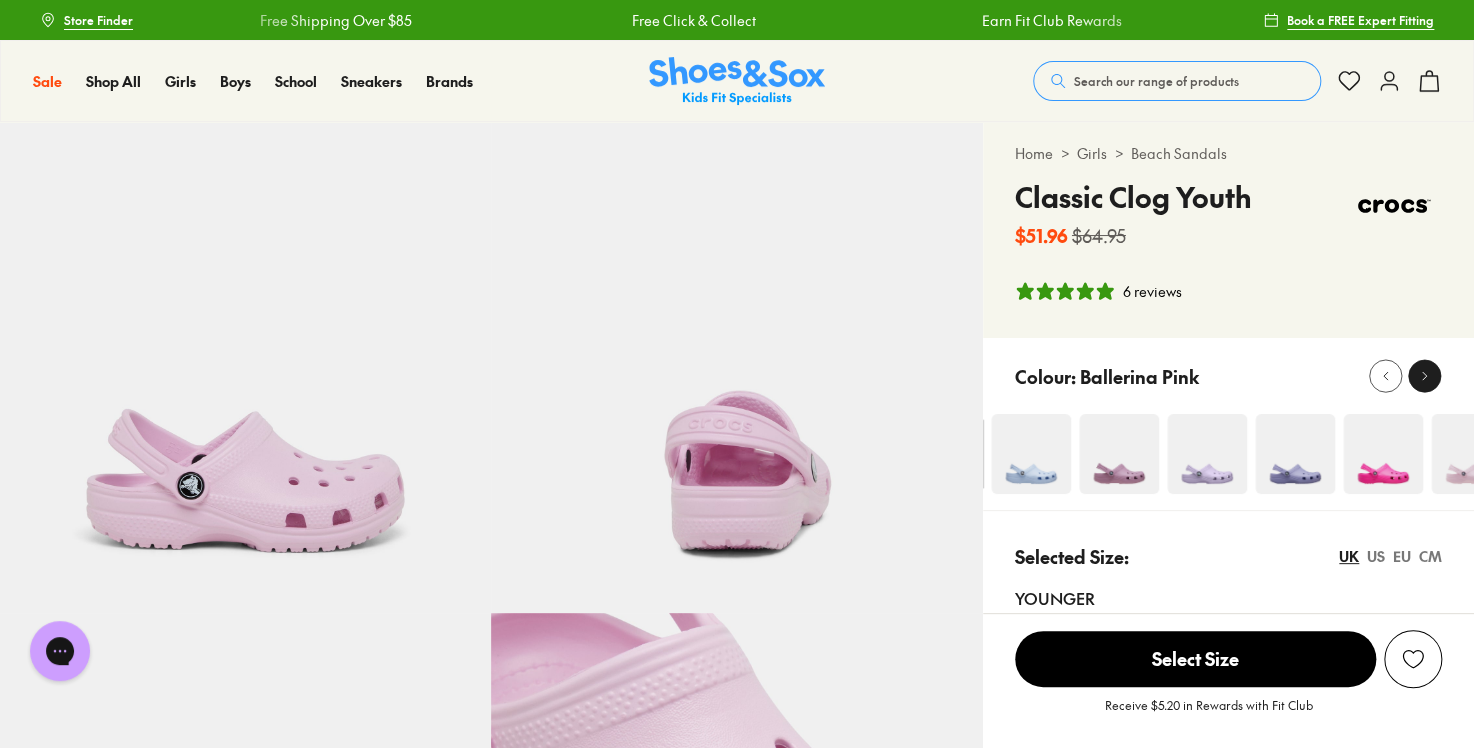 click 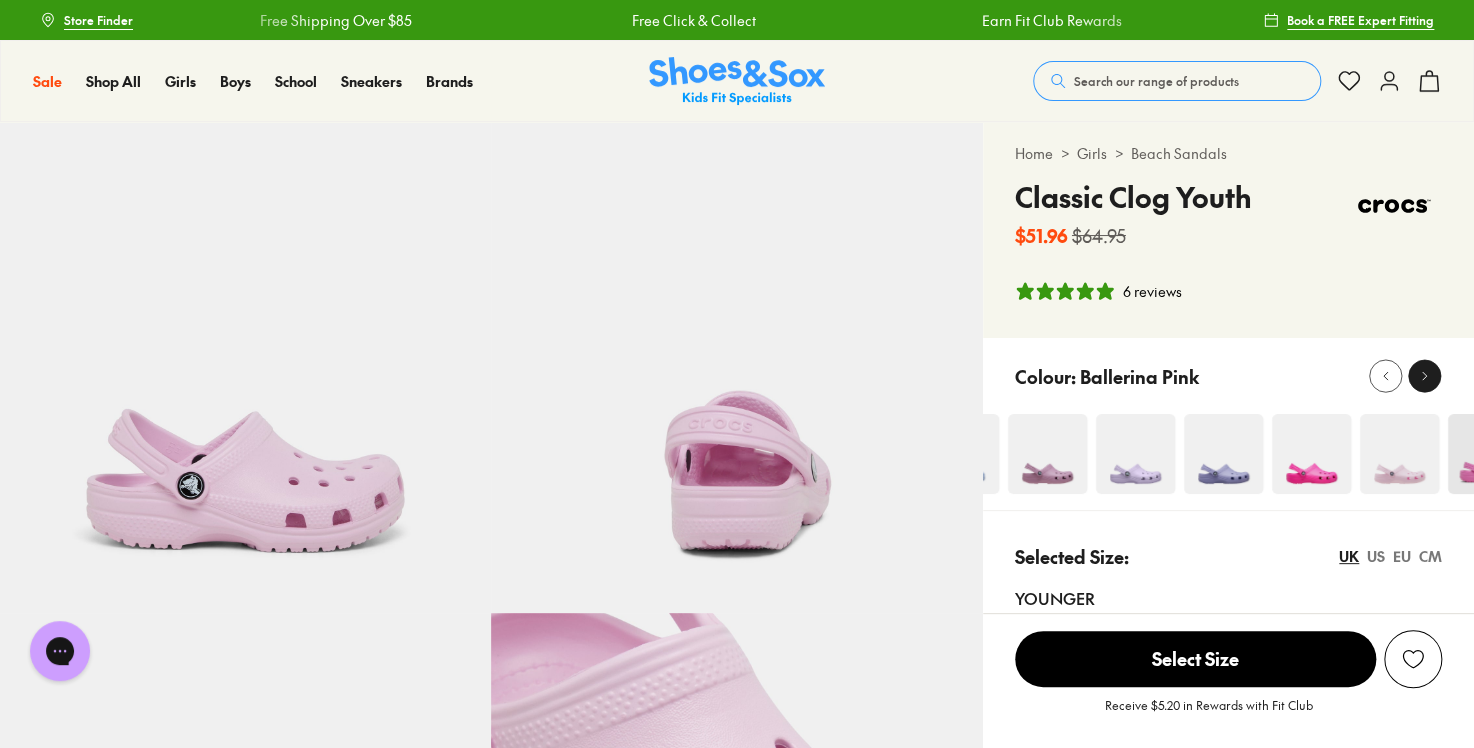 click 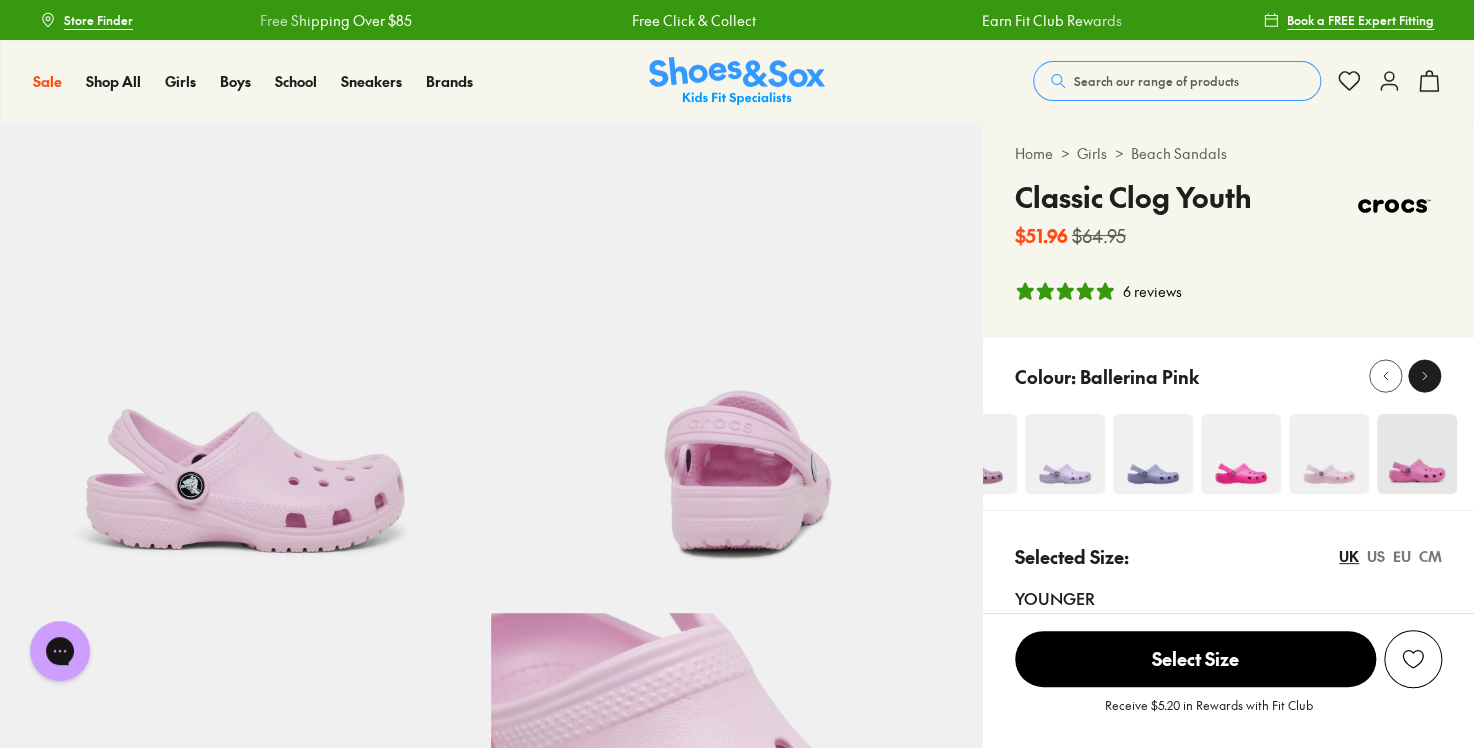 click 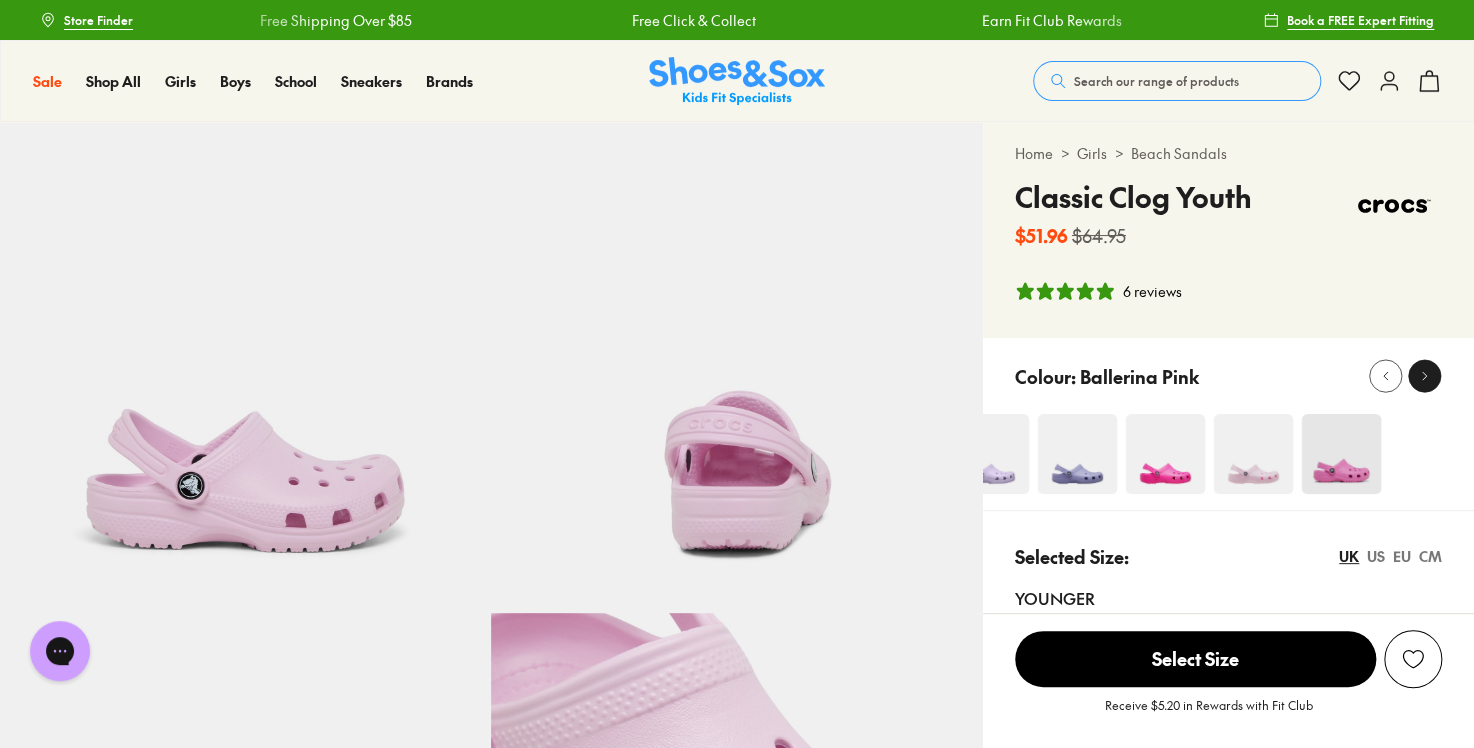 click 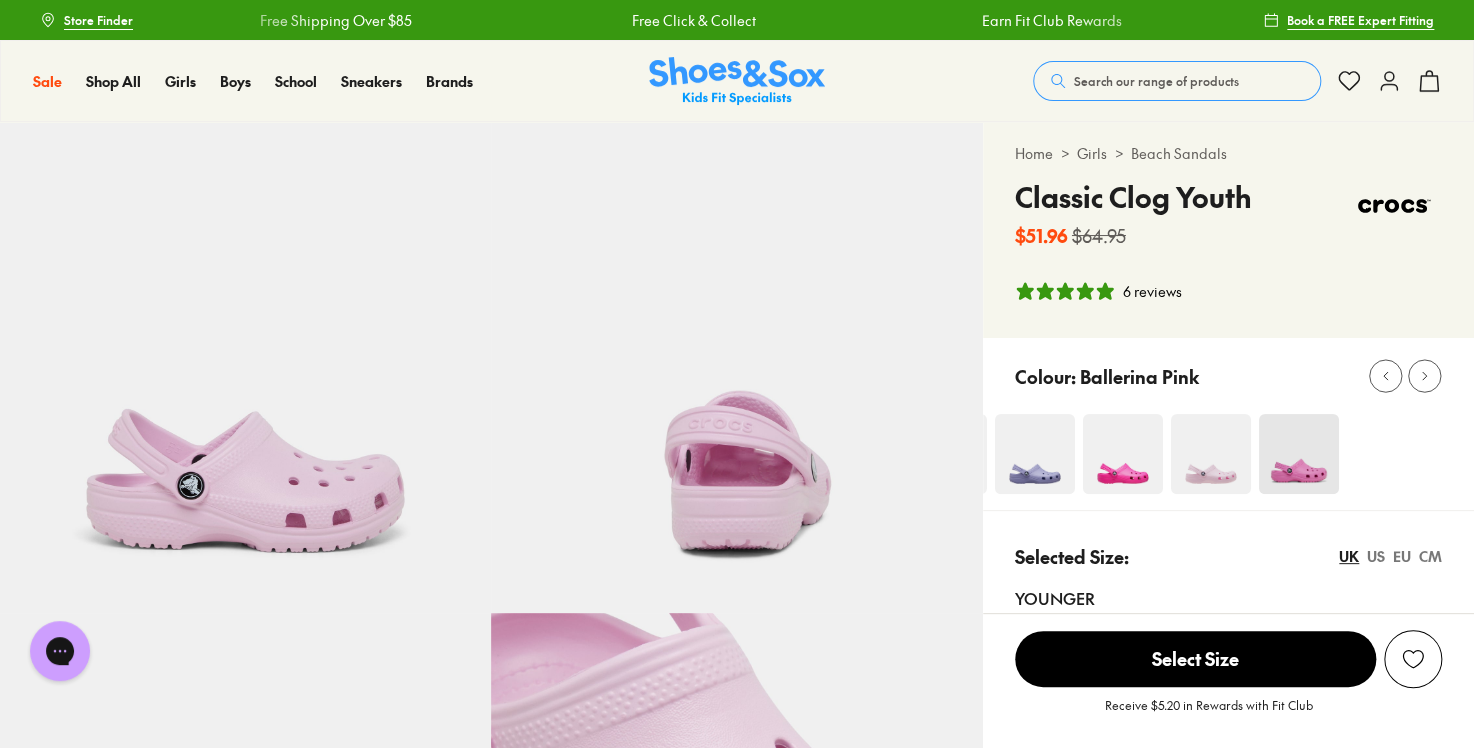 click at bounding box center [1298, 454] 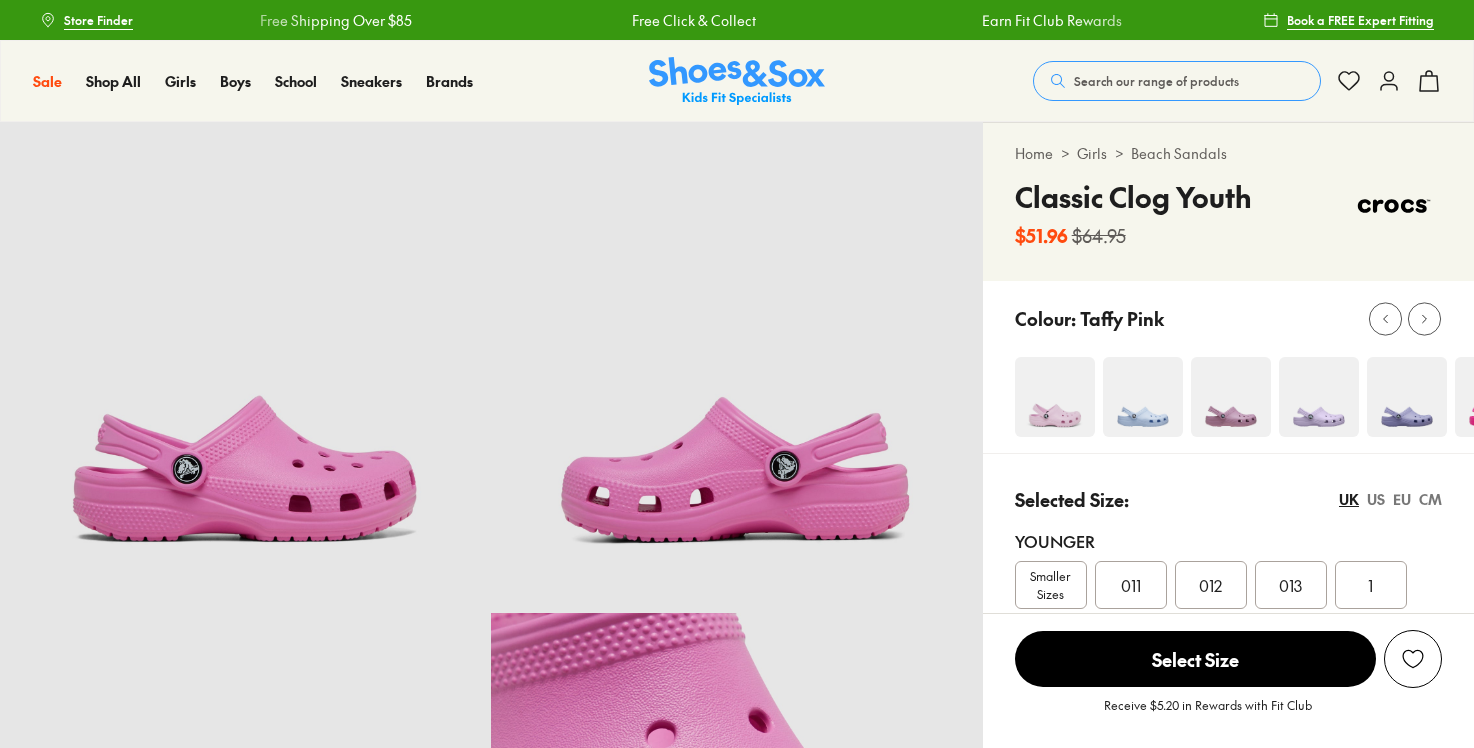 scroll, scrollTop: 0, scrollLeft: 0, axis: both 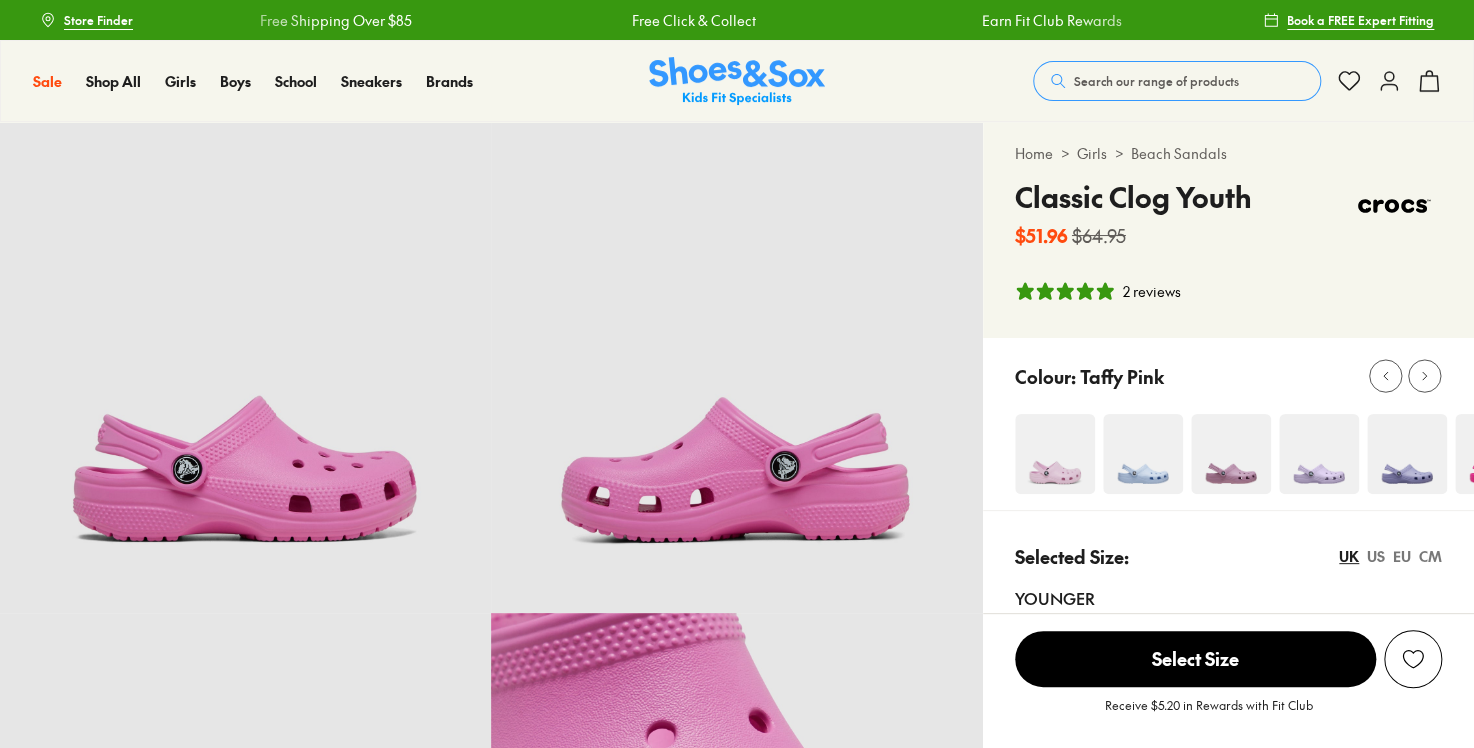 click on "Home
>
Girls
>
Beach Sandals
Classic Clog Youth
$51.96 $64.95
2 reviews" at bounding box center [1228, 230] 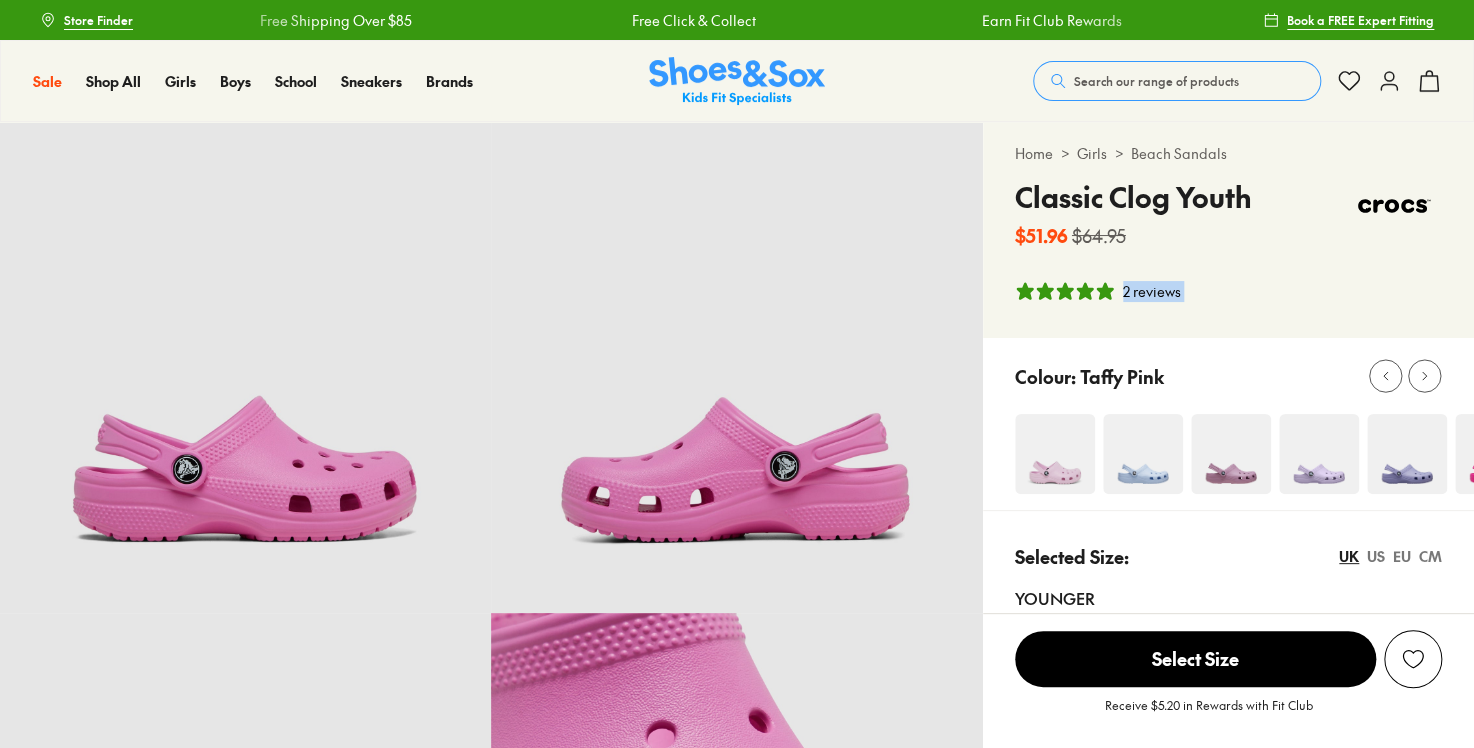 click on "Home
>
Girls
>
Beach Sandals
Classic Clog Youth
$51.96 $64.95
2 reviews" at bounding box center [1228, 230] 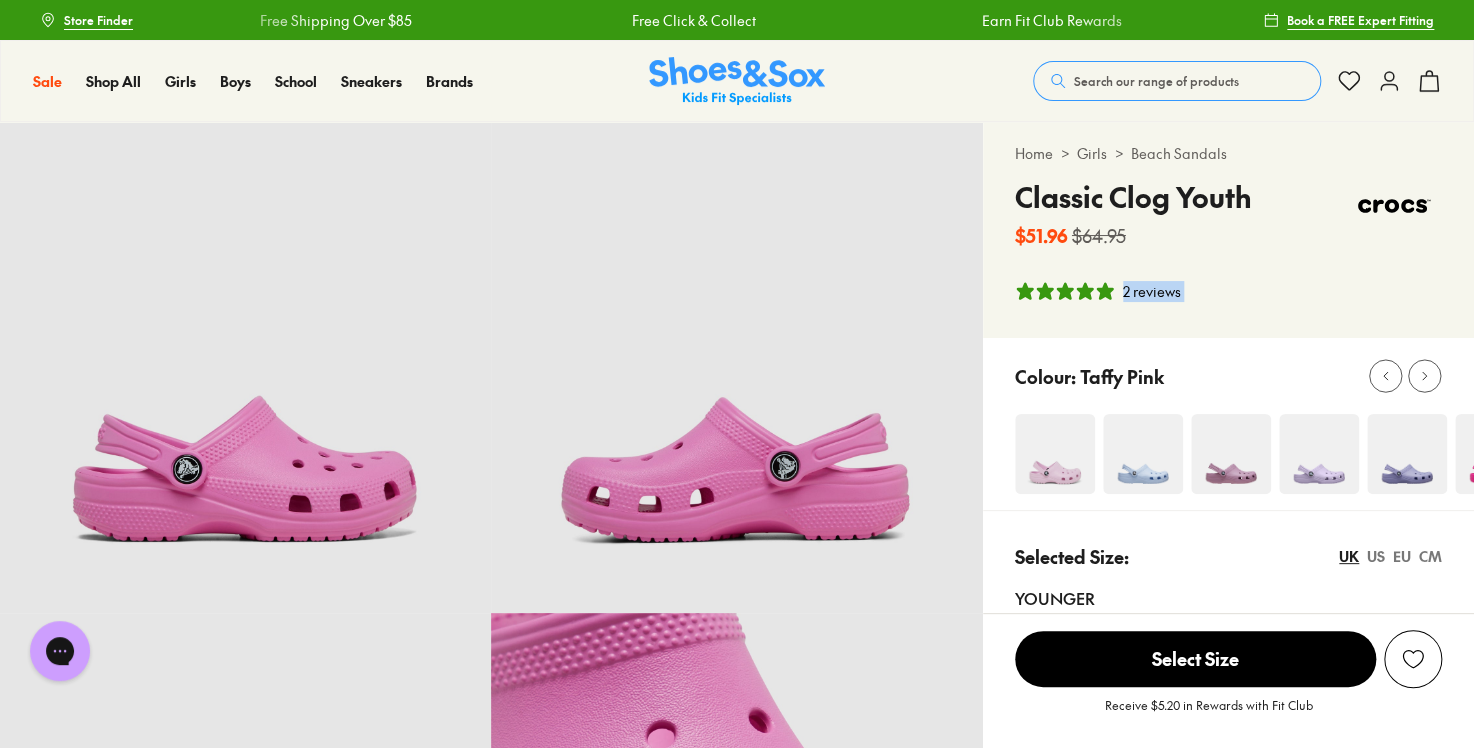 scroll, scrollTop: 0, scrollLeft: 0, axis: both 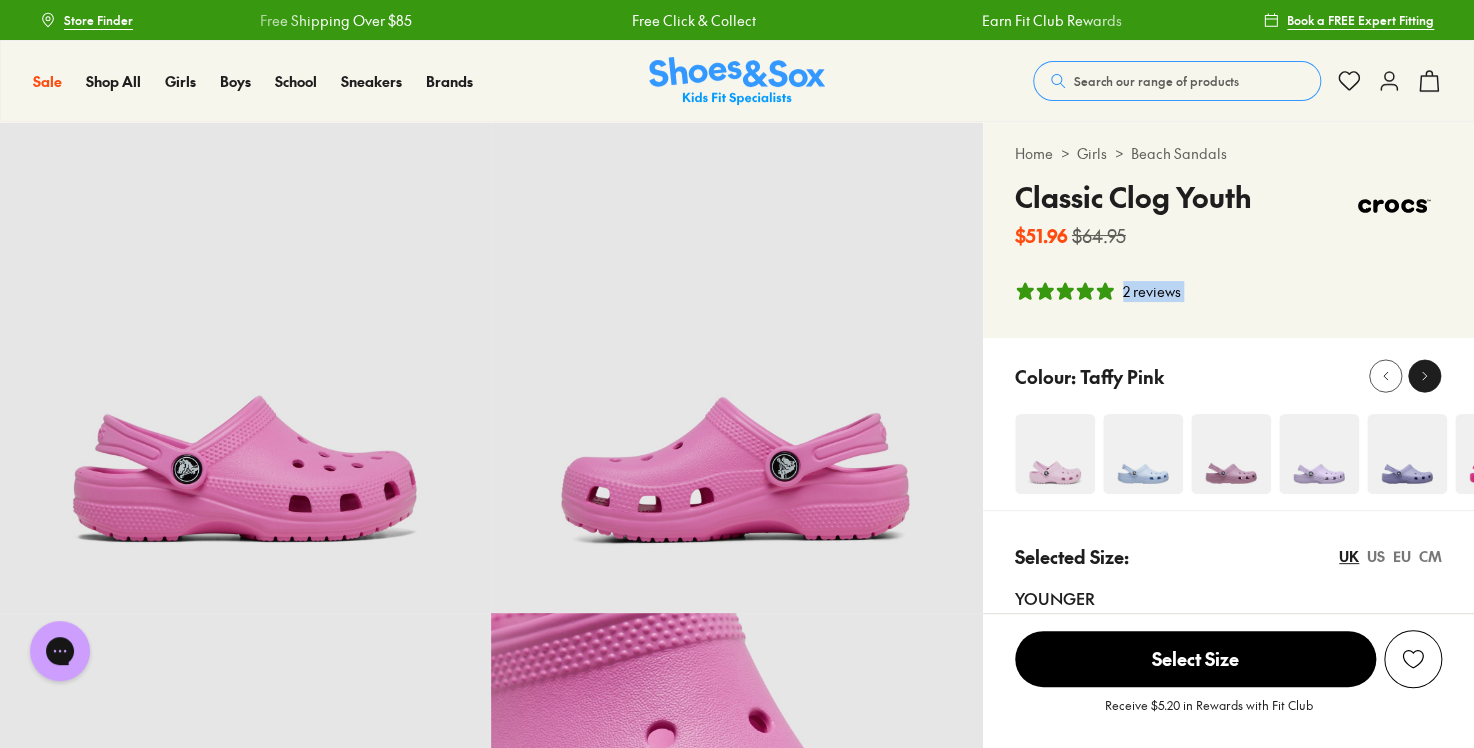 drag, startPoint x: 1425, startPoint y: 323, endPoint x: 1429, endPoint y: 372, distance: 49.162994 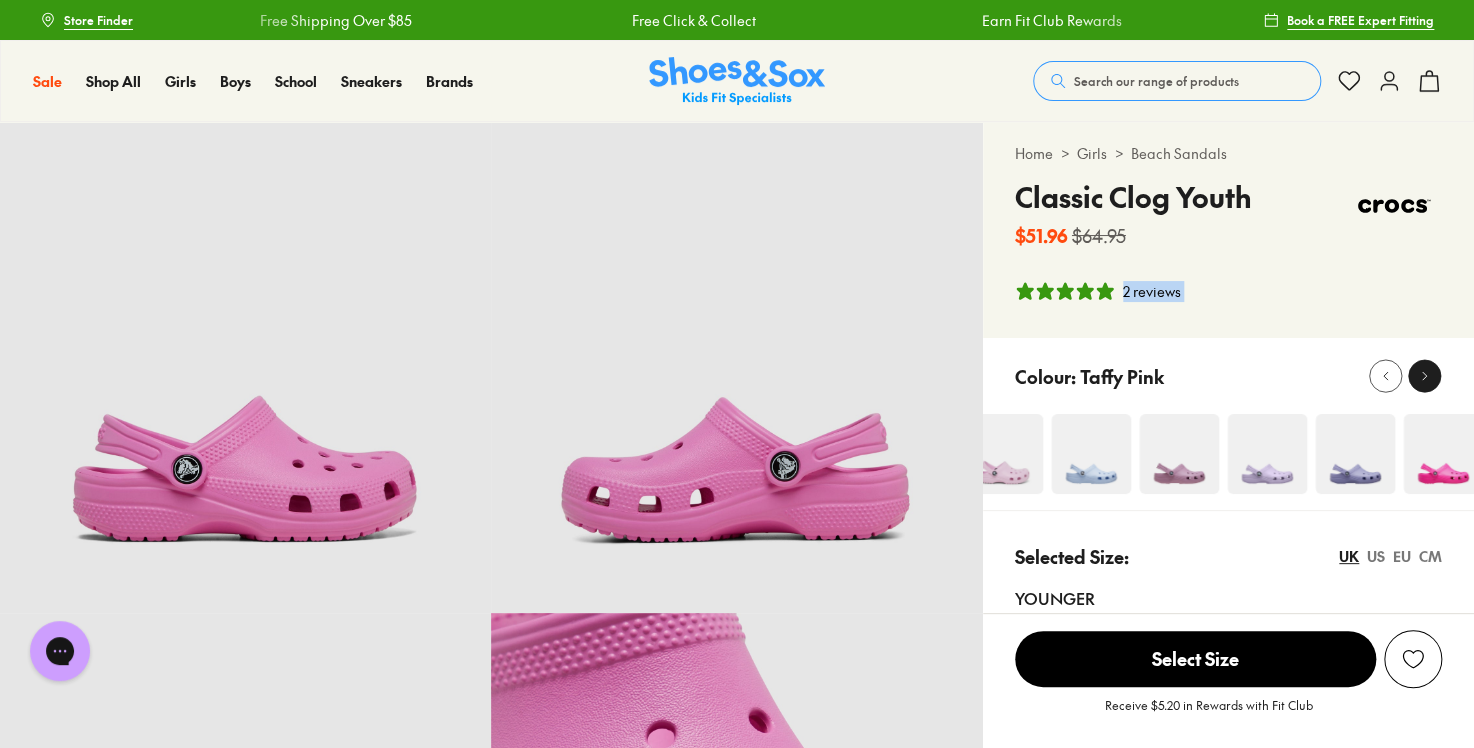 click 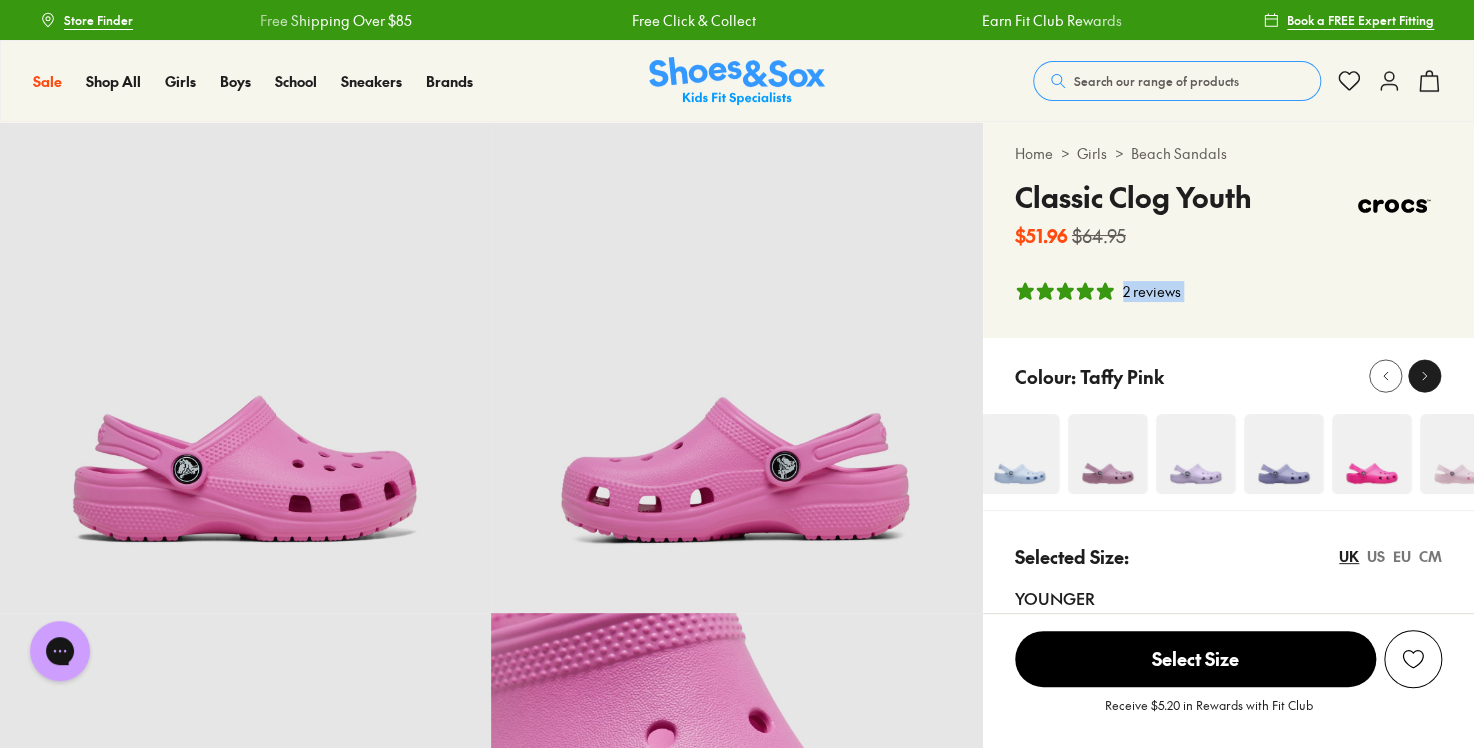 click 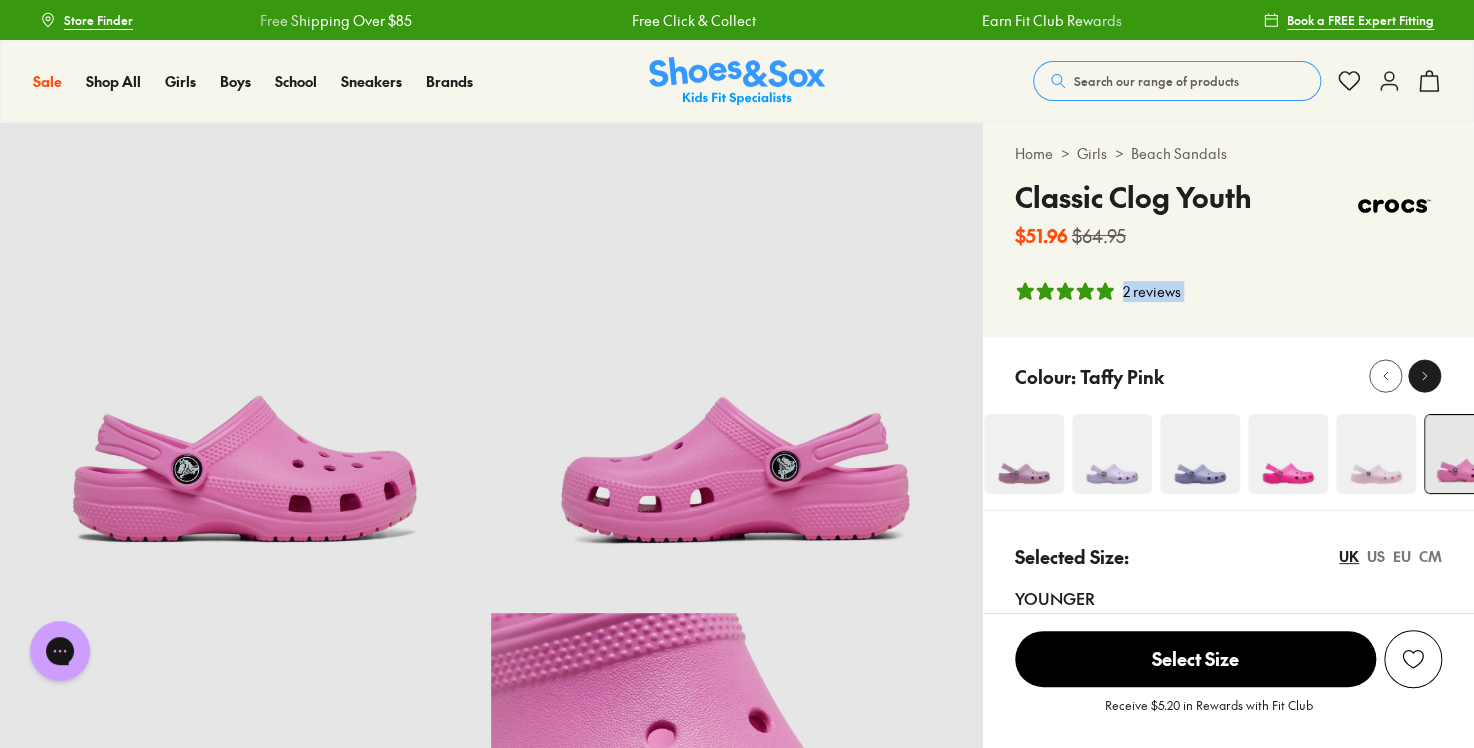 click 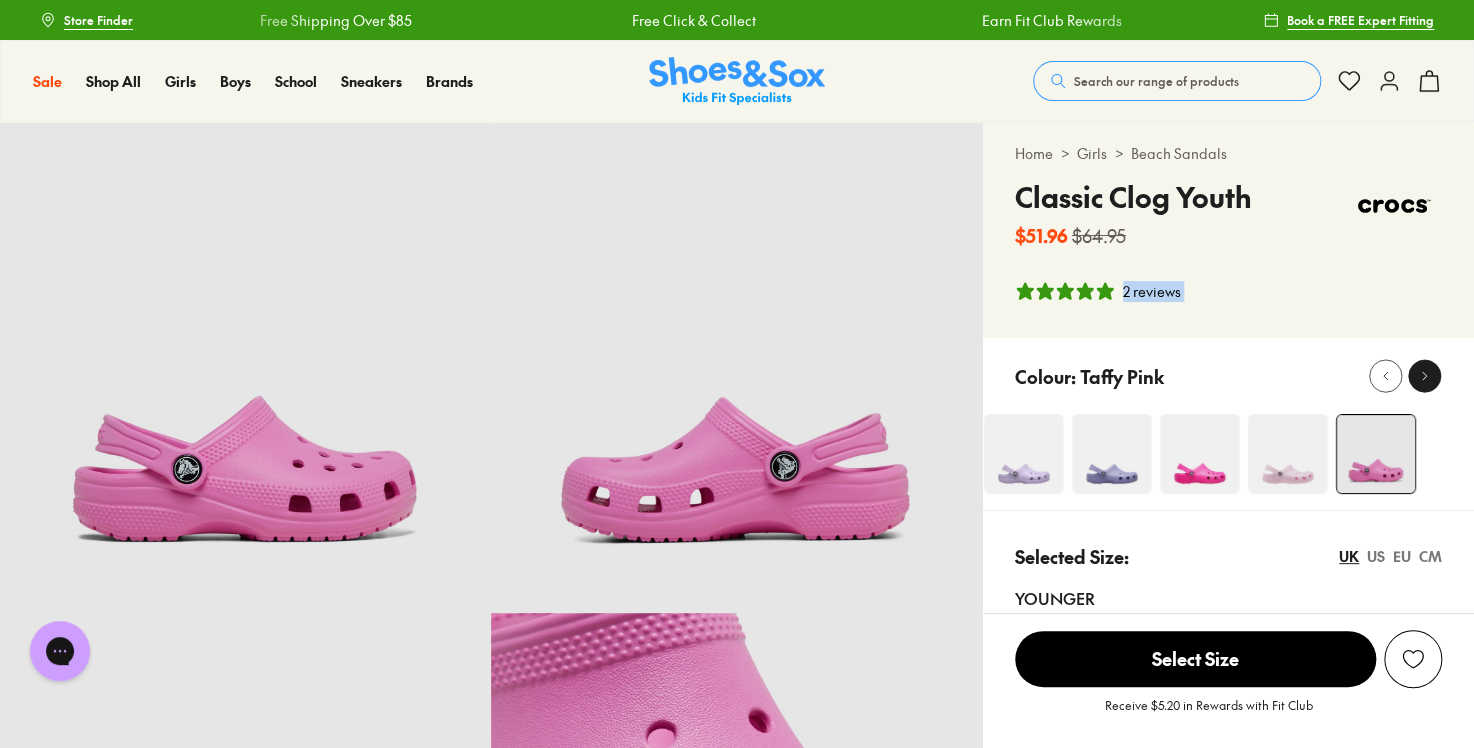 click 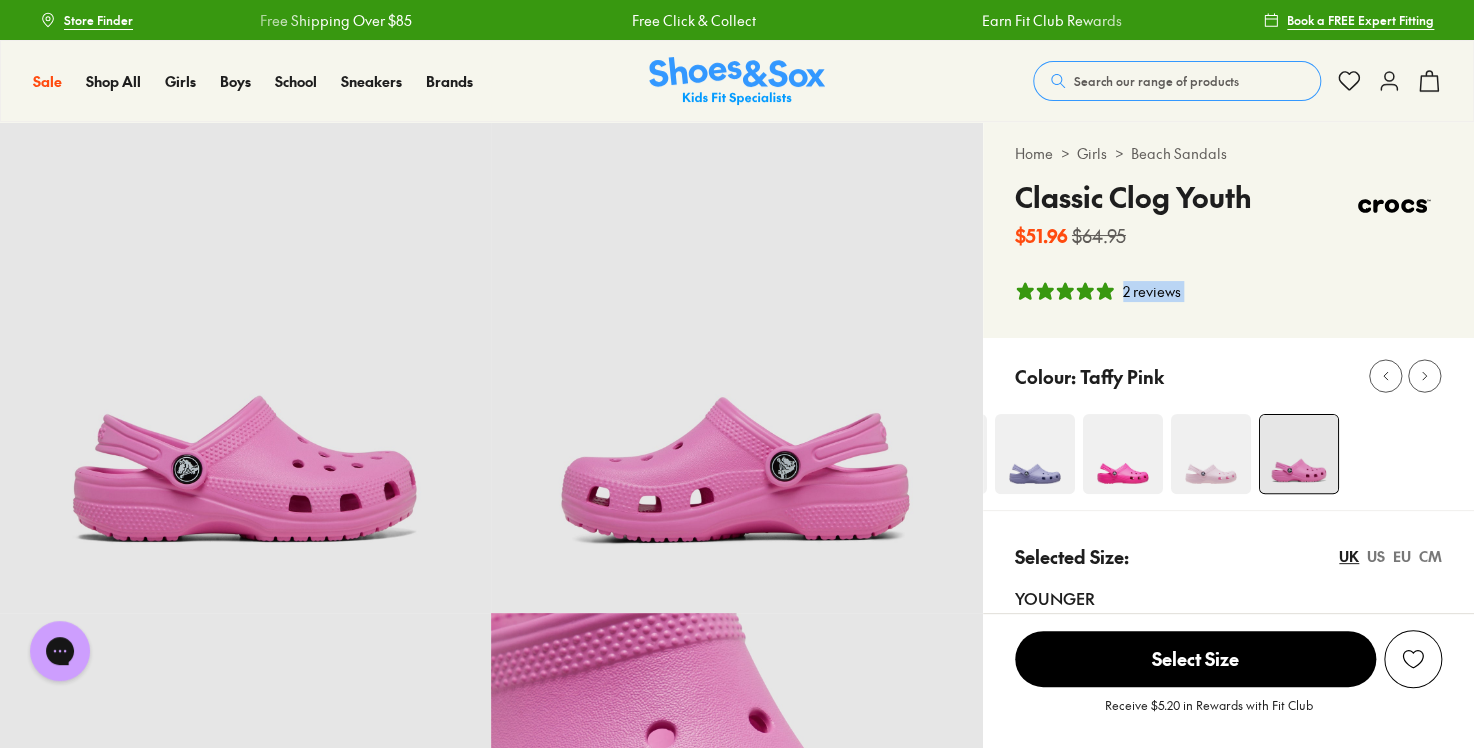 click at bounding box center (1210, 454) 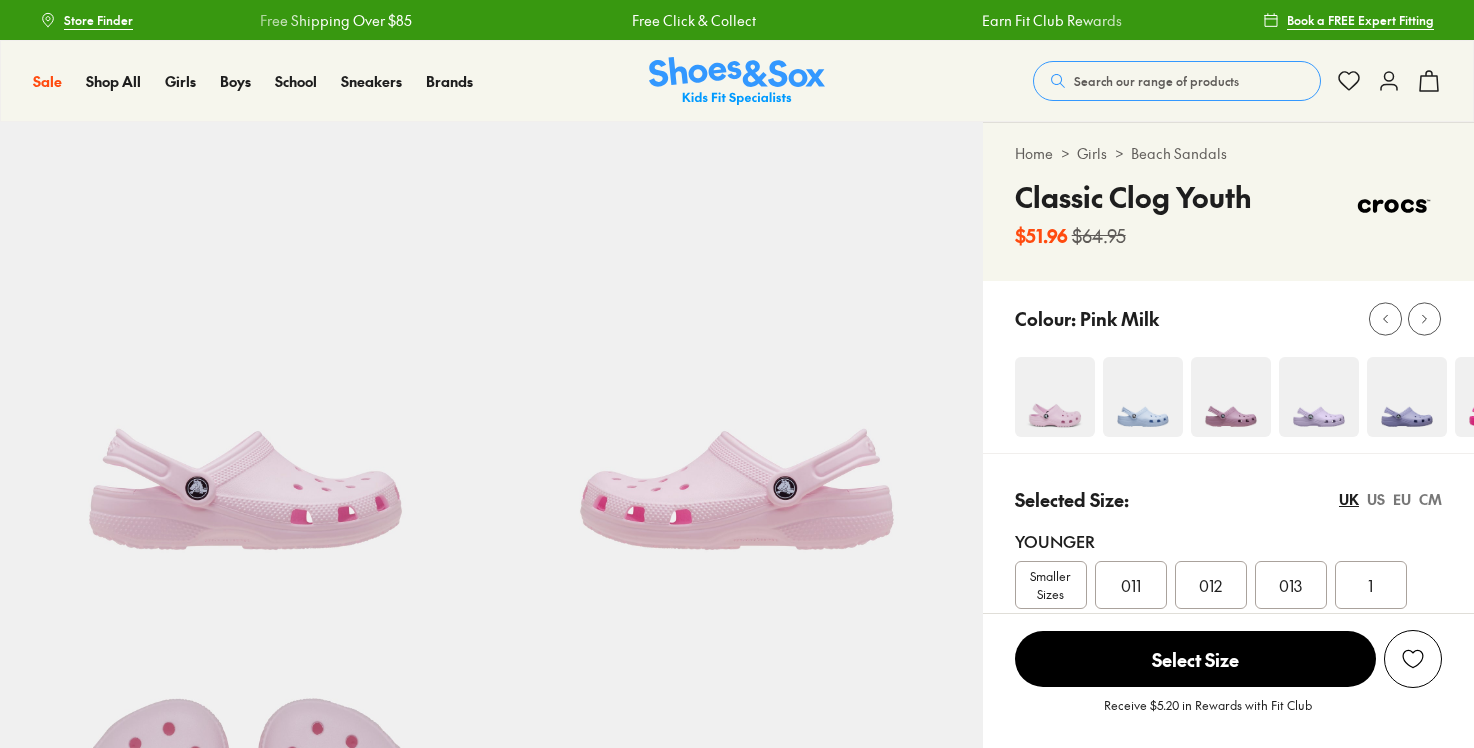 scroll, scrollTop: 0, scrollLeft: 0, axis: both 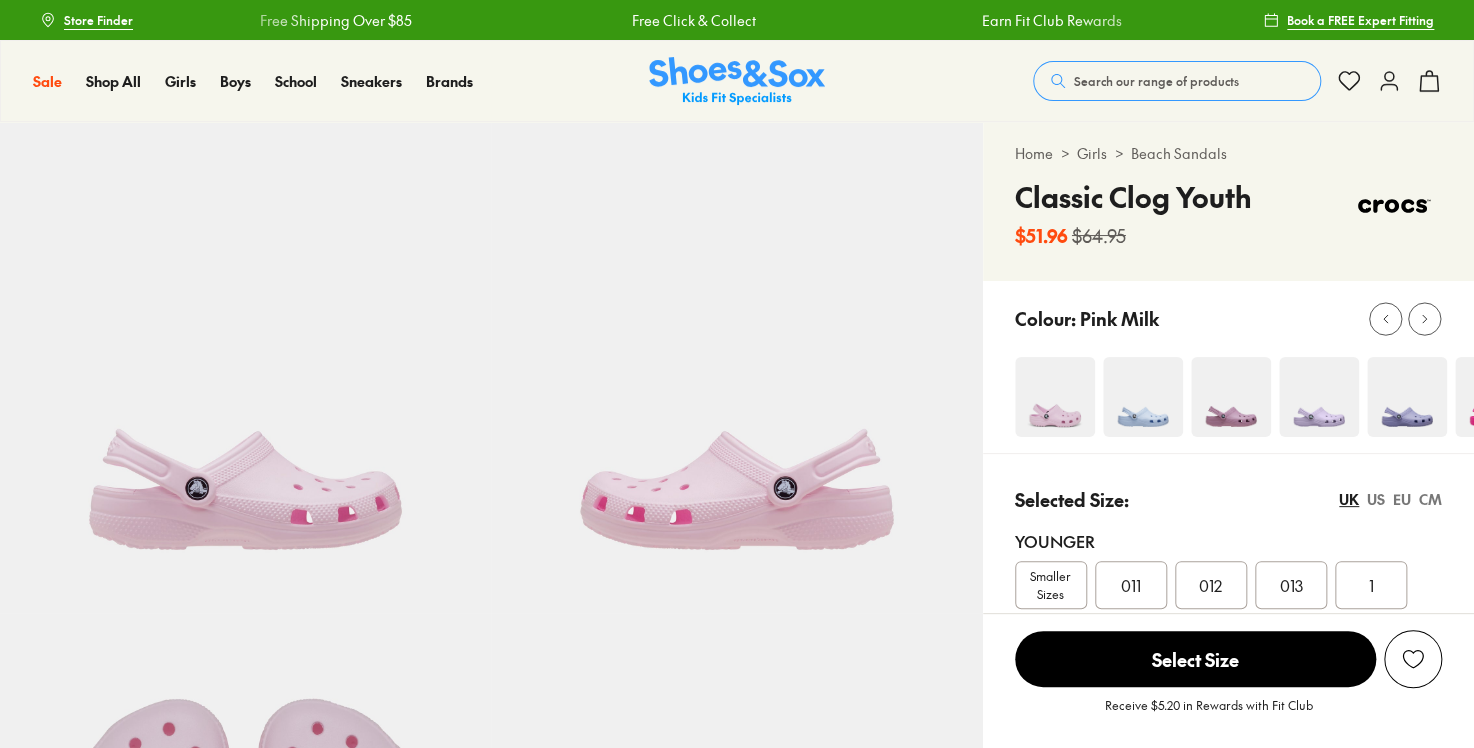 select on "*" 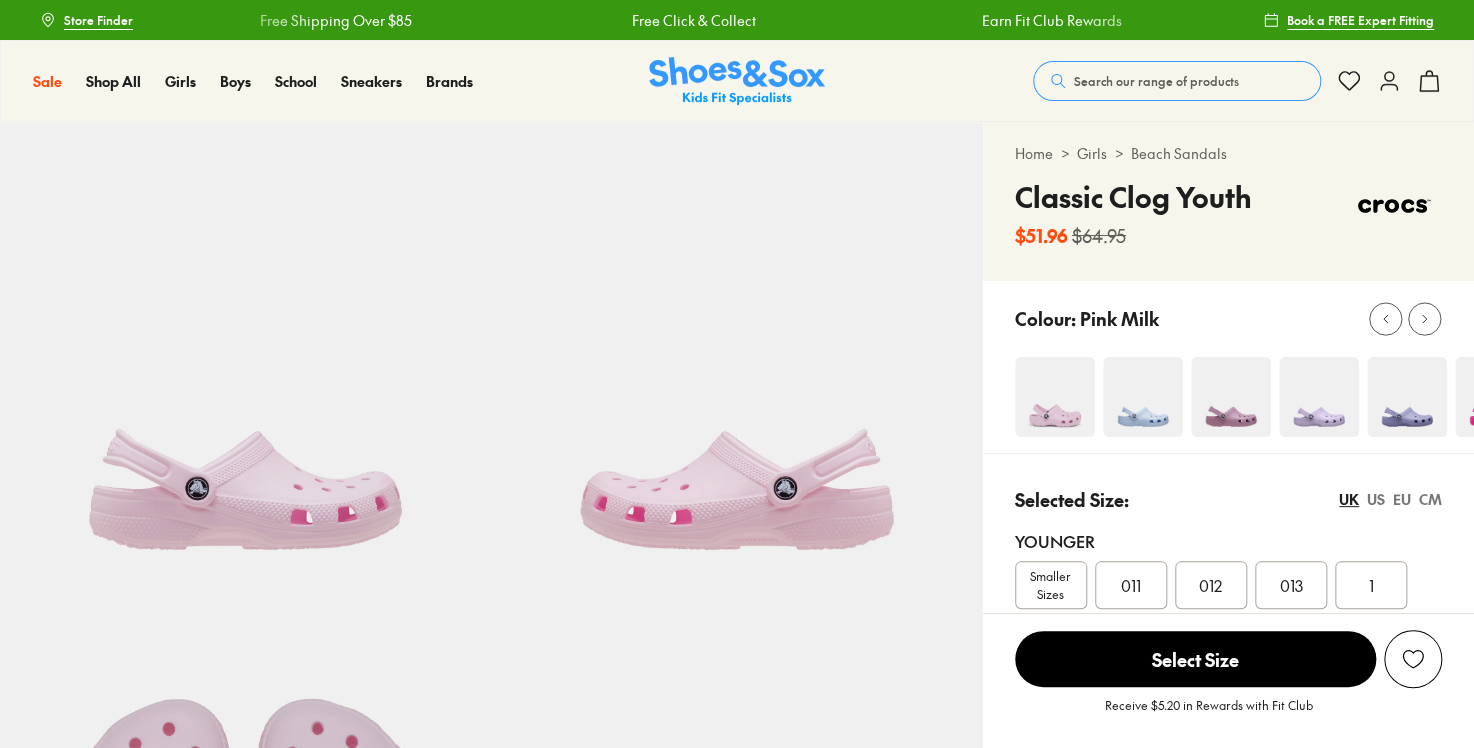 scroll, scrollTop: 0, scrollLeft: 0, axis: both 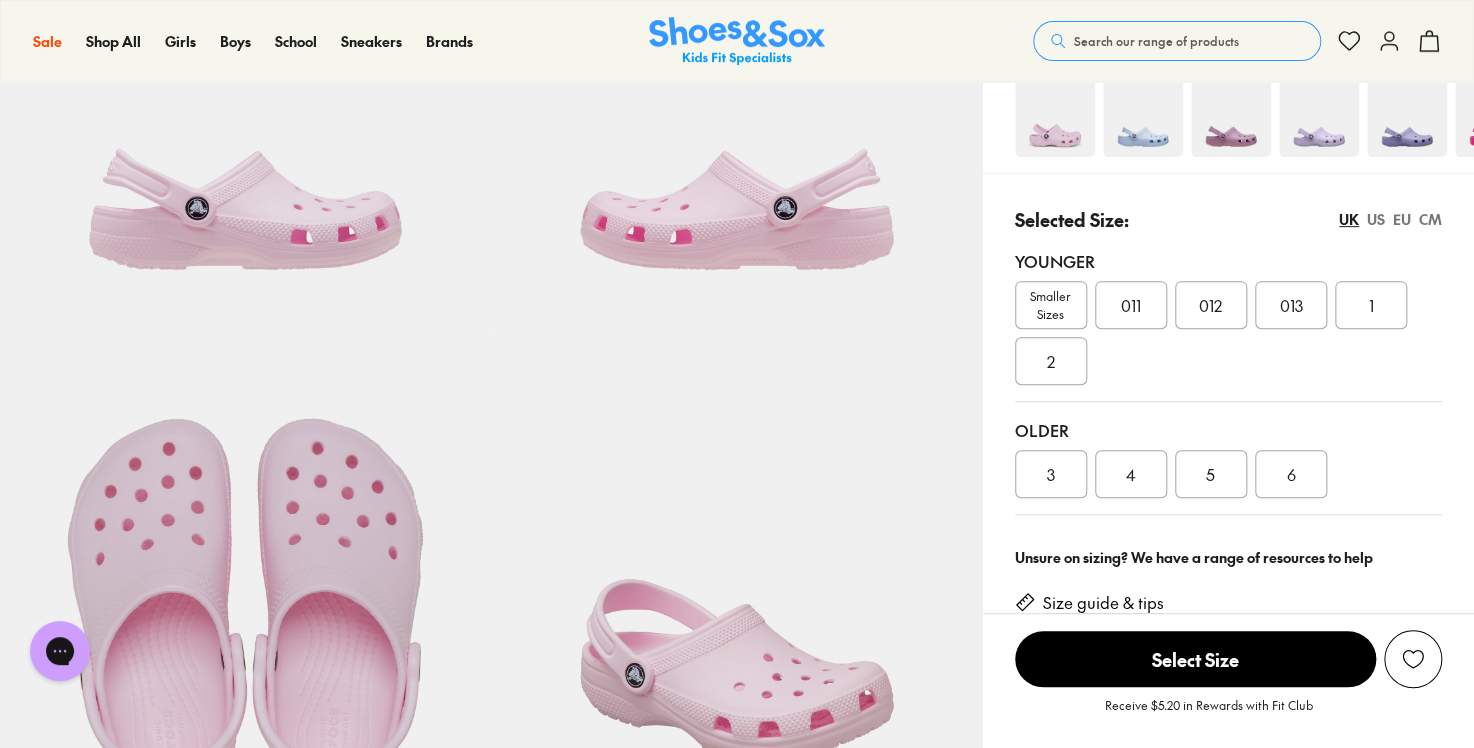 click on "1" at bounding box center (1371, 305) 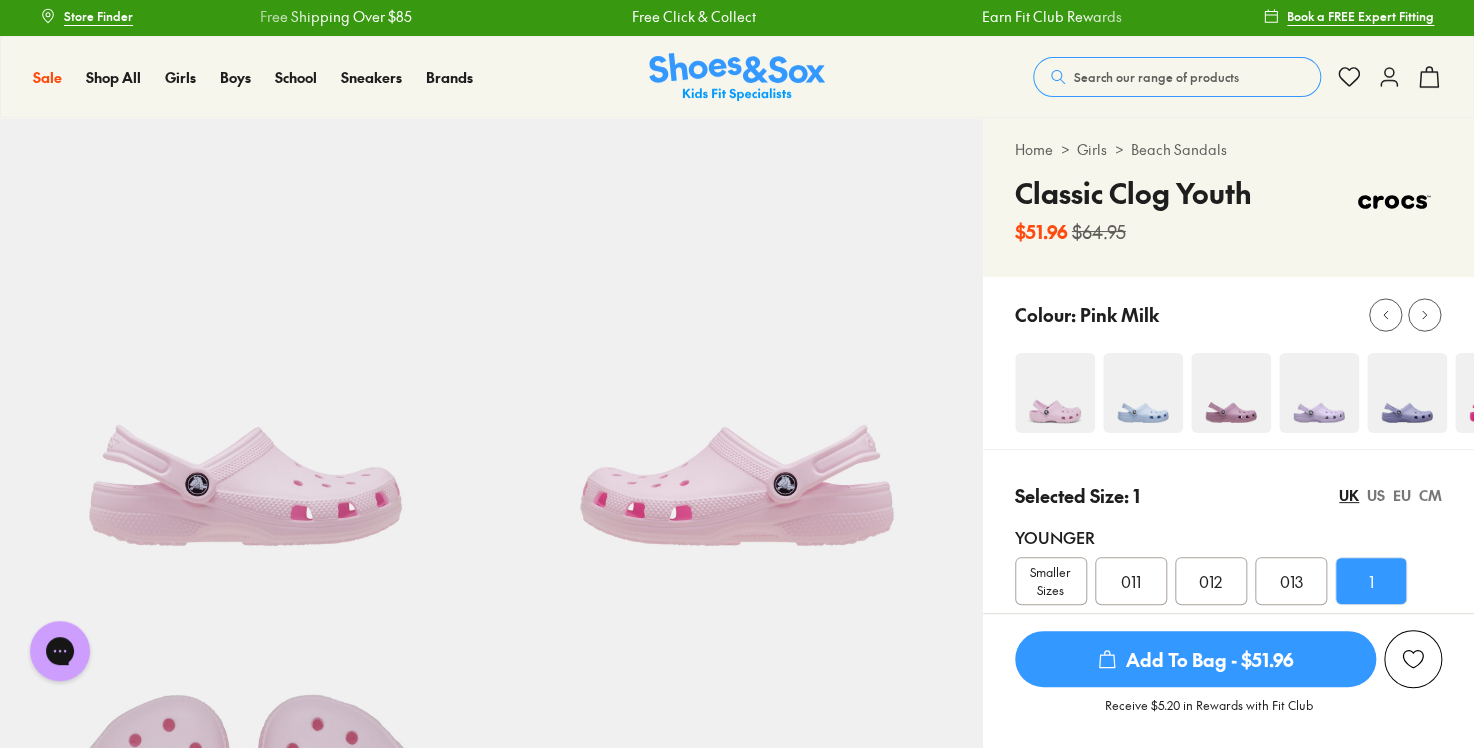 scroll, scrollTop: 0, scrollLeft: 0, axis: both 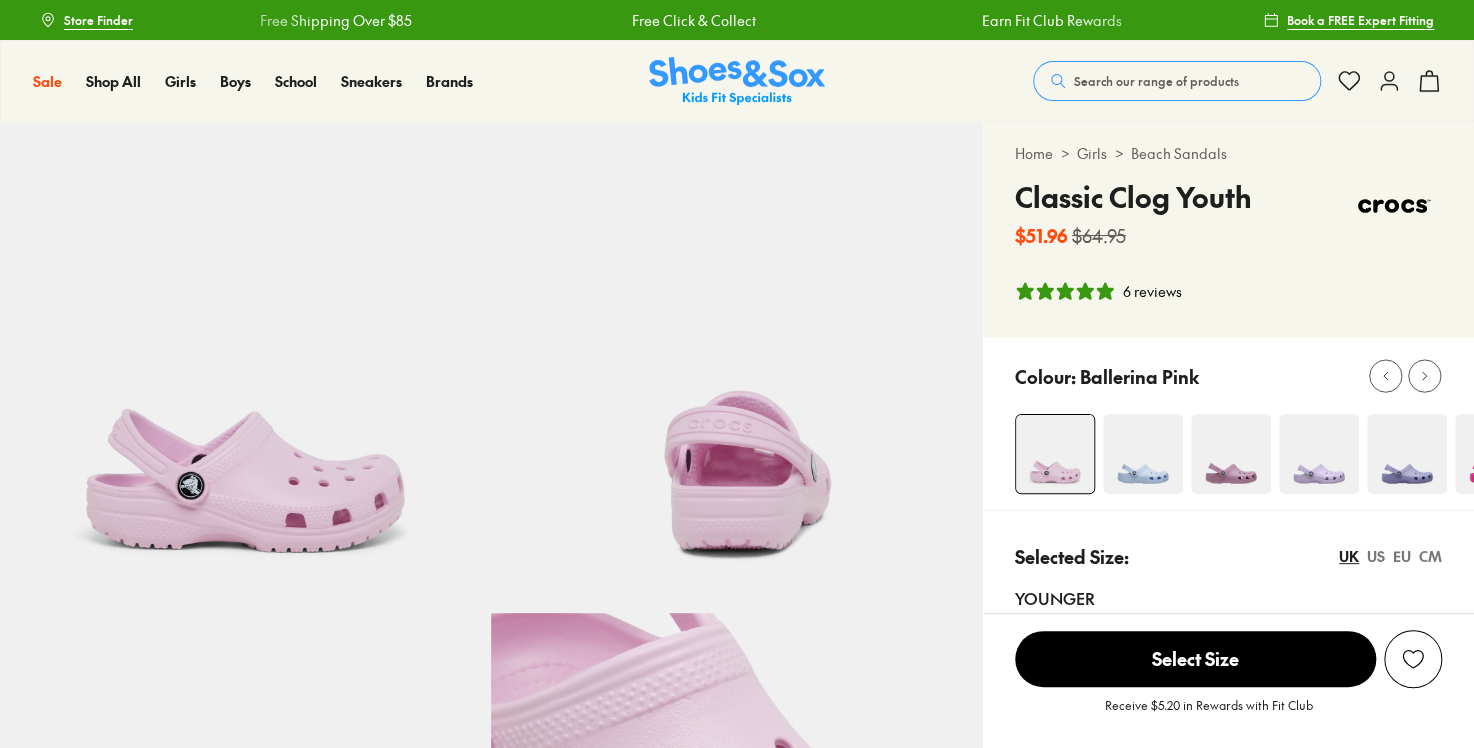 select on "*" 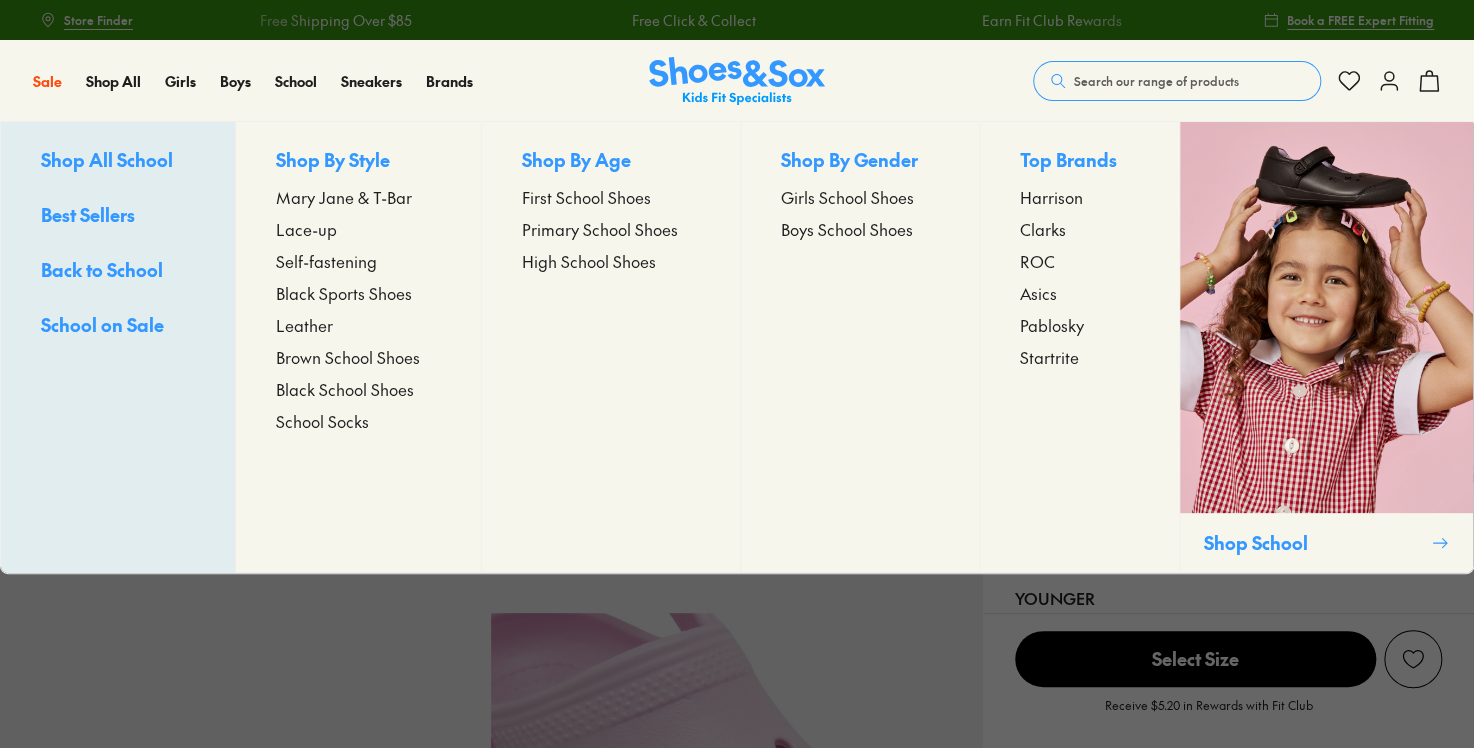 scroll, scrollTop: 0, scrollLeft: 0, axis: both 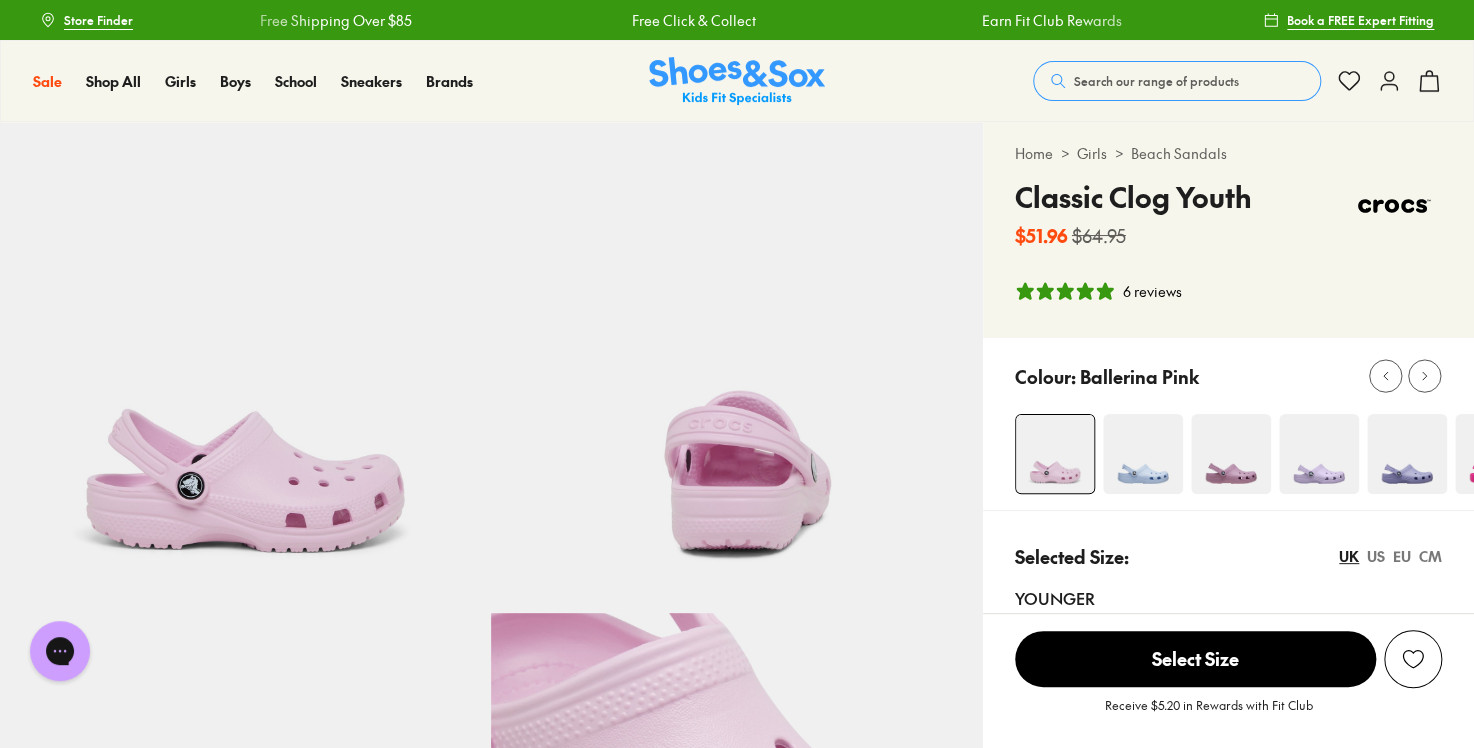 click on "Beach Sandals" at bounding box center [1179, 153] 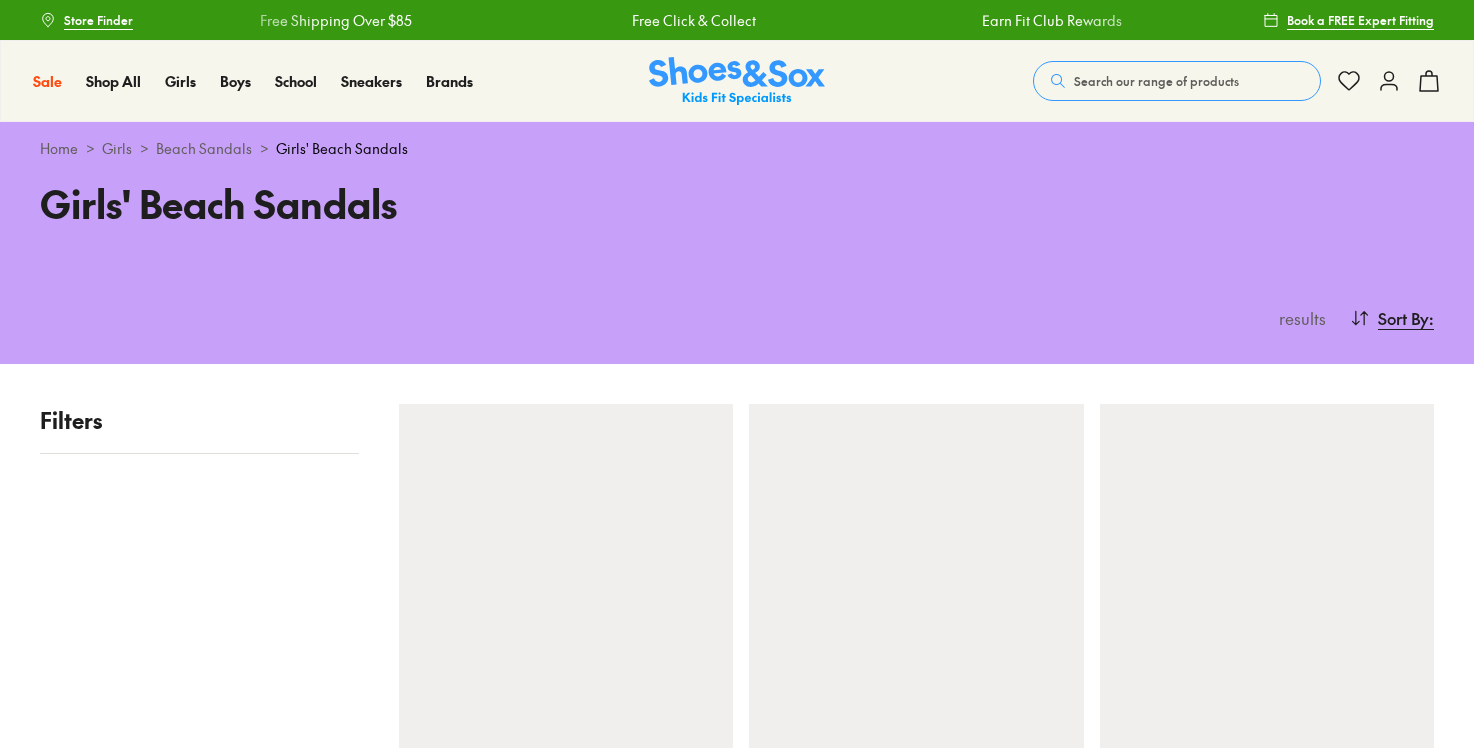 scroll, scrollTop: 0, scrollLeft: 0, axis: both 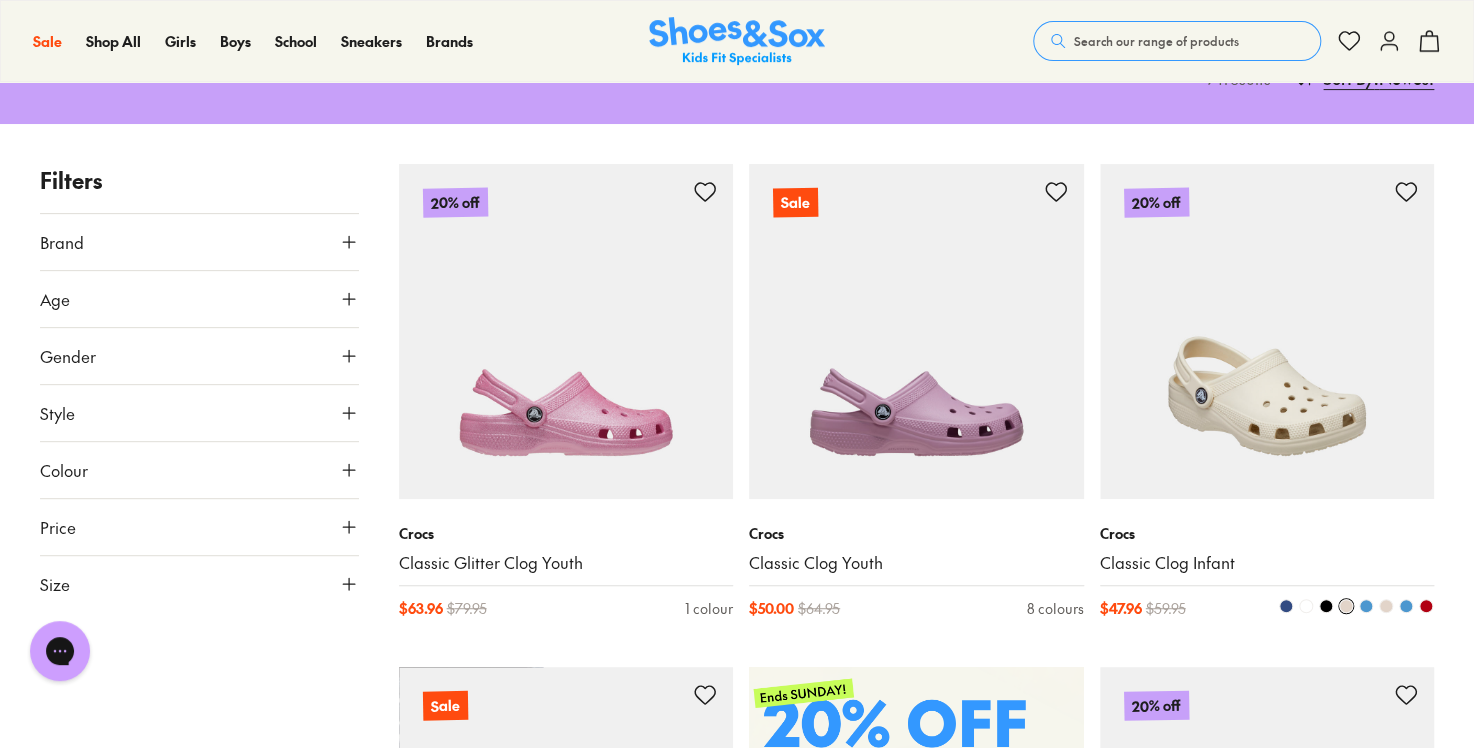 click at bounding box center [1267, 331] 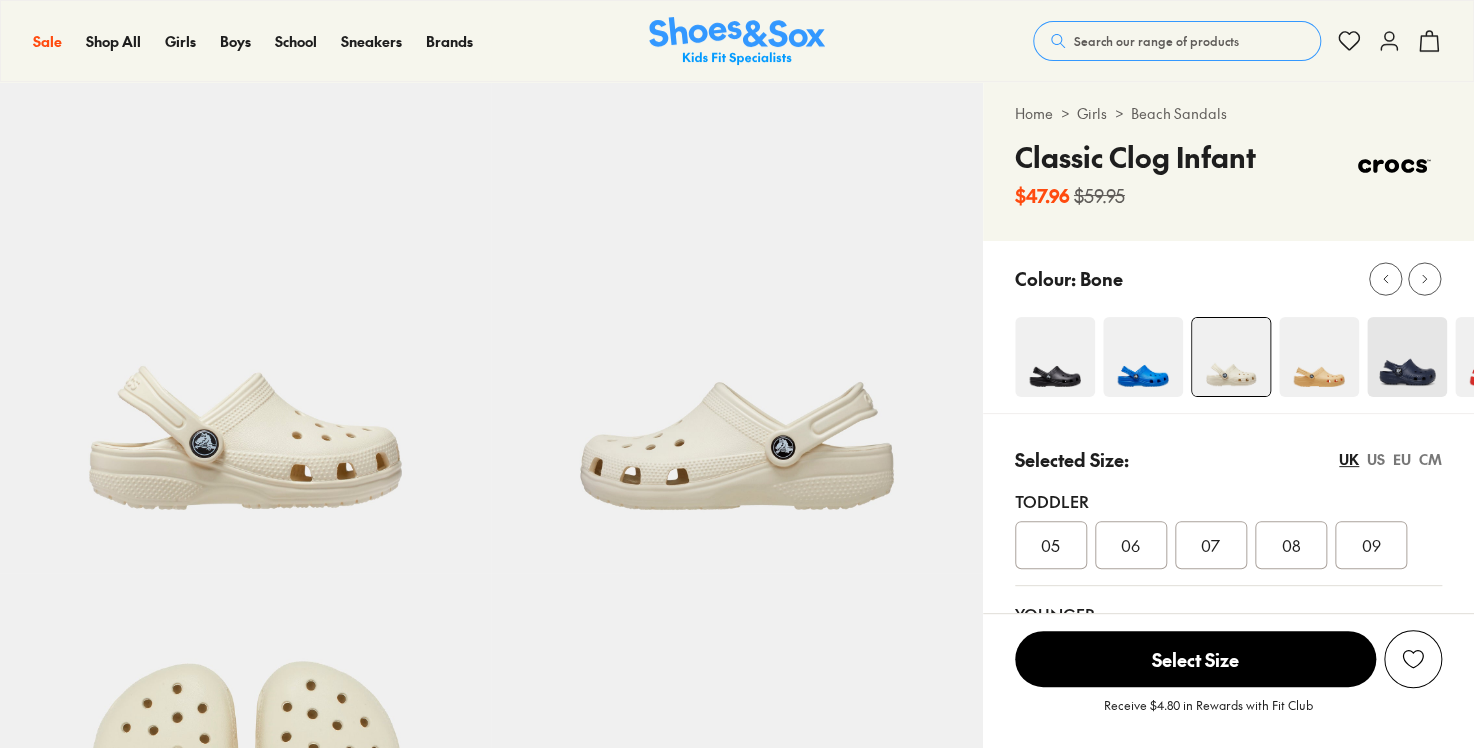 scroll, scrollTop: 203, scrollLeft: 0, axis: vertical 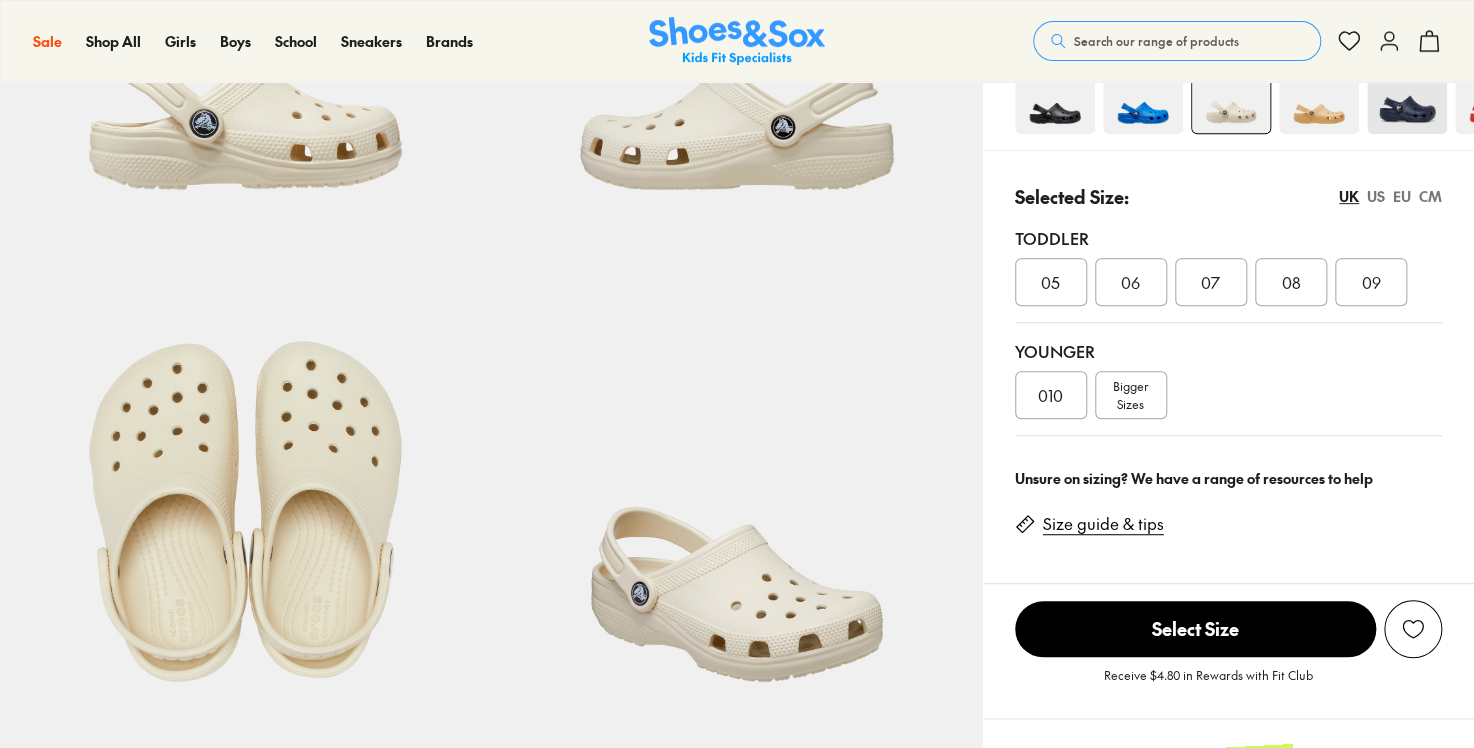 select on "*" 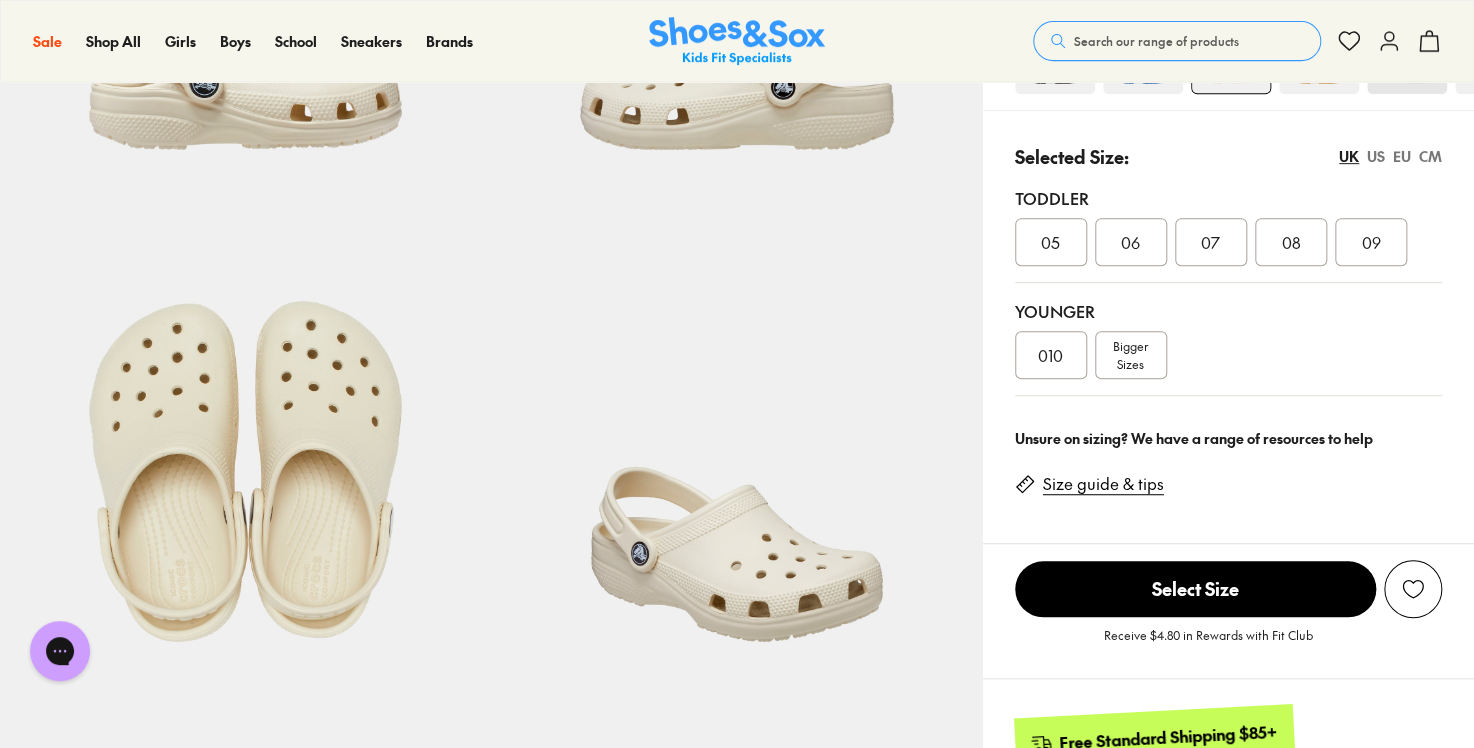 scroll, scrollTop: 440, scrollLeft: 0, axis: vertical 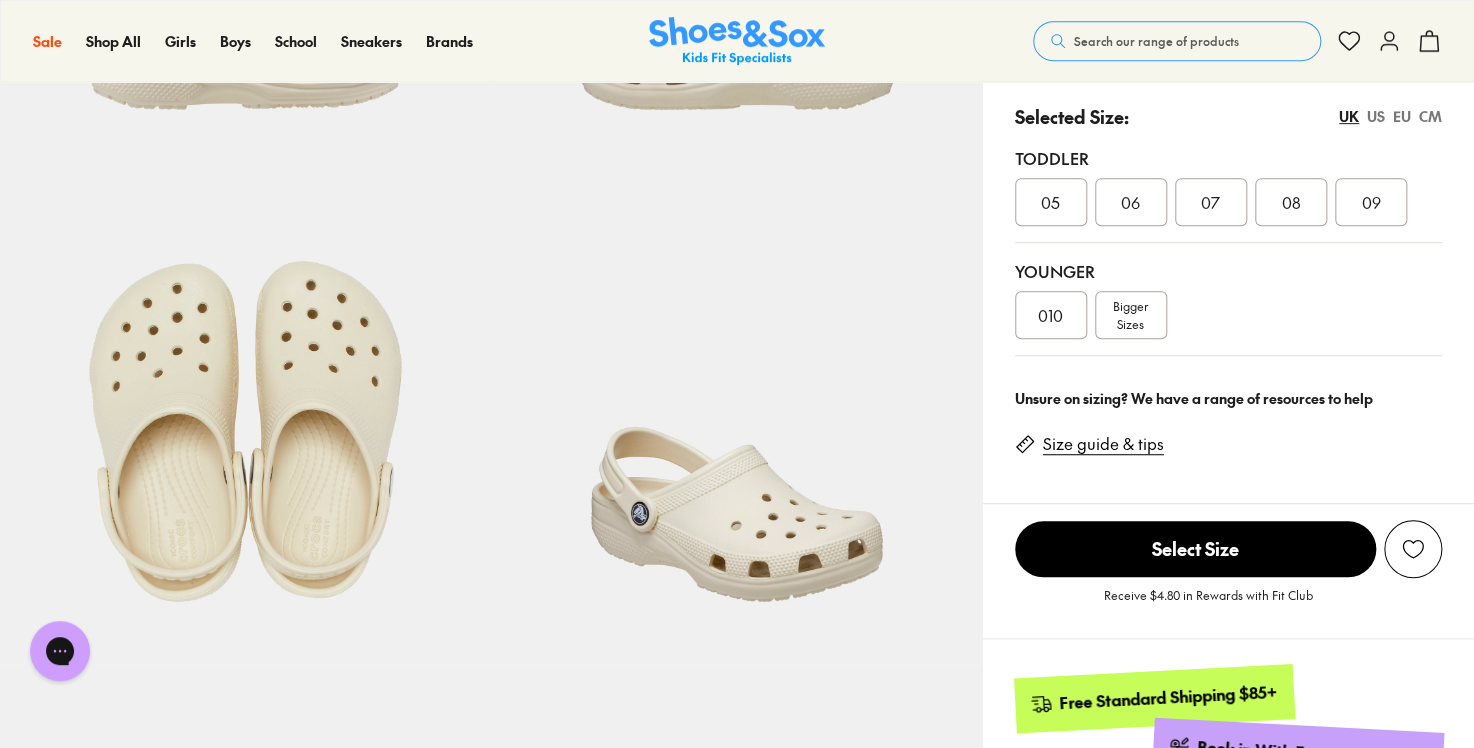 click 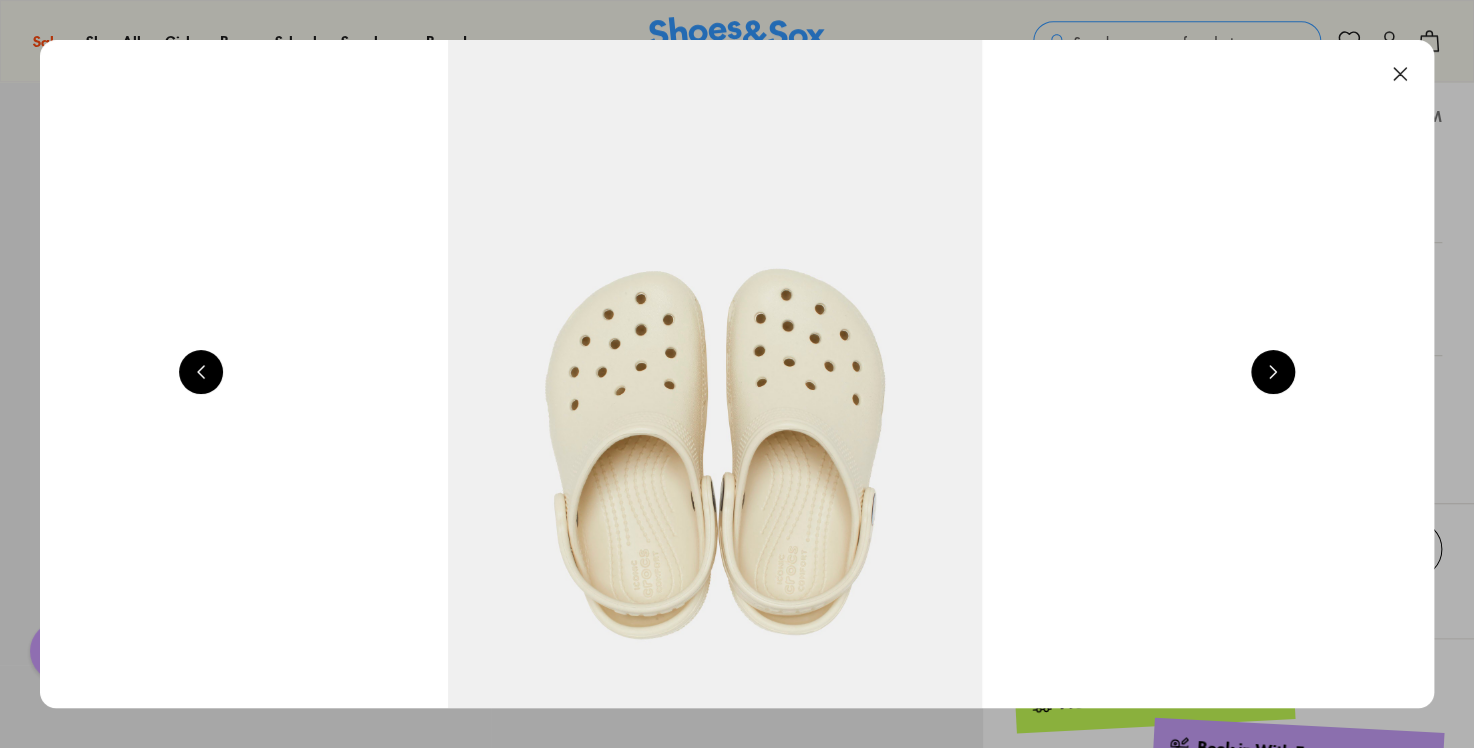 click at bounding box center (1273, 372) 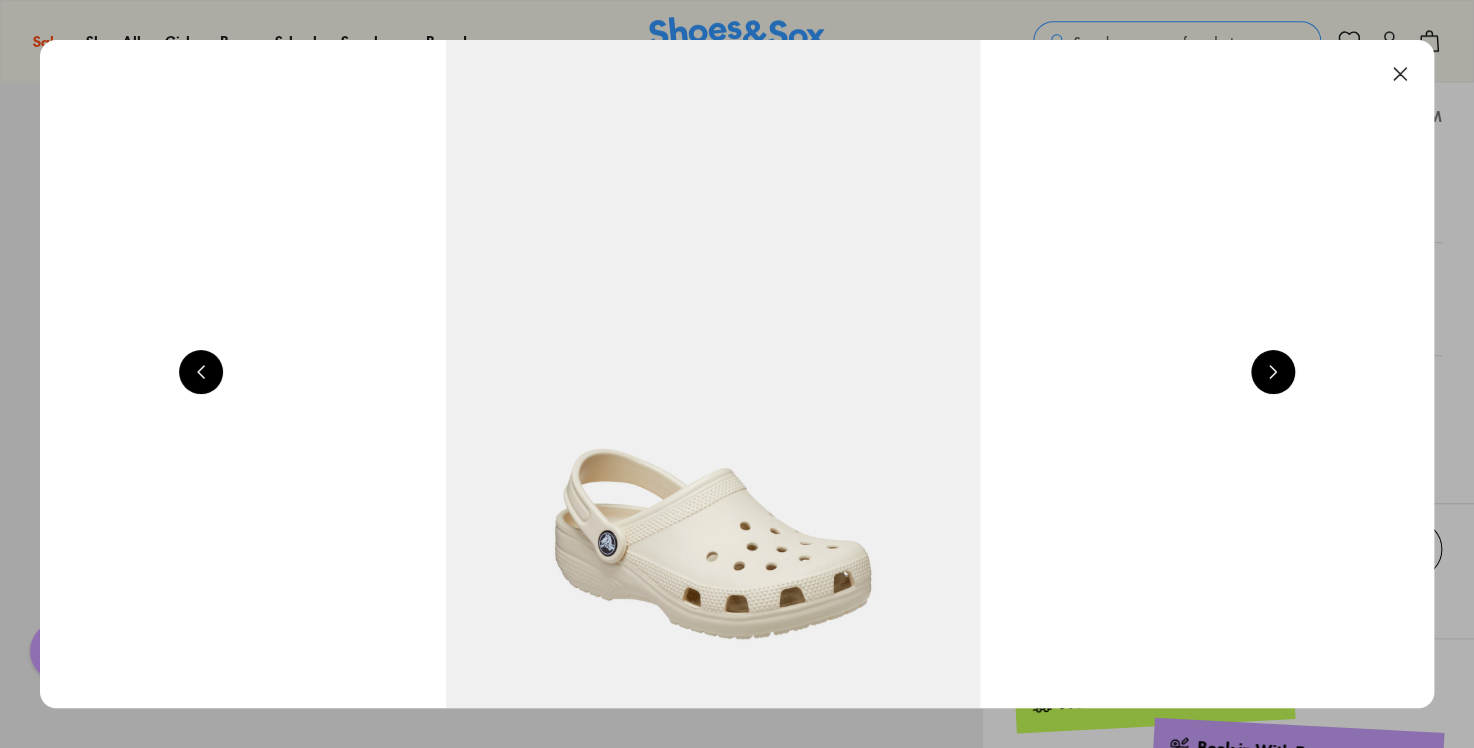 scroll, scrollTop: 0, scrollLeft: 5606, axis: horizontal 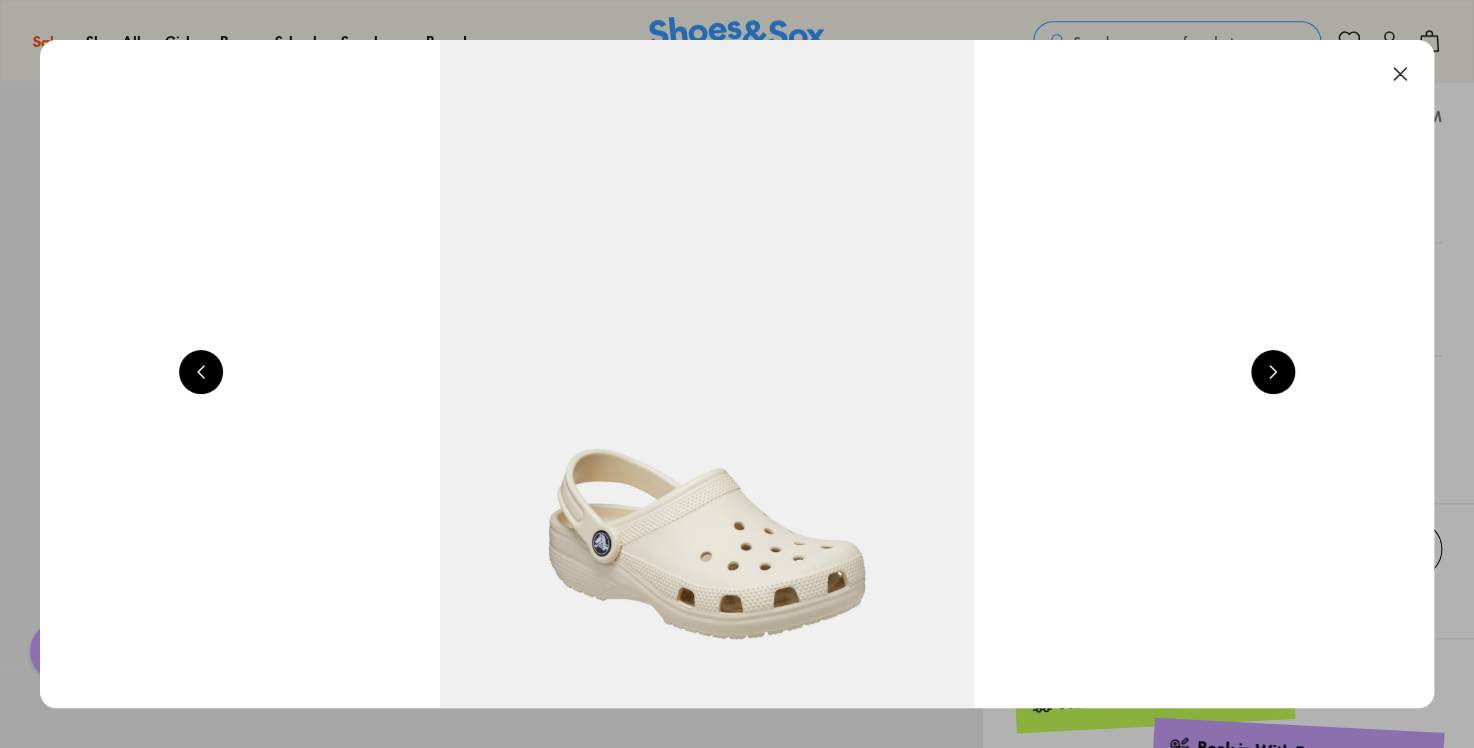 click at bounding box center [1273, 372] 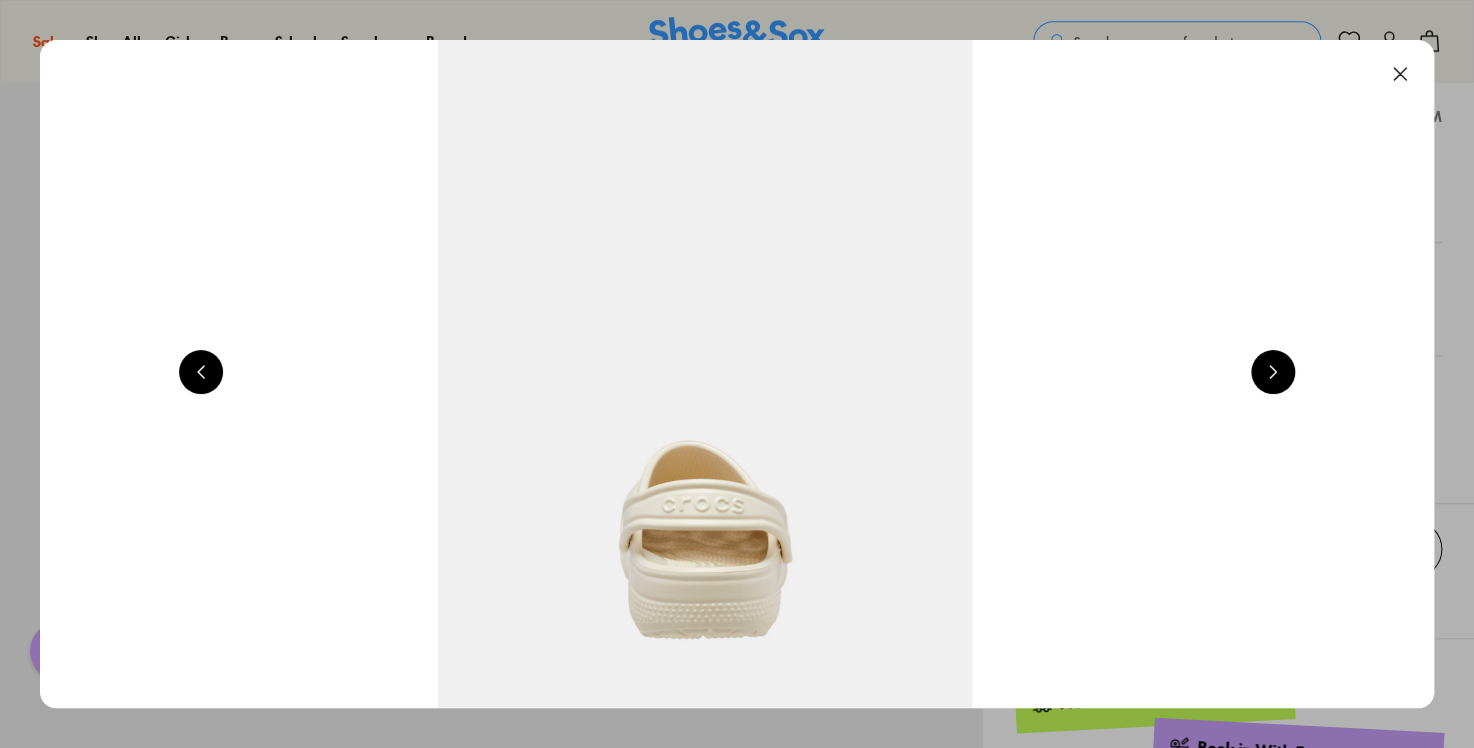 scroll, scrollTop: 0, scrollLeft: 7008, axis: horizontal 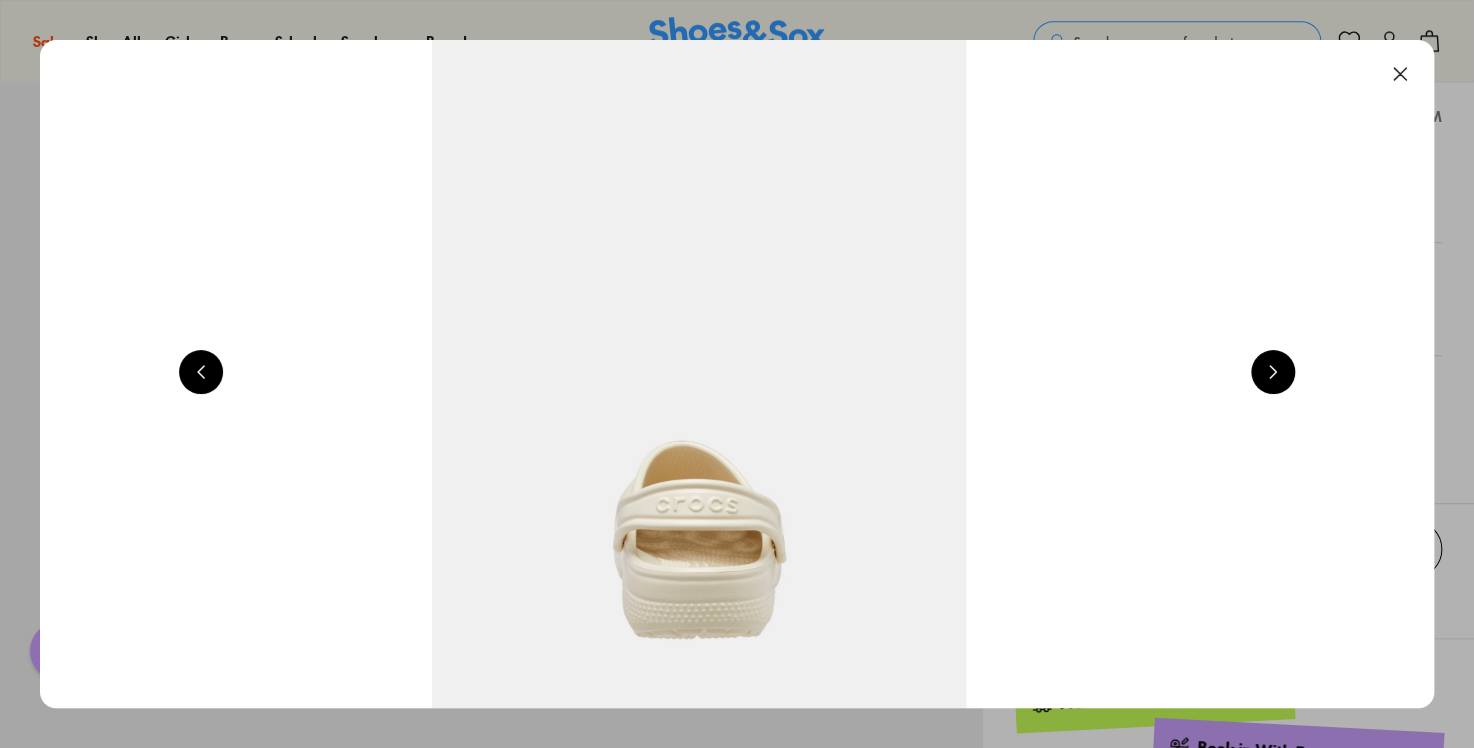 click at bounding box center (1273, 372) 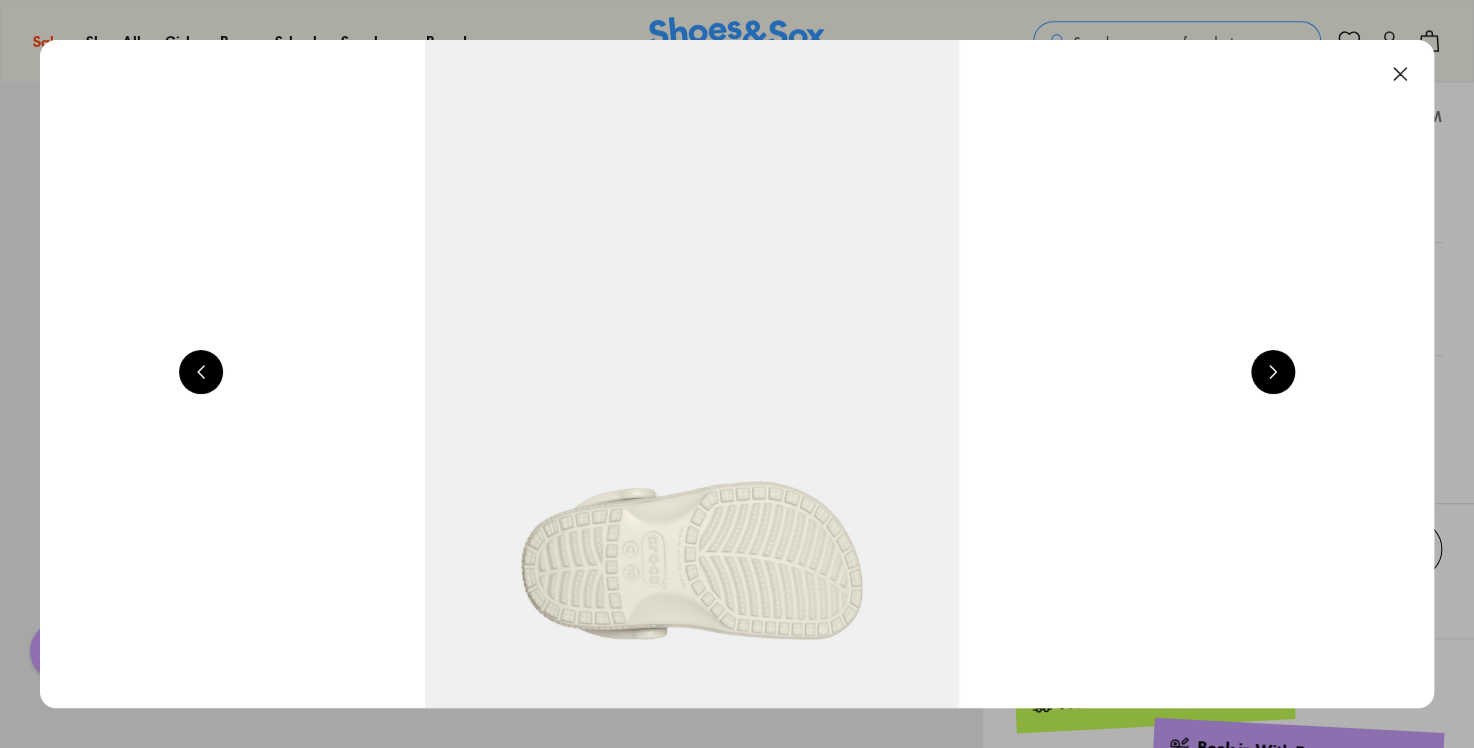 click at bounding box center (1273, 372) 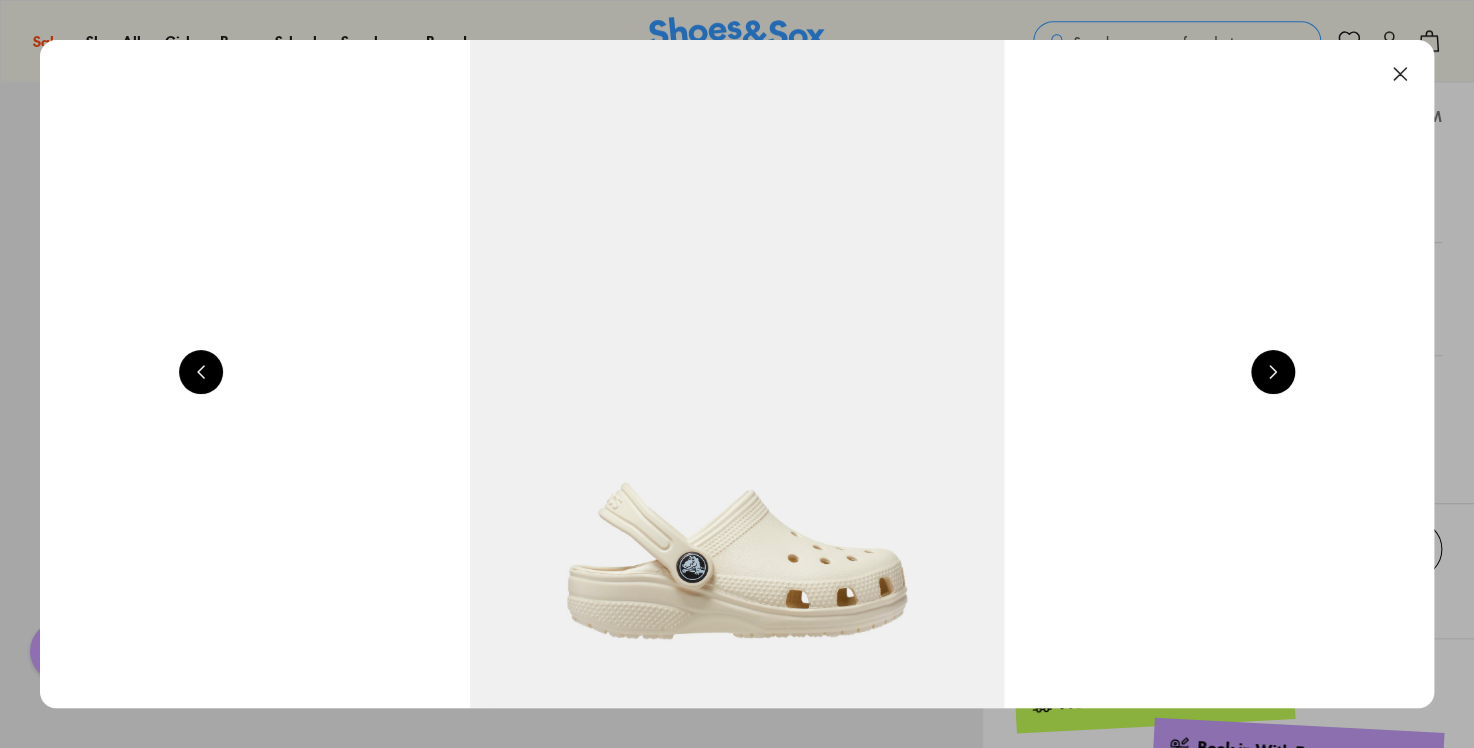scroll, scrollTop: 0, scrollLeft: 1401, axis: horizontal 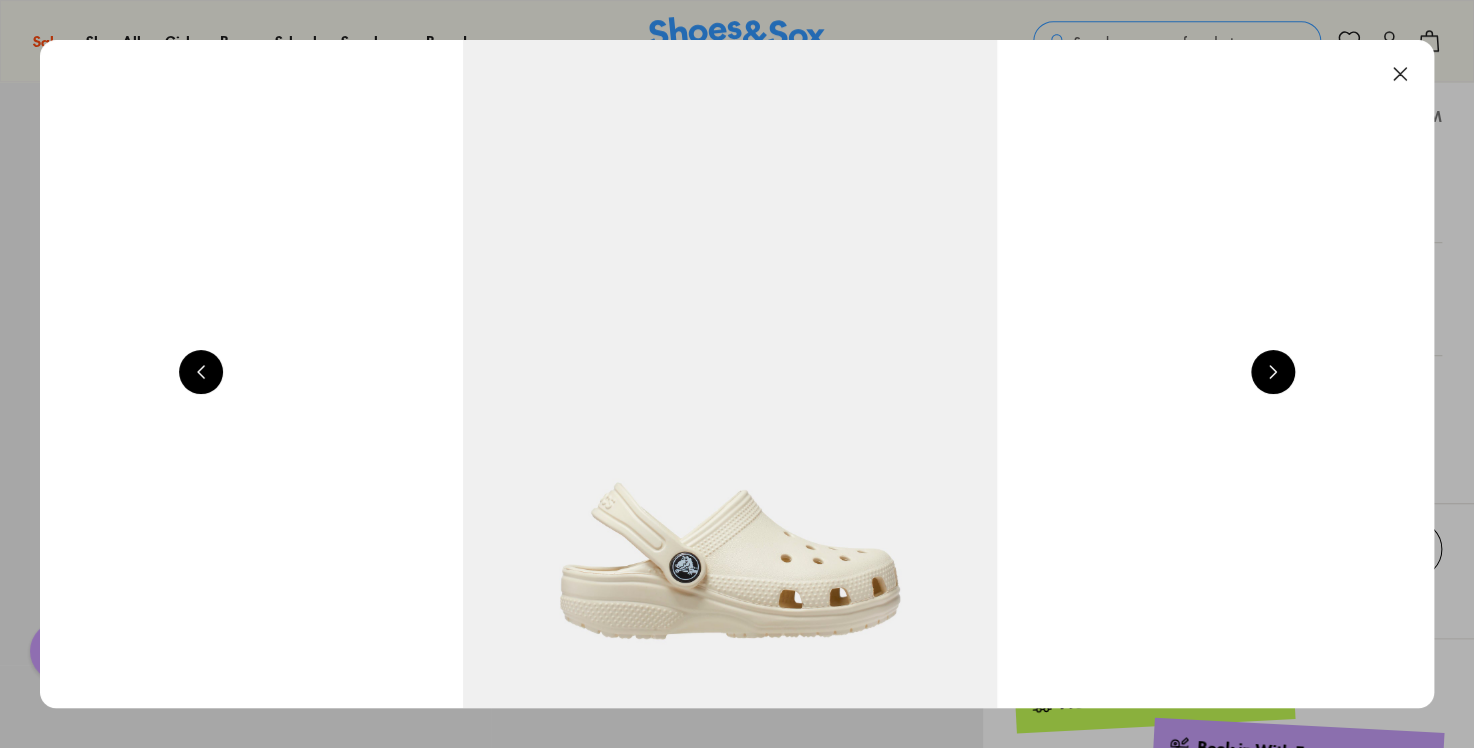 click at bounding box center [1400, 74] 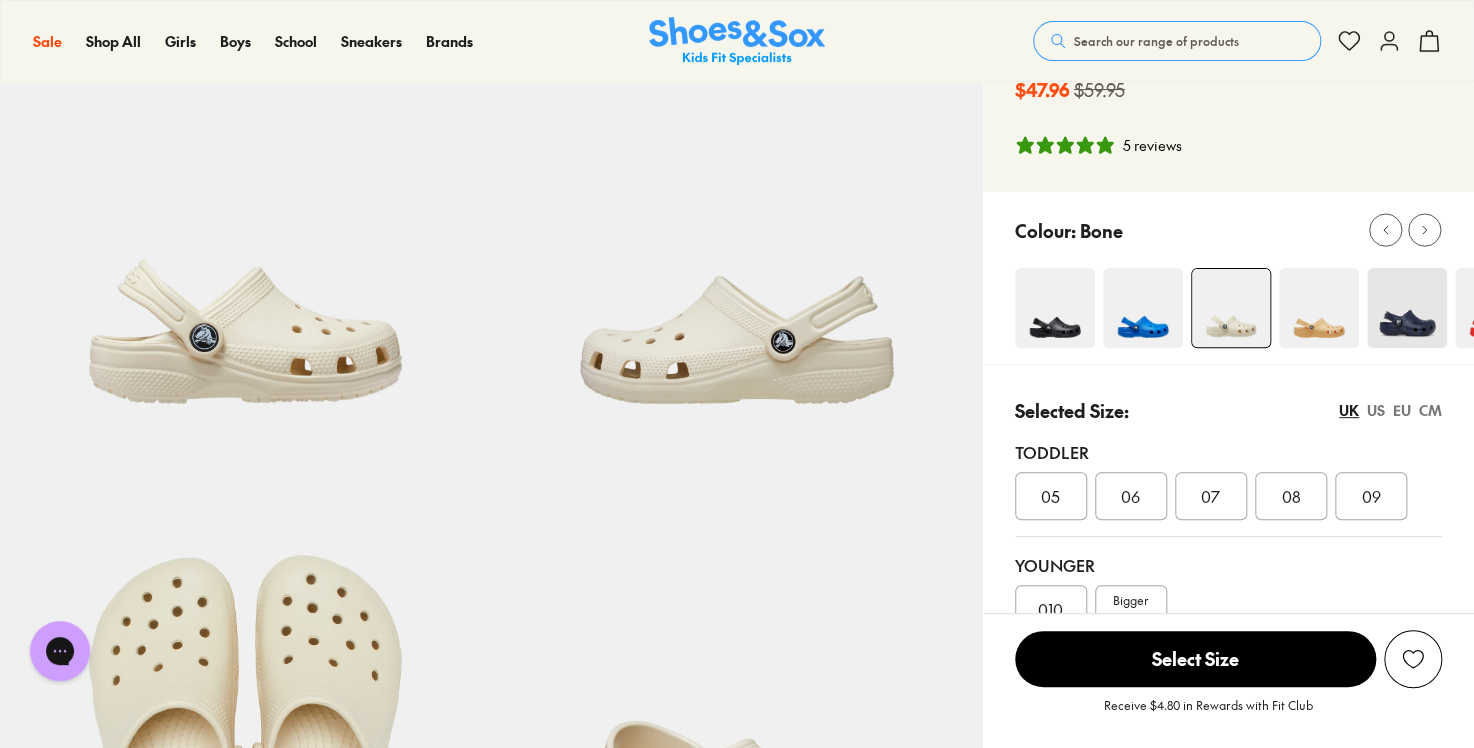 scroll, scrollTop: 80, scrollLeft: 0, axis: vertical 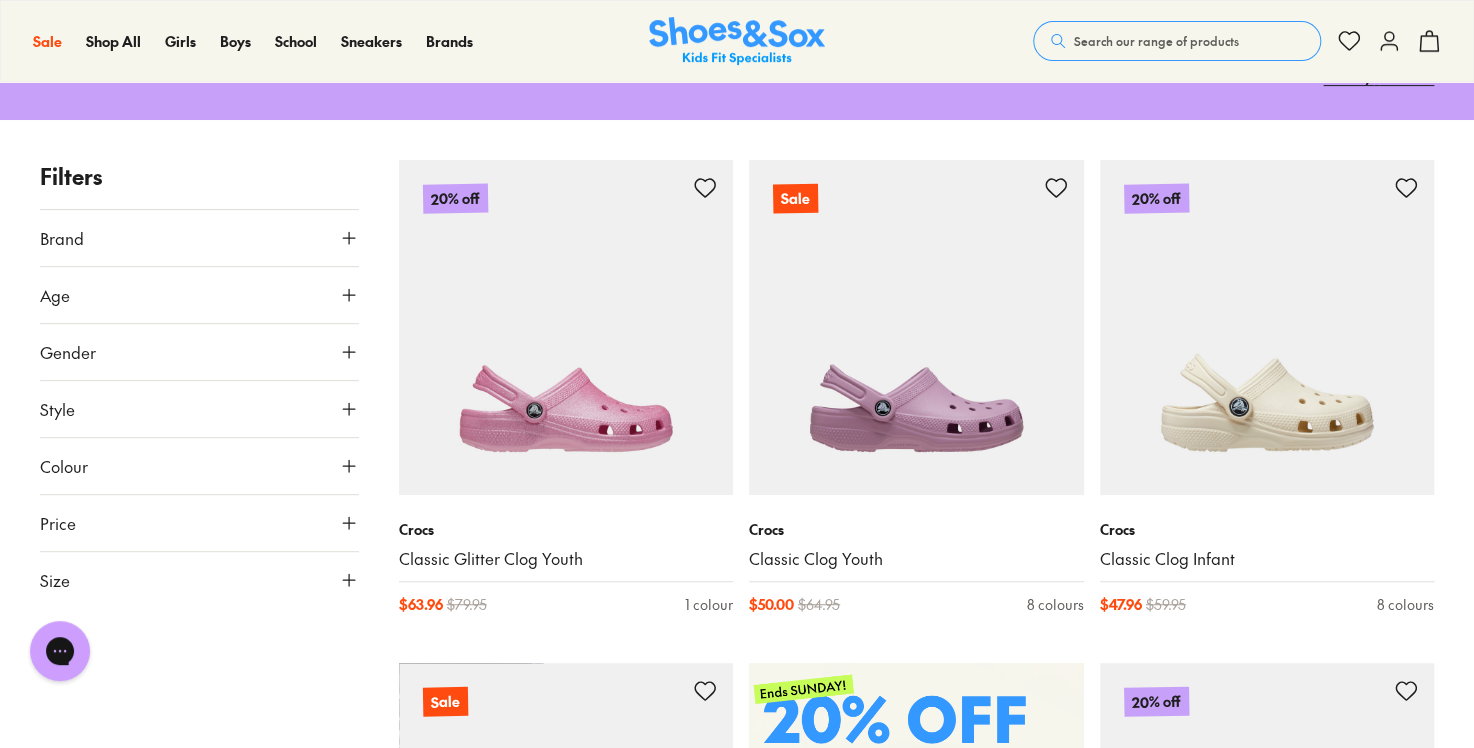click on "Age" at bounding box center [199, 295] 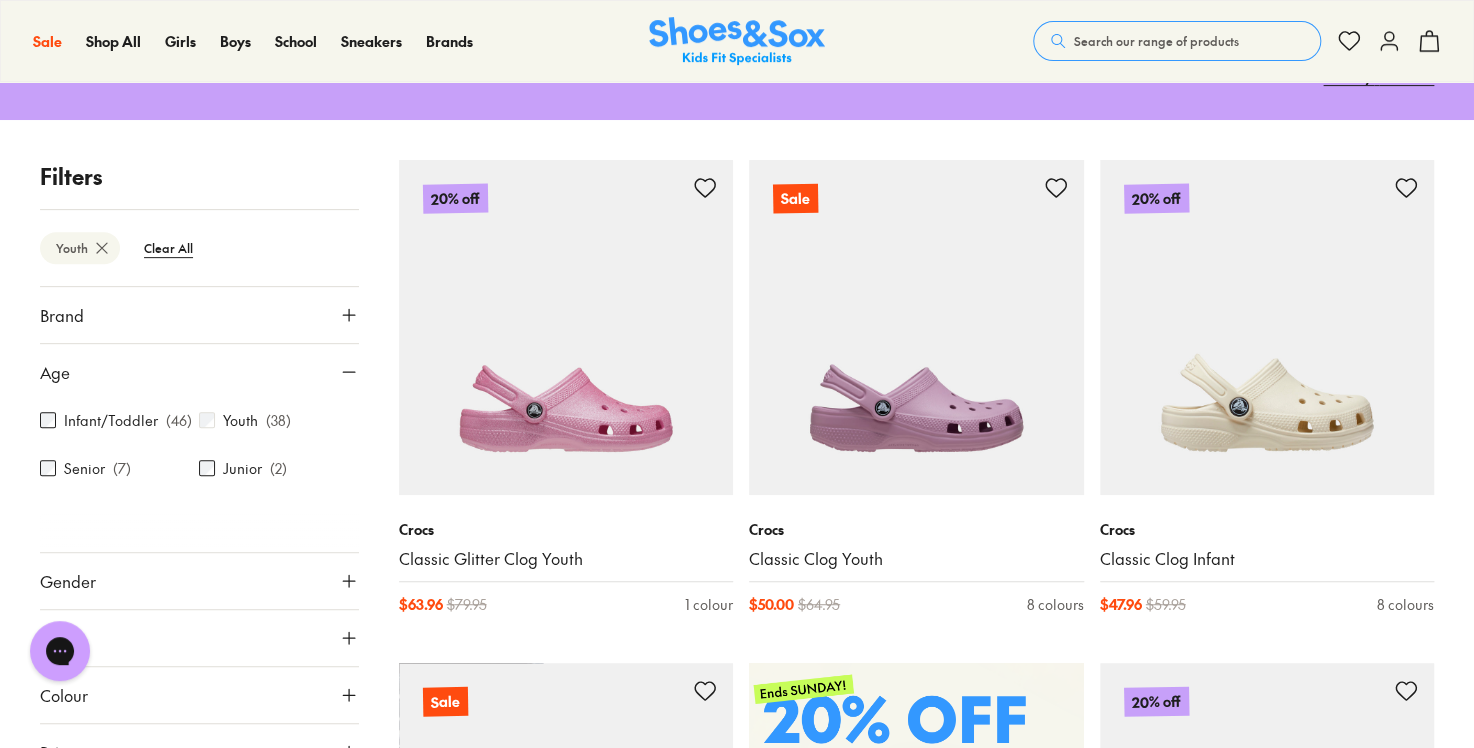 scroll, scrollTop: 74, scrollLeft: 0, axis: vertical 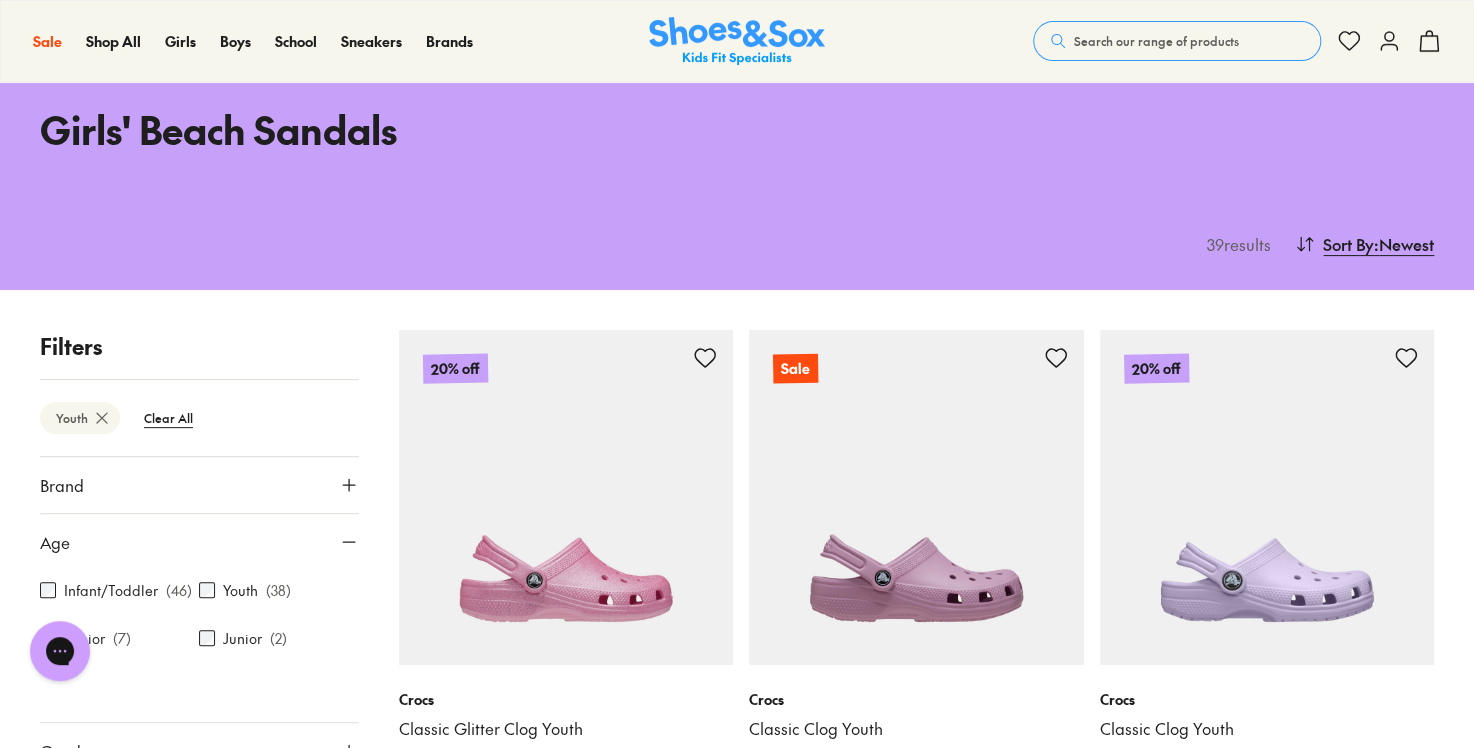 click on "39  results Sort By :  Newest Sort Newest Name: A - Z Name: Z - A Price: Low to High Price: High to Low" at bounding box center (737, 244) 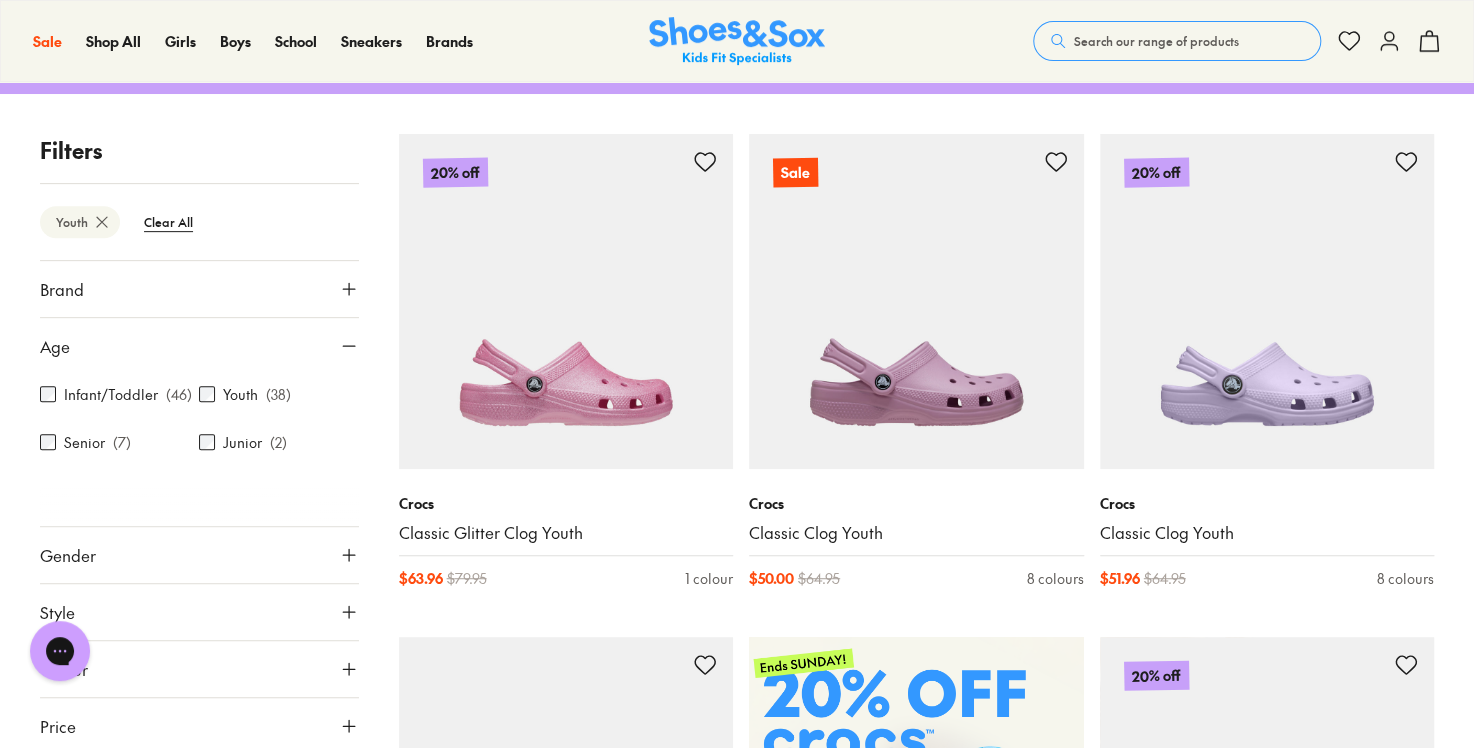 scroll, scrollTop: 274, scrollLeft: 0, axis: vertical 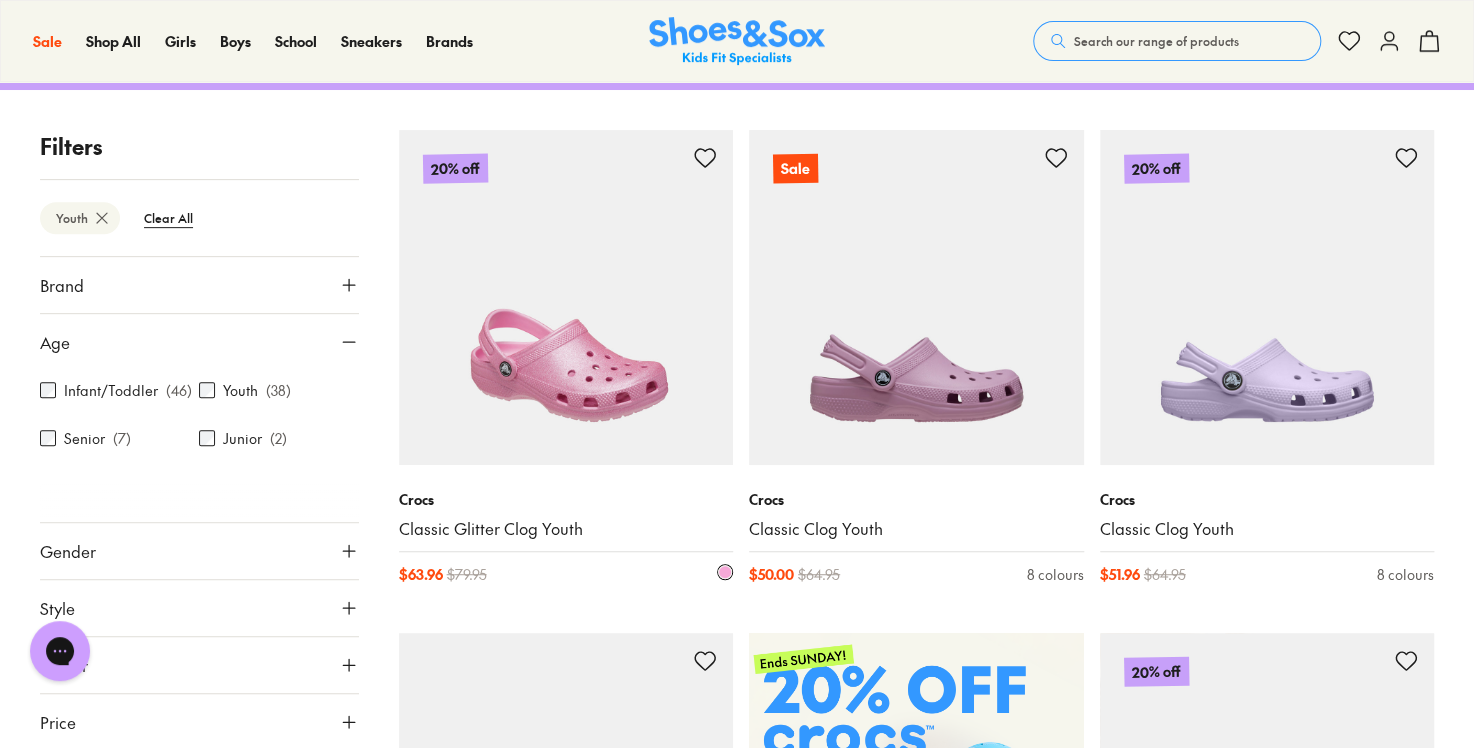 click at bounding box center (566, 297) 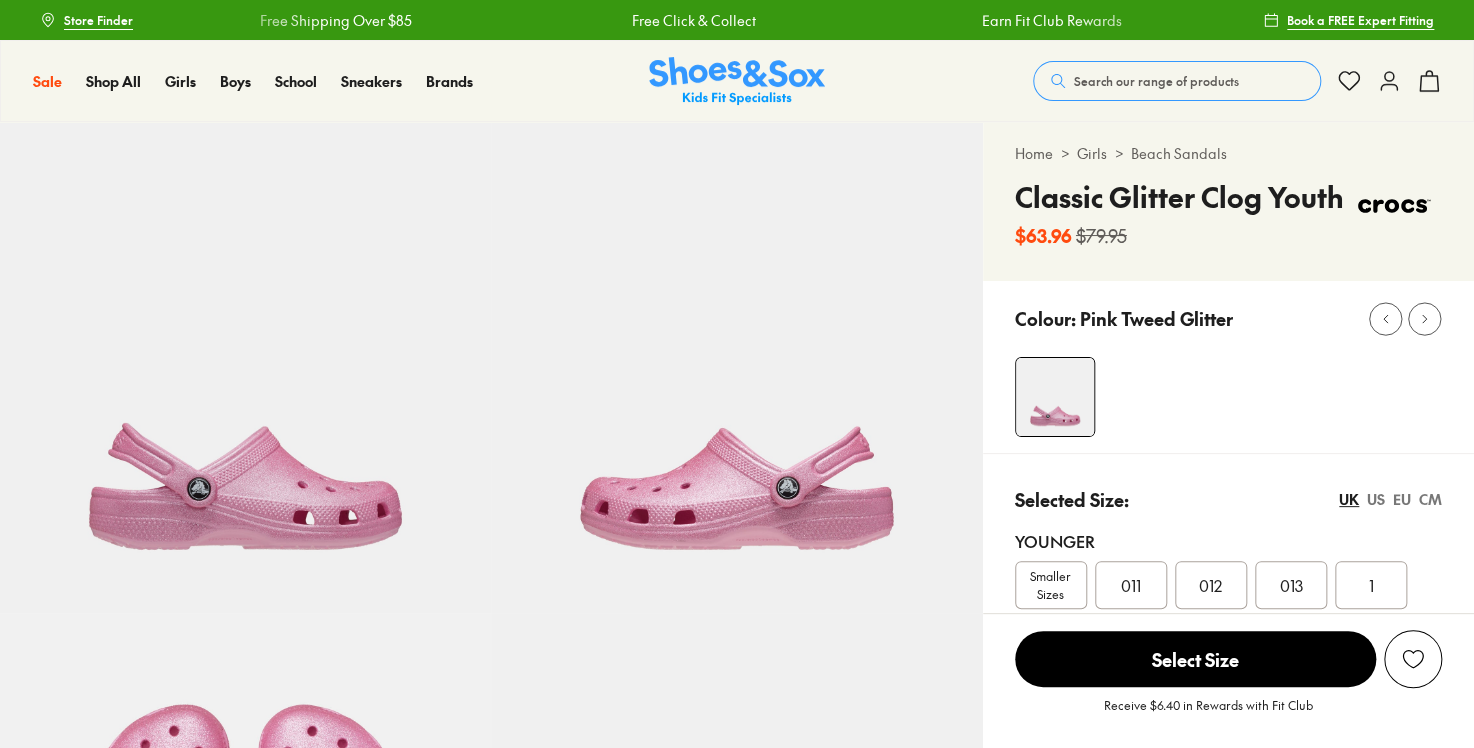 scroll, scrollTop: 40, scrollLeft: 0, axis: vertical 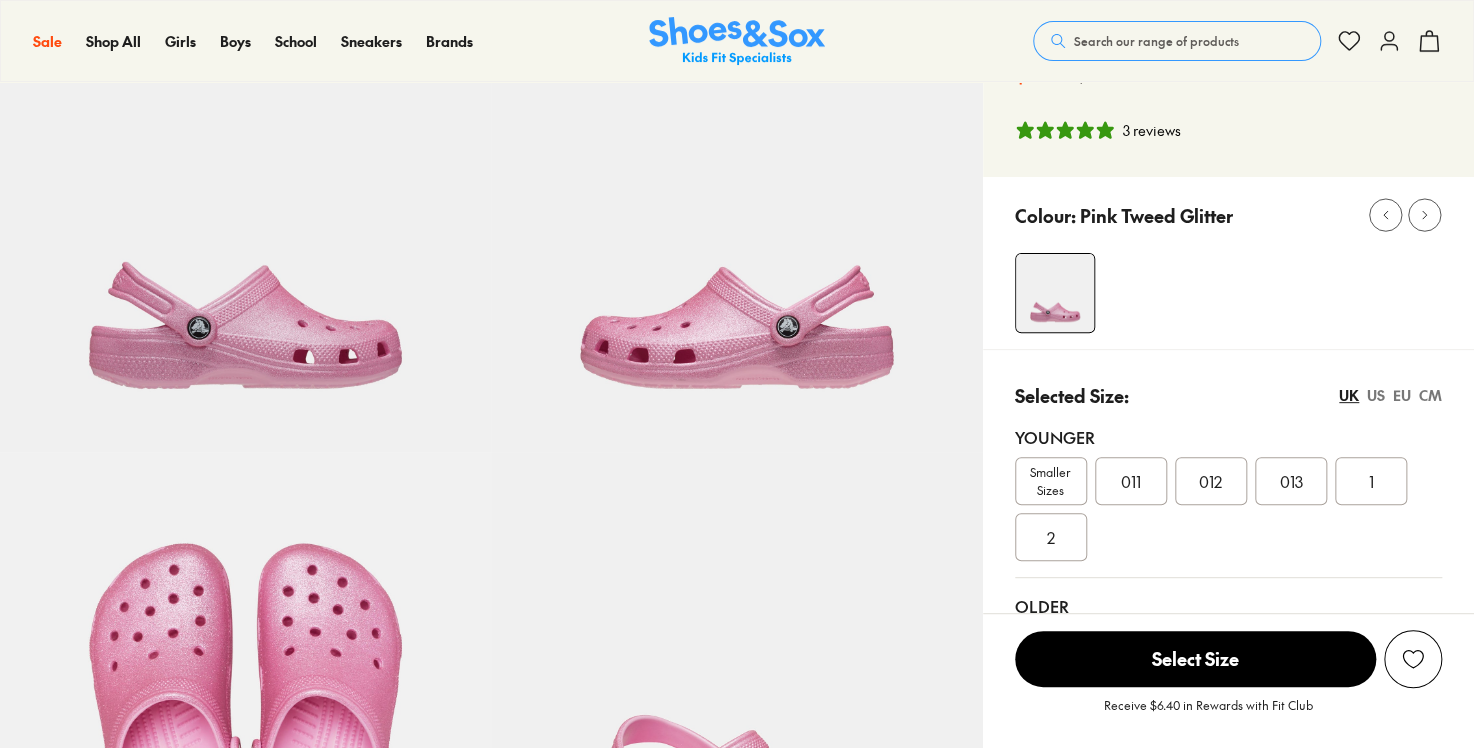 select on "*" 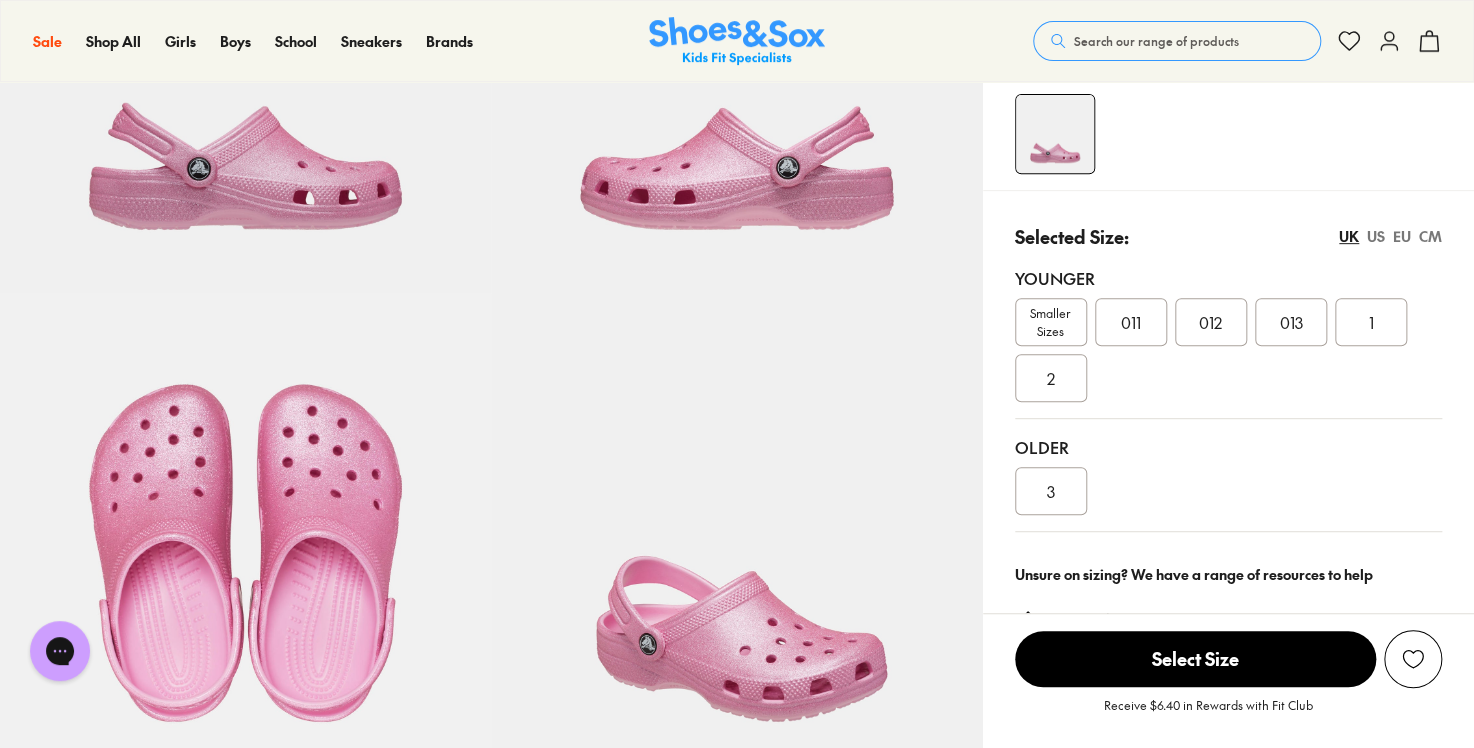 scroll, scrollTop: 0, scrollLeft: 0, axis: both 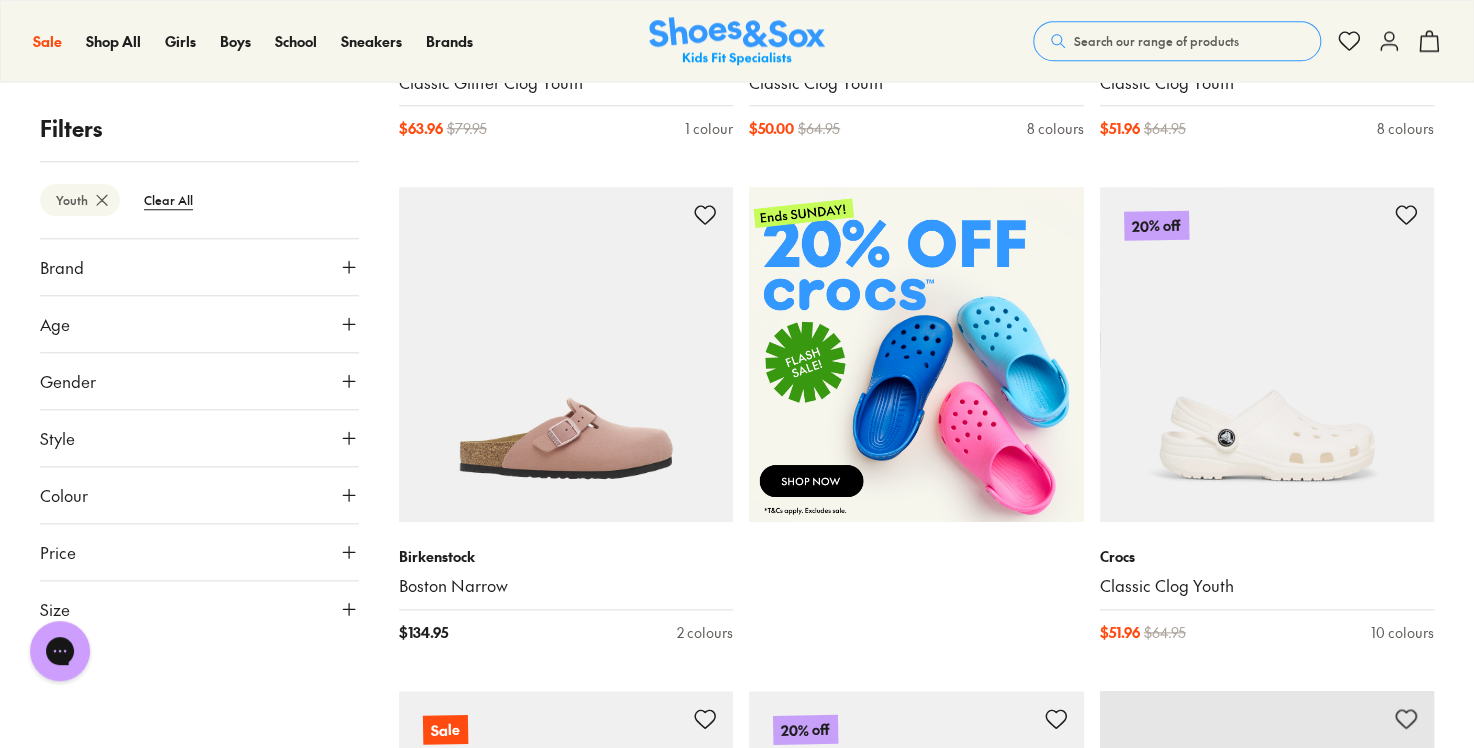 click at bounding box center (916, 354) 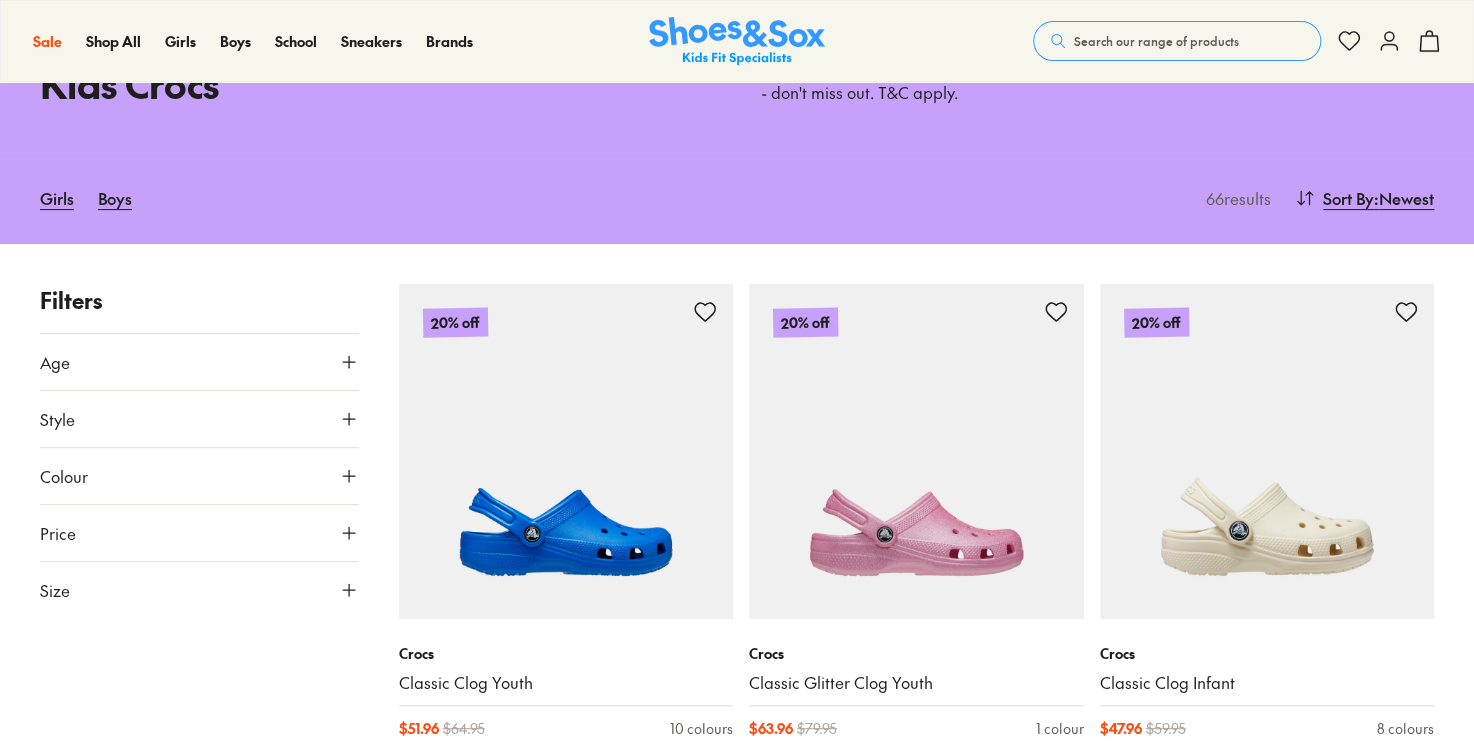 scroll, scrollTop: 160, scrollLeft: 0, axis: vertical 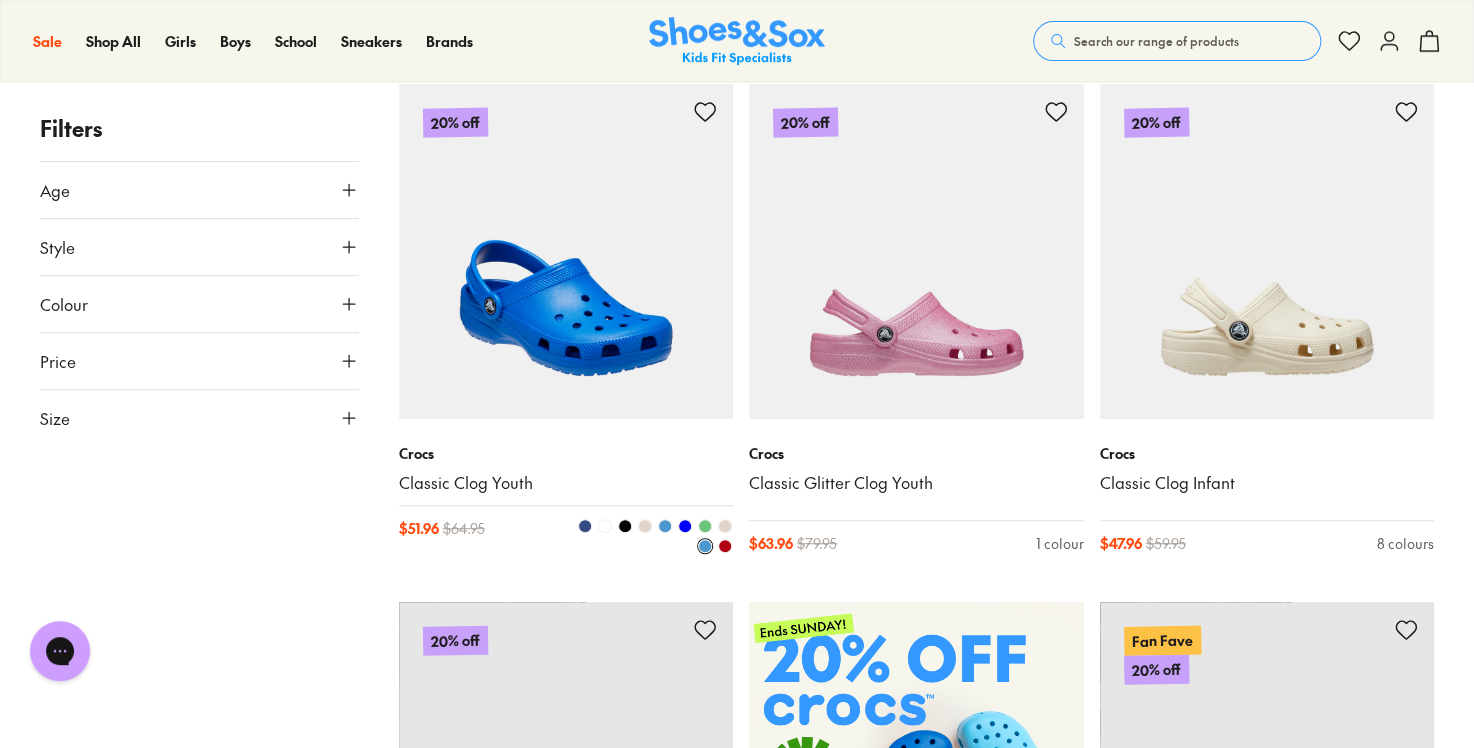click at bounding box center (645, 526) 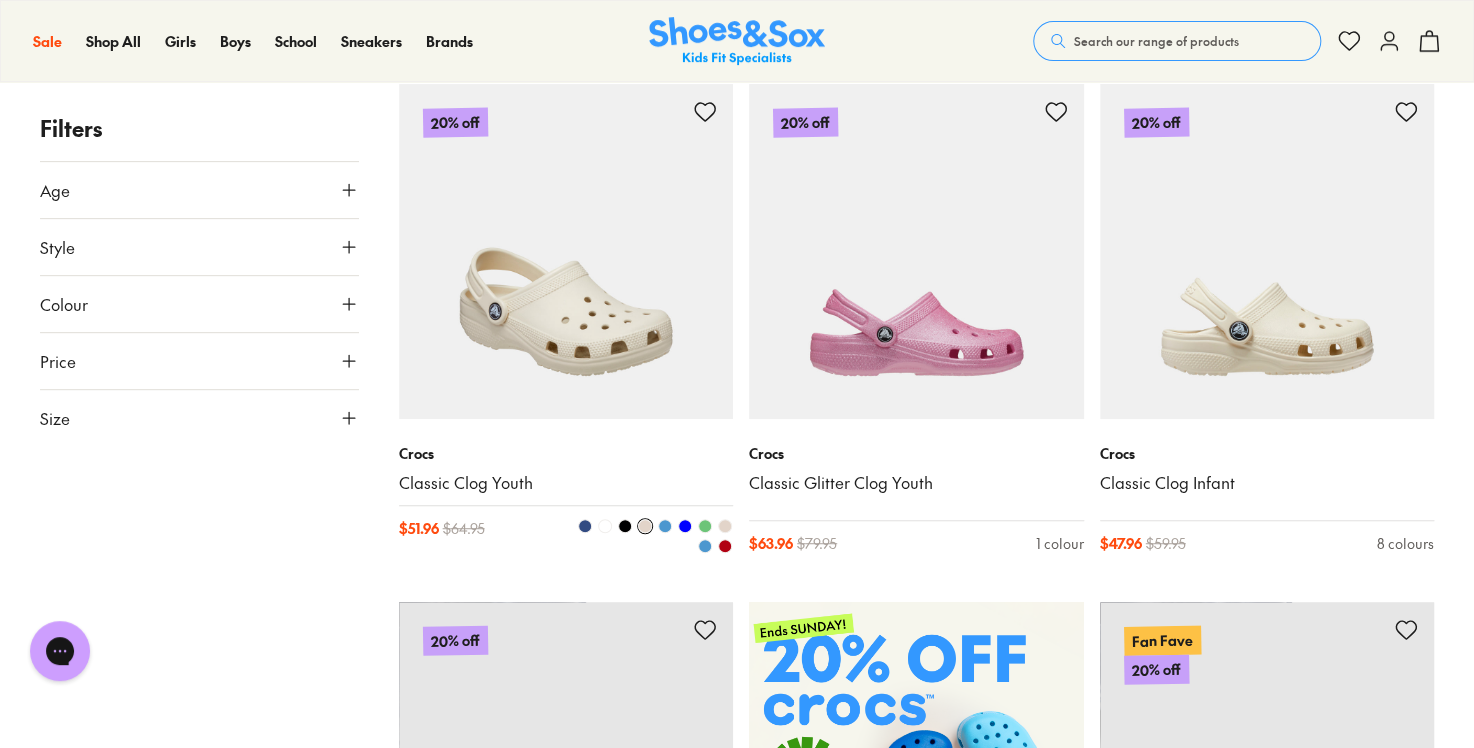 click at bounding box center (725, 526) 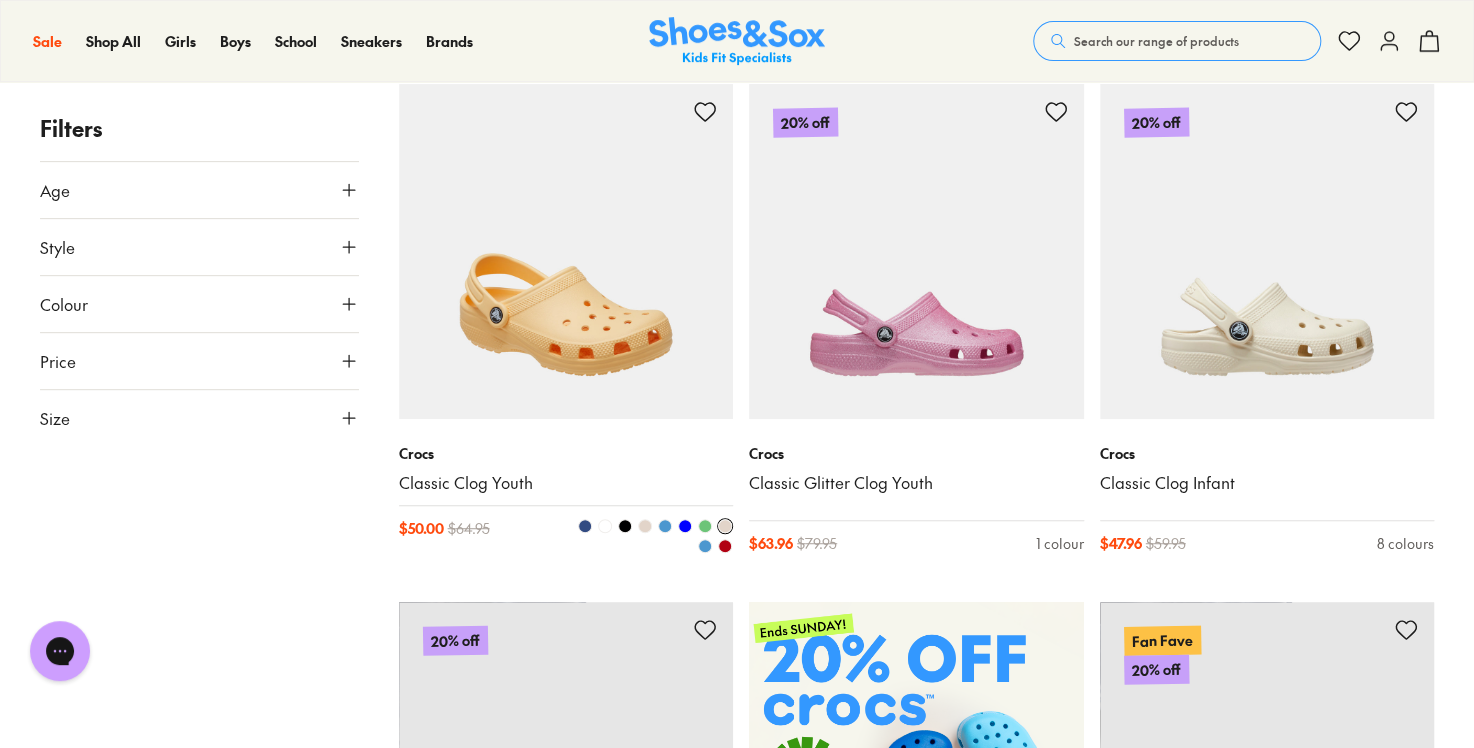 click at bounding box center [605, 526] 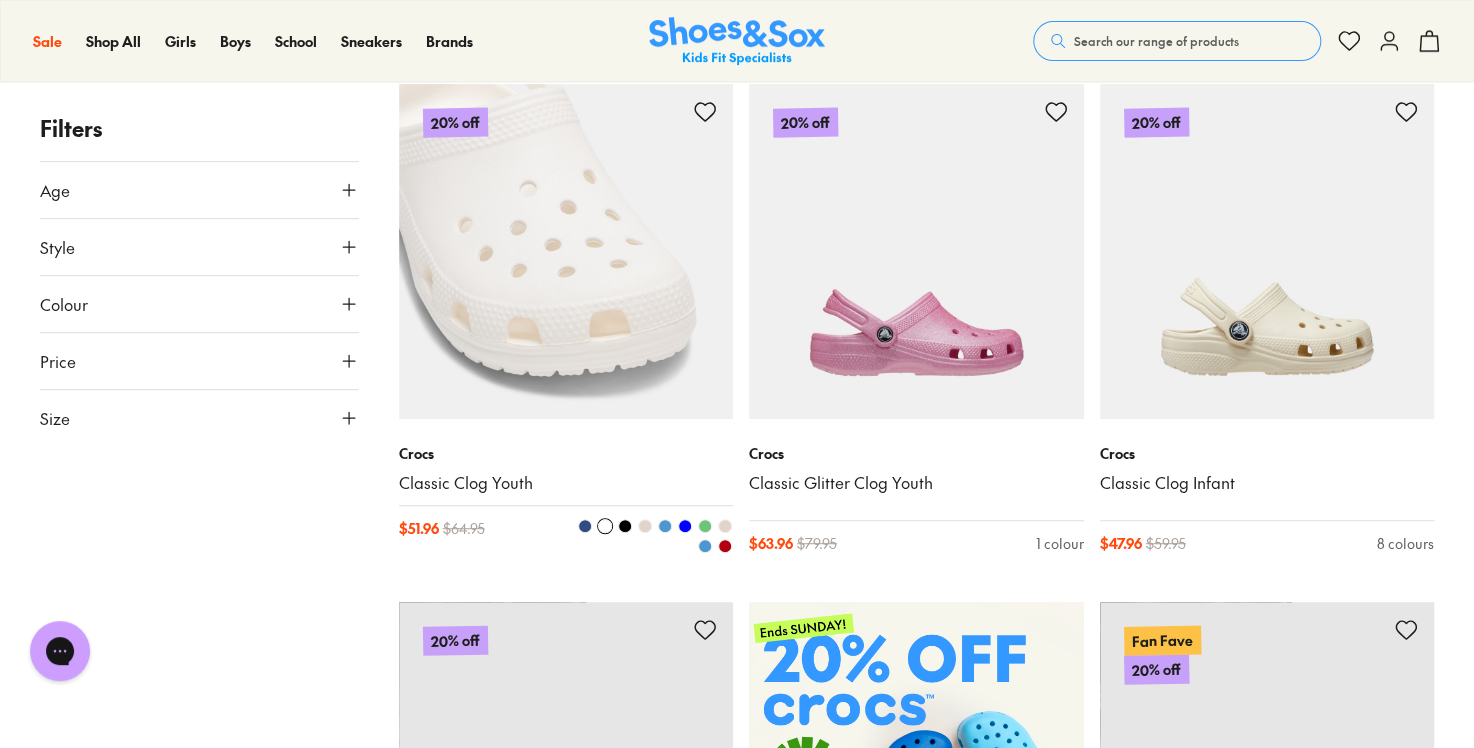 click at bounding box center (645, 526) 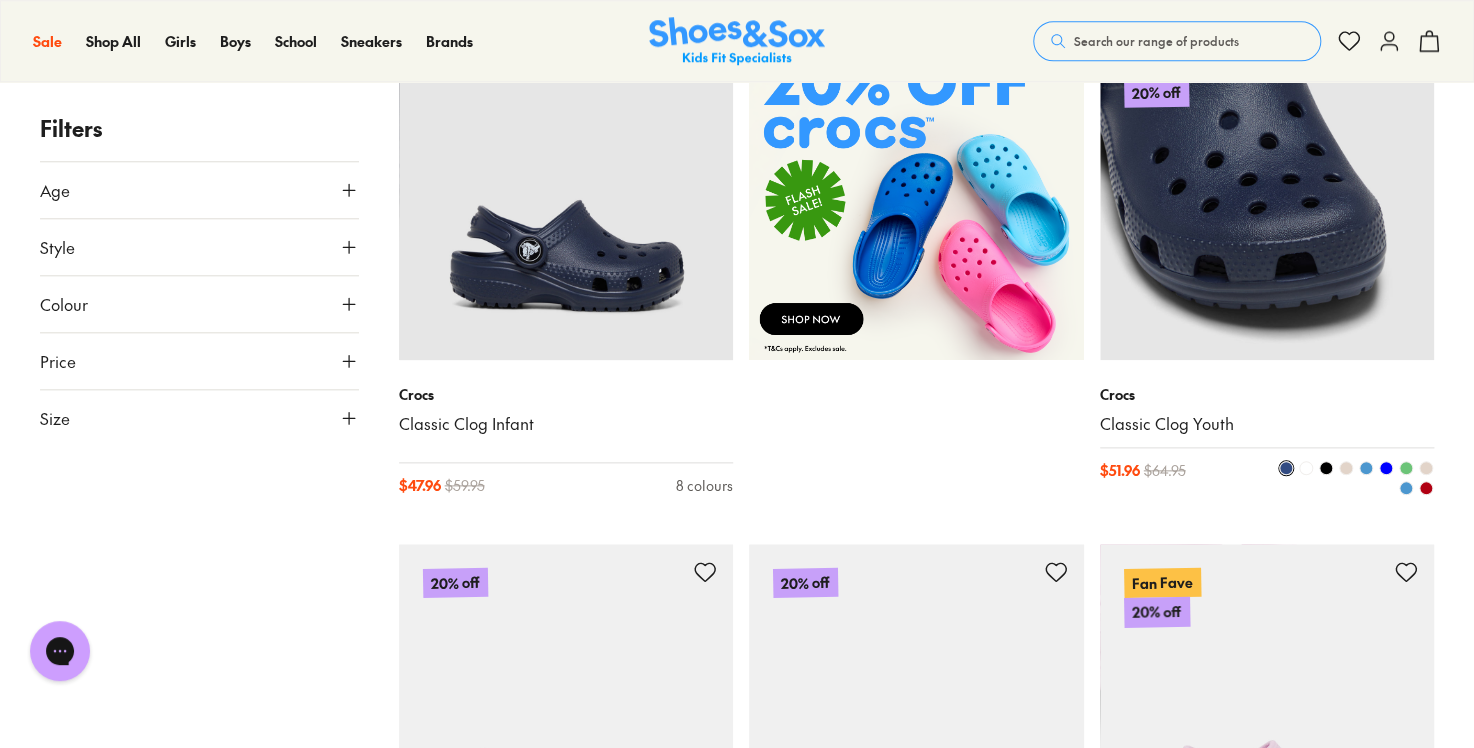 scroll, scrollTop: 880, scrollLeft: 0, axis: vertical 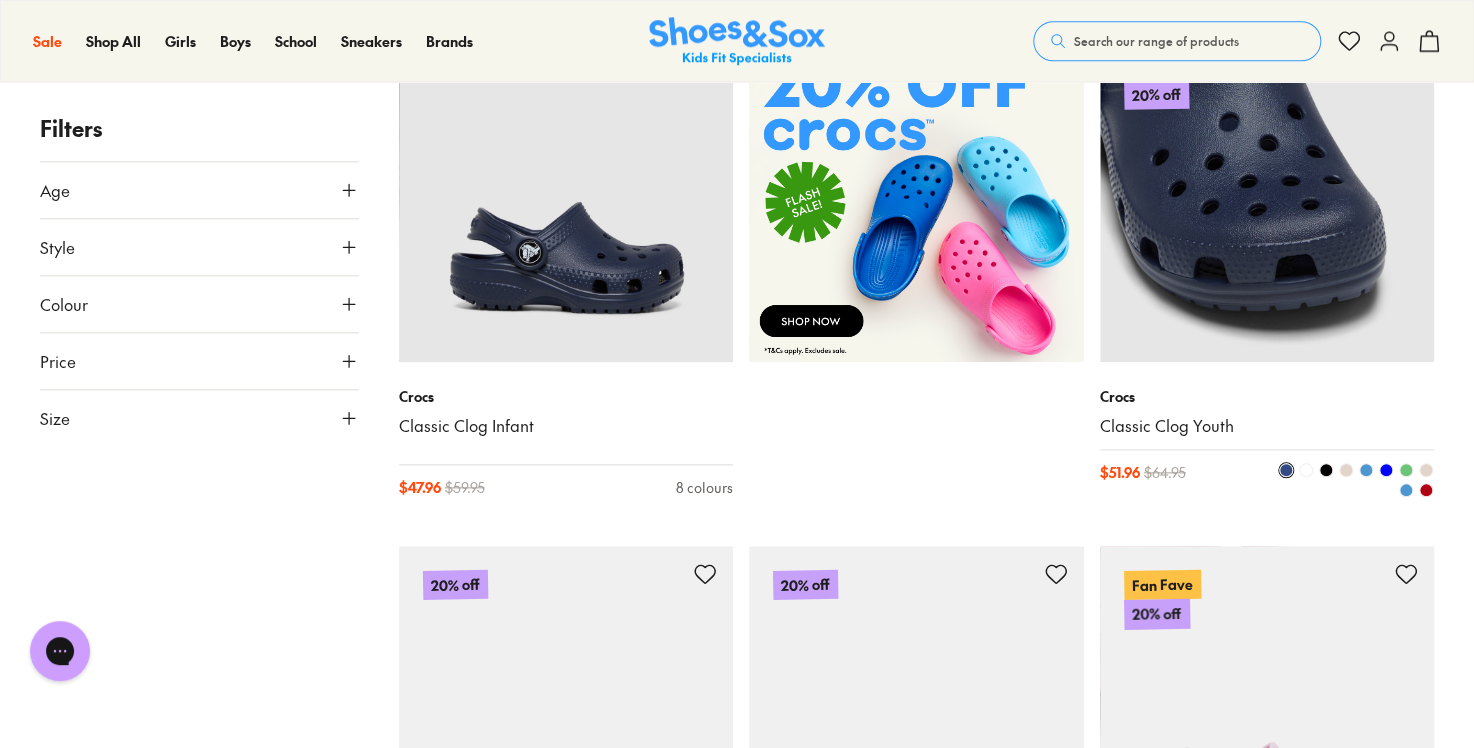 click at bounding box center (1346, 470) 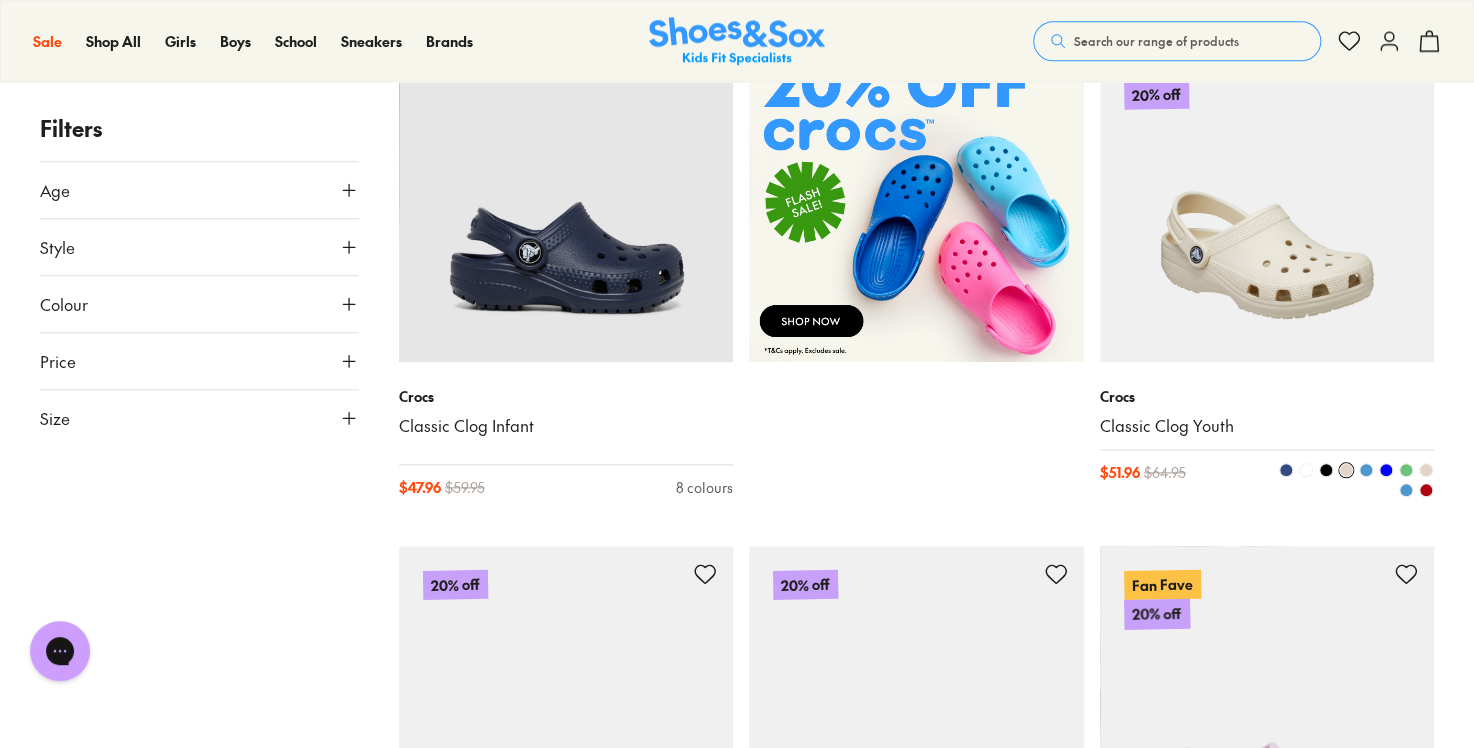 type on "****" 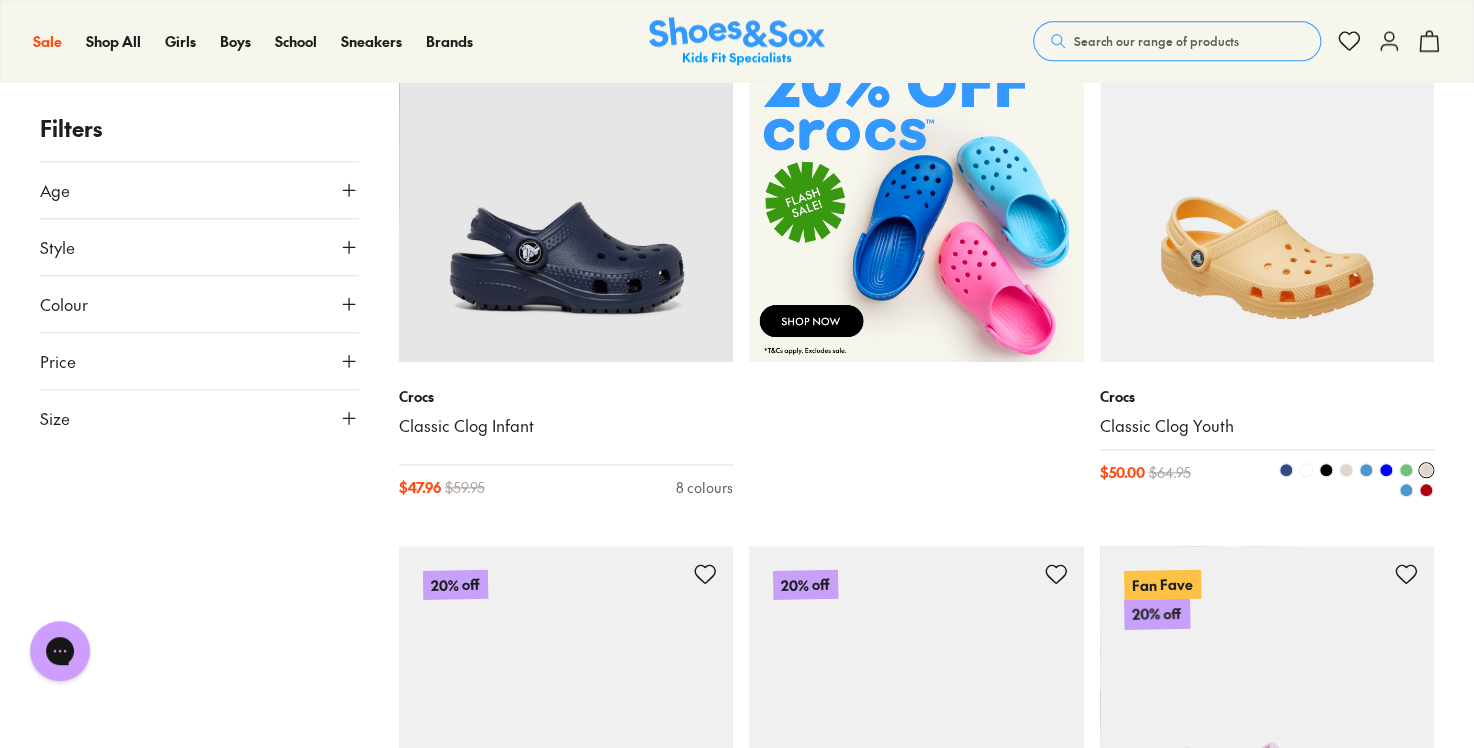 type 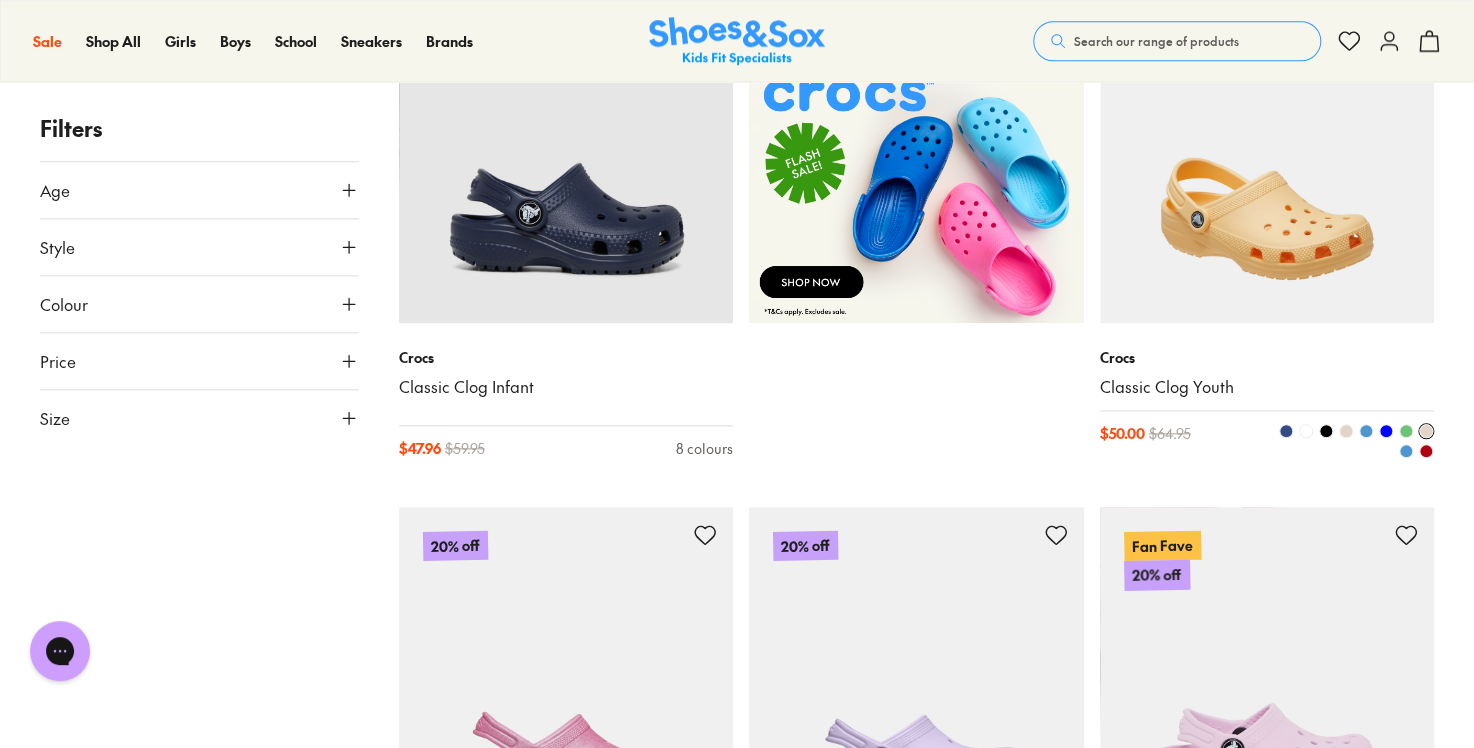 scroll, scrollTop: 920, scrollLeft: 0, axis: vertical 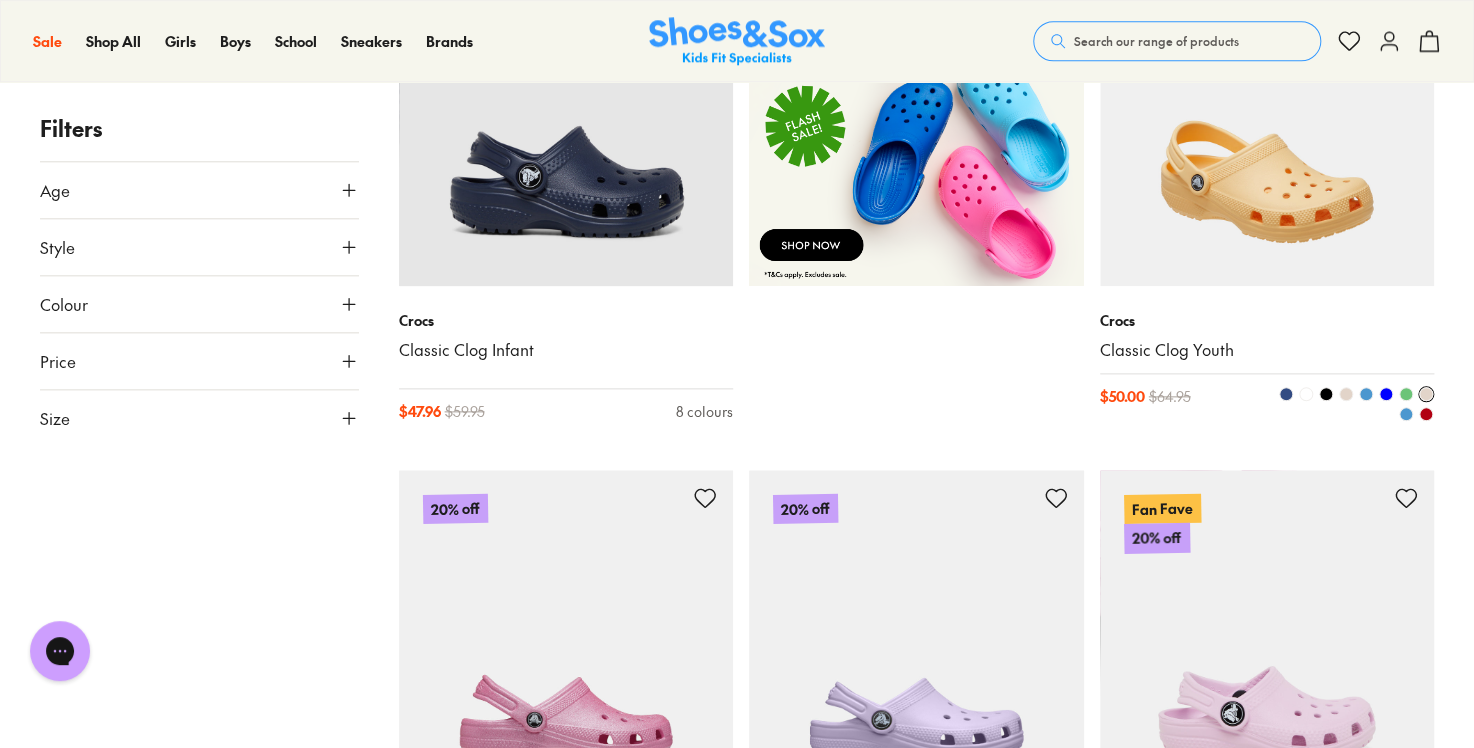 type on "****" 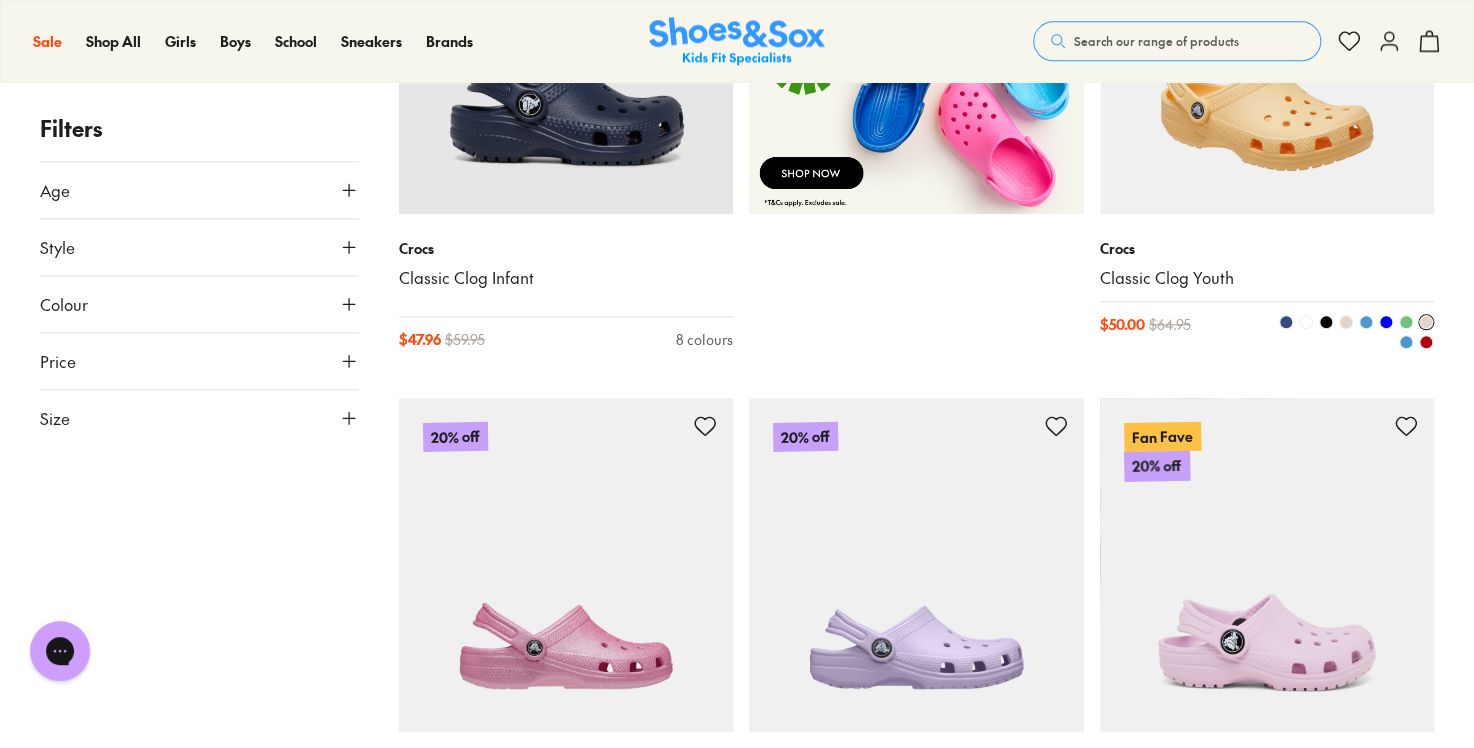 scroll, scrollTop: 1200, scrollLeft: 0, axis: vertical 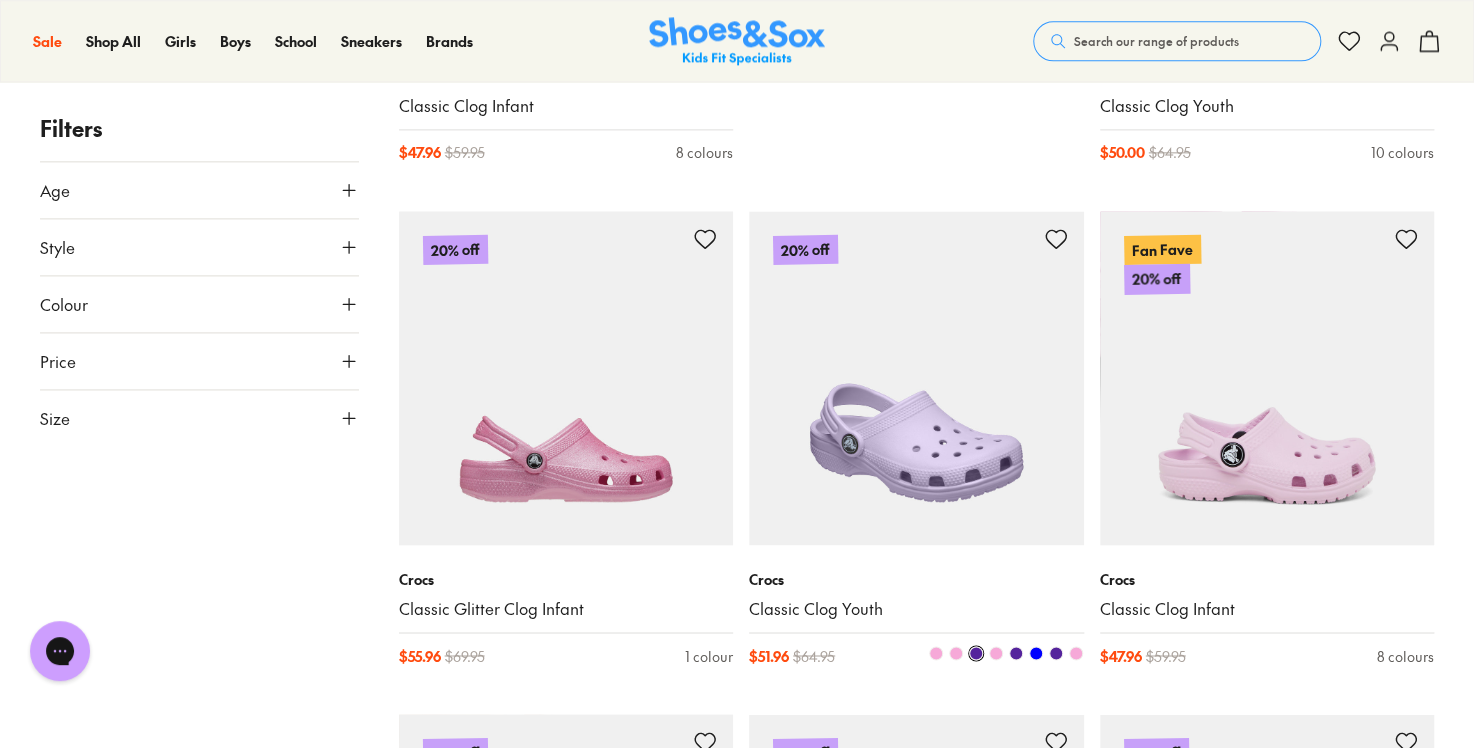 click at bounding box center [936, 653] 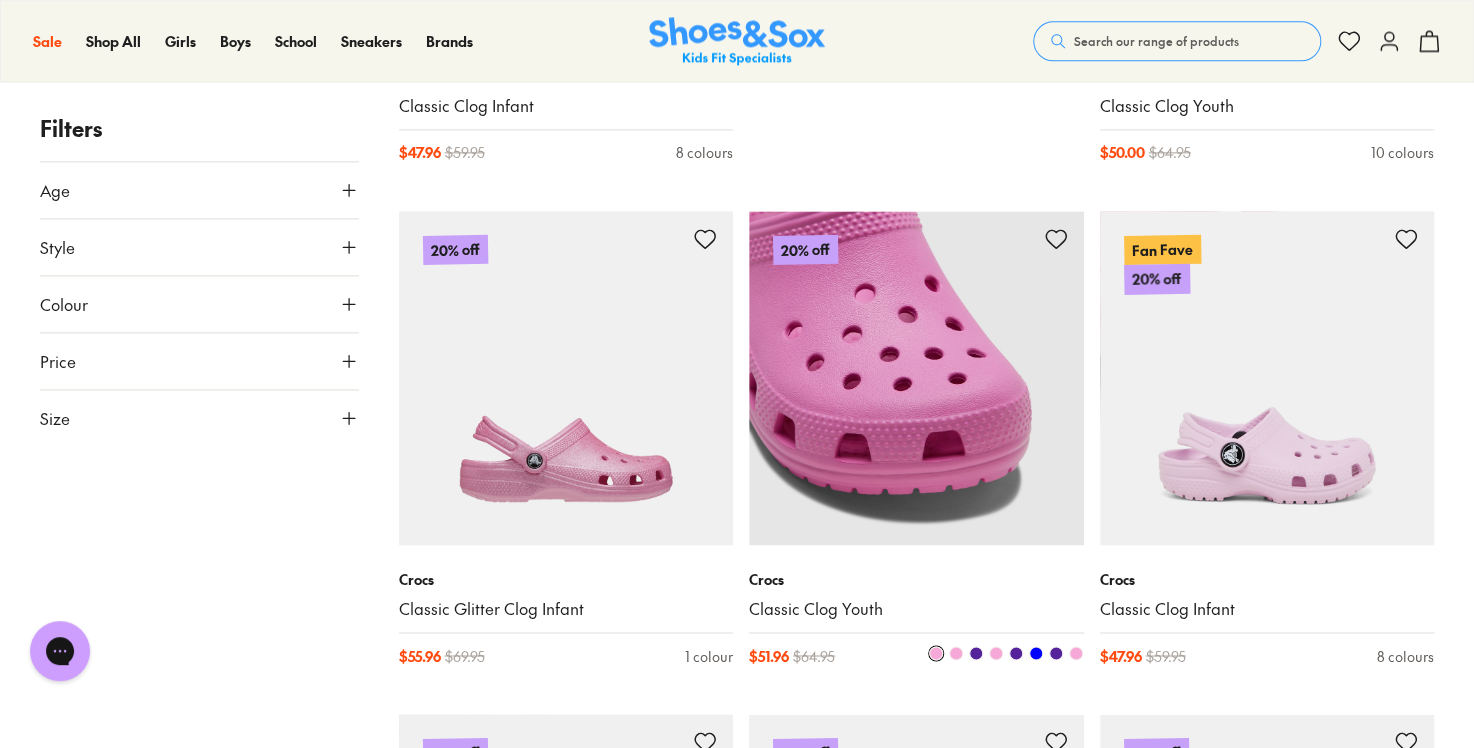 click at bounding box center (956, 653) 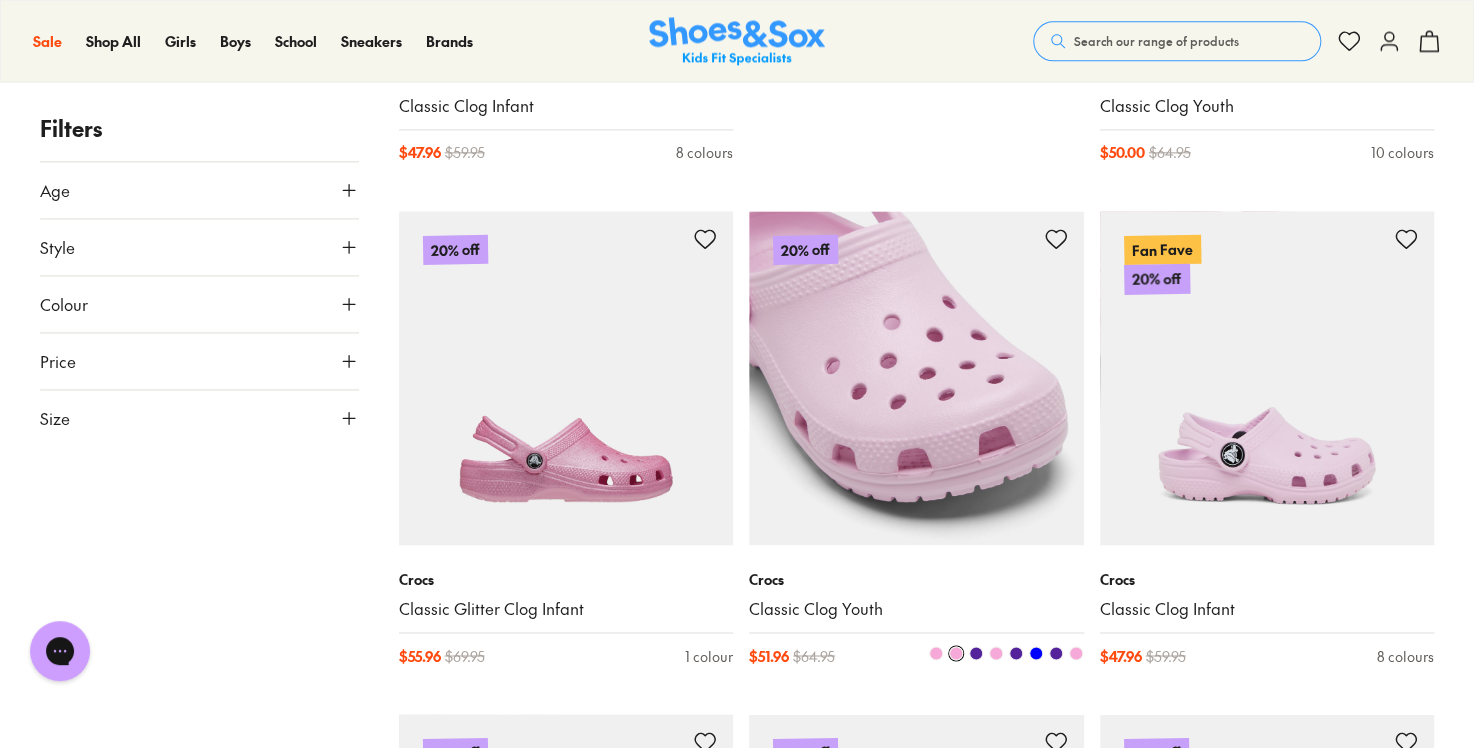 click at bounding box center [996, 653] 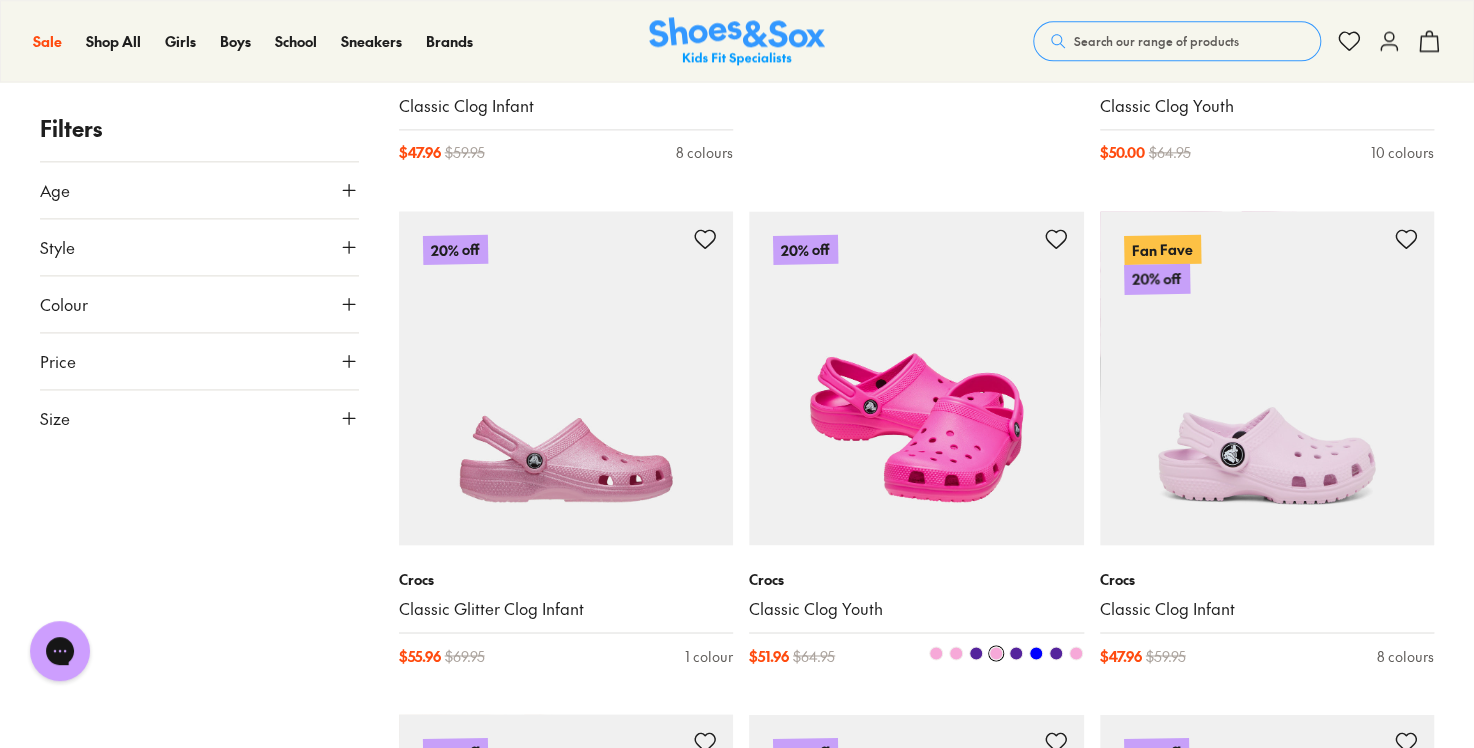 click at bounding box center (1076, 653) 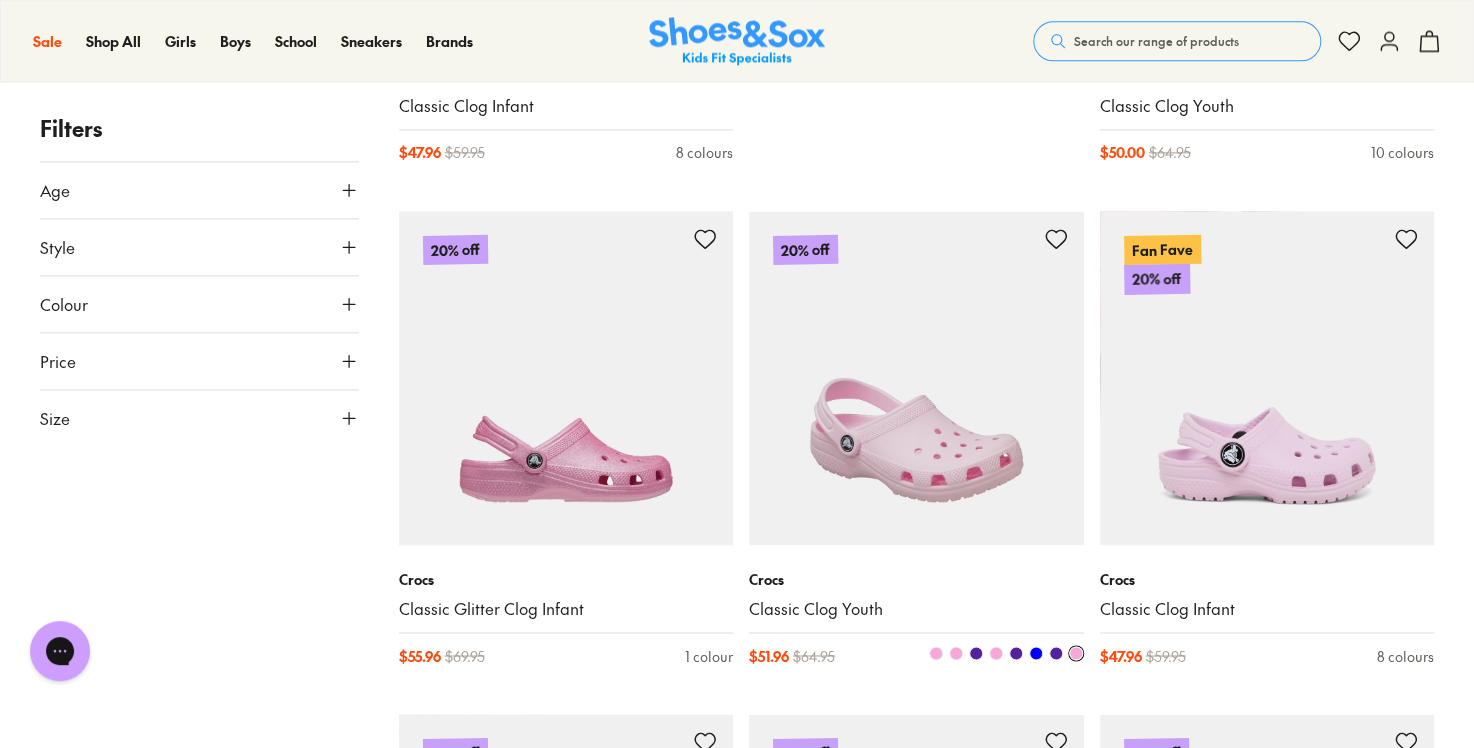 click at bounding box center [956, 653] 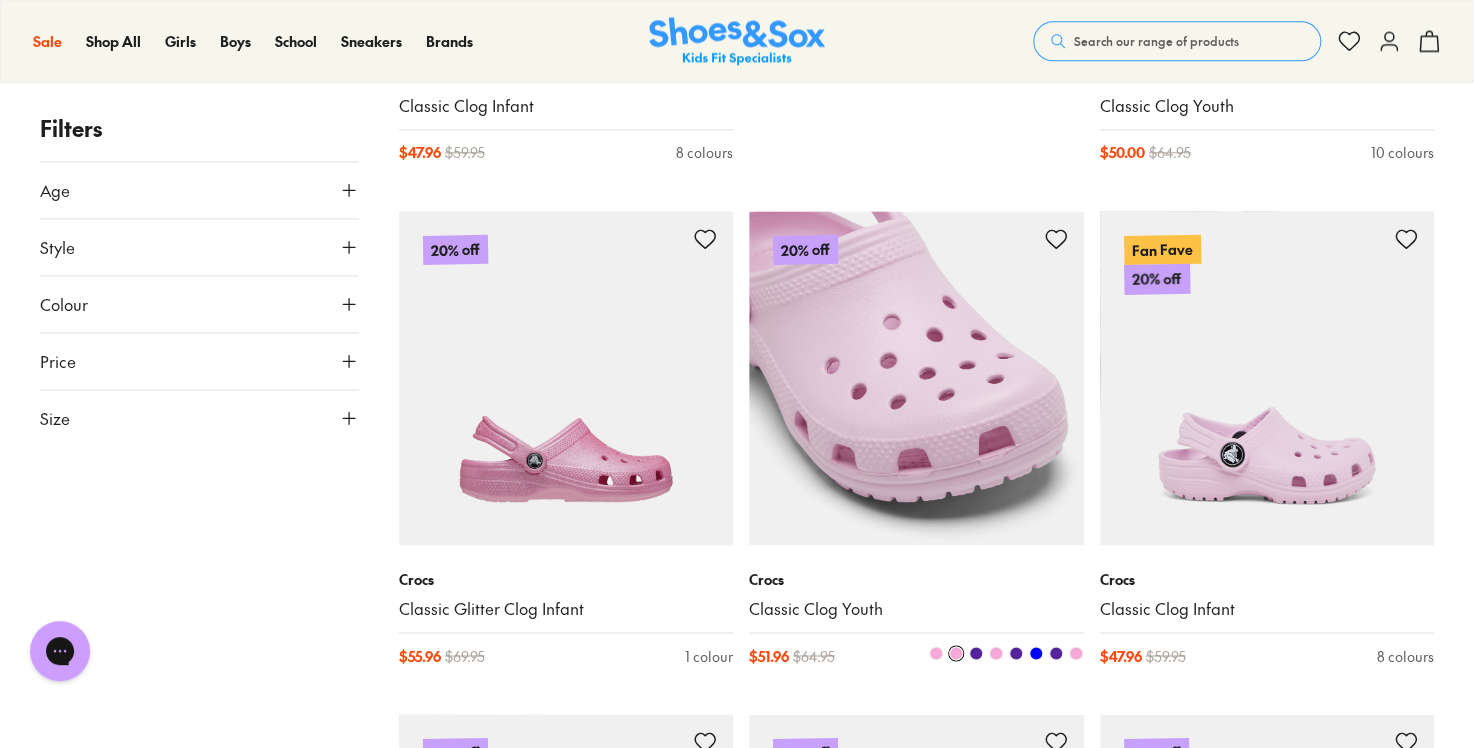 click at bounding box center (1076, 653) 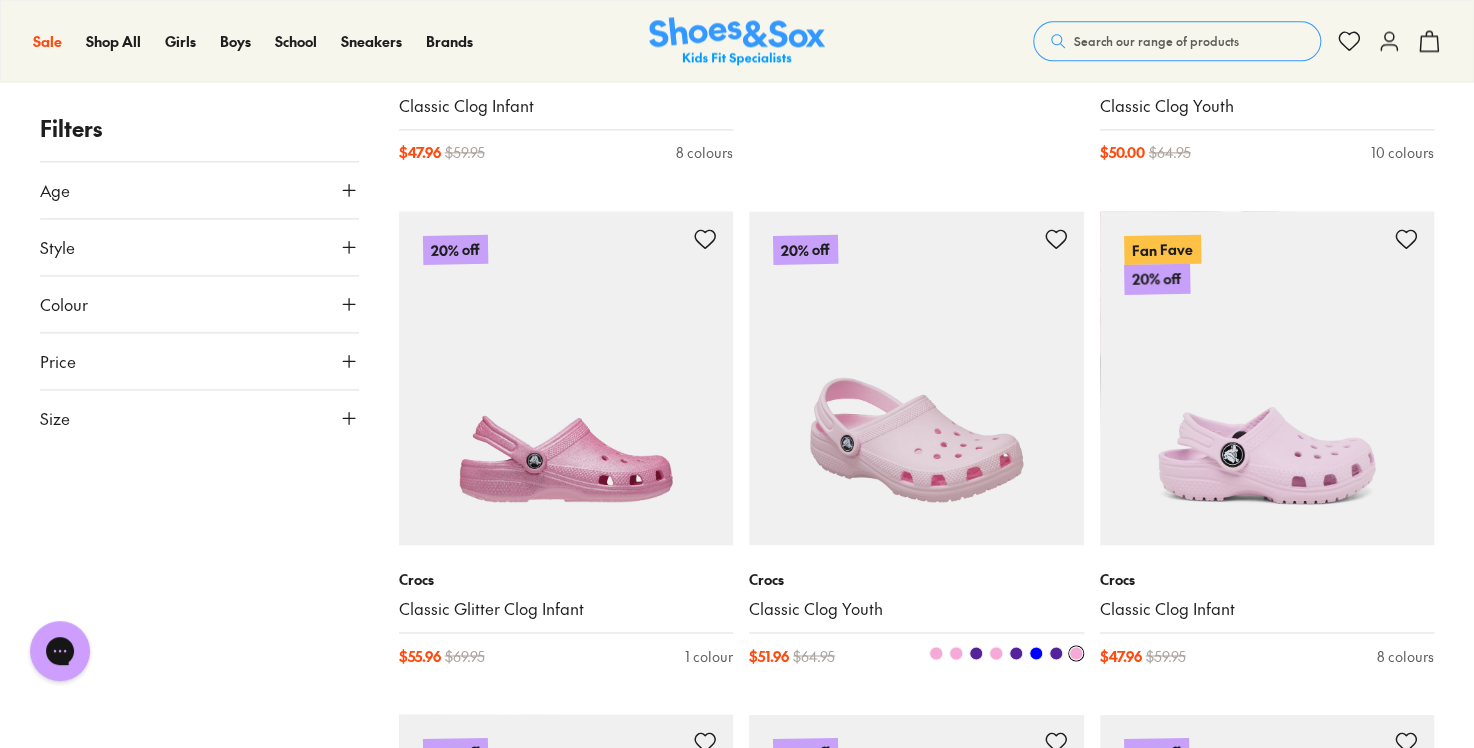 click at bounding box center [916, 378] 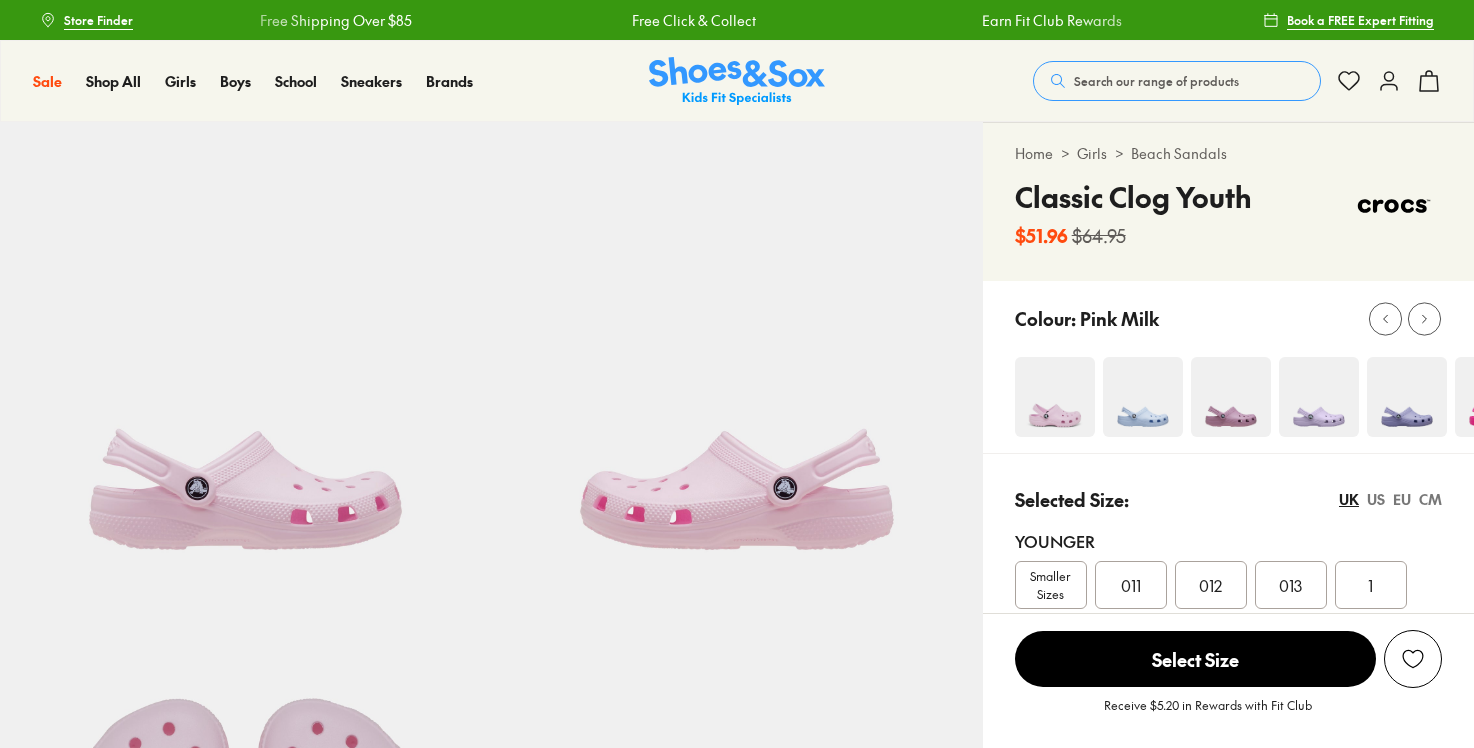 scroll, scrollTop: 0, scrollLeft: 0, axis: both 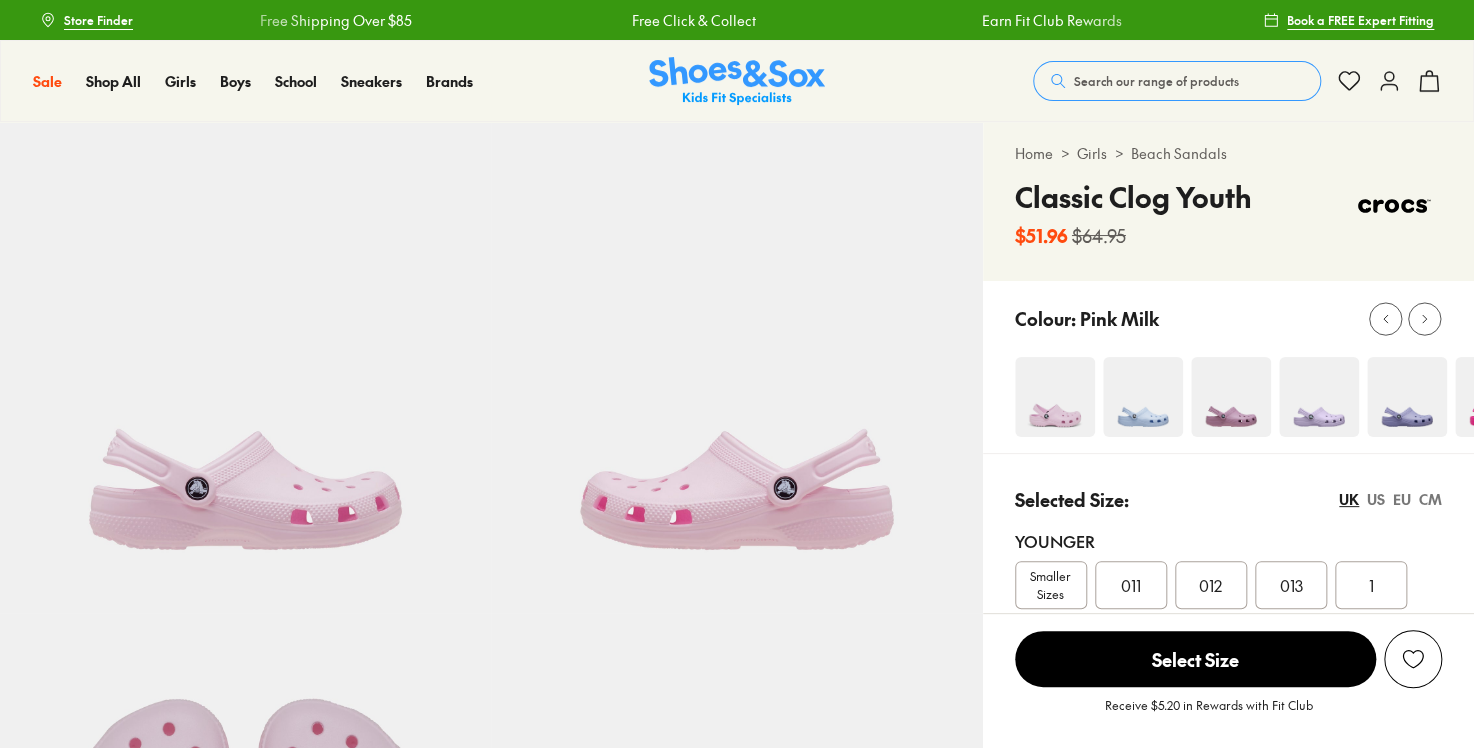 select on "*" 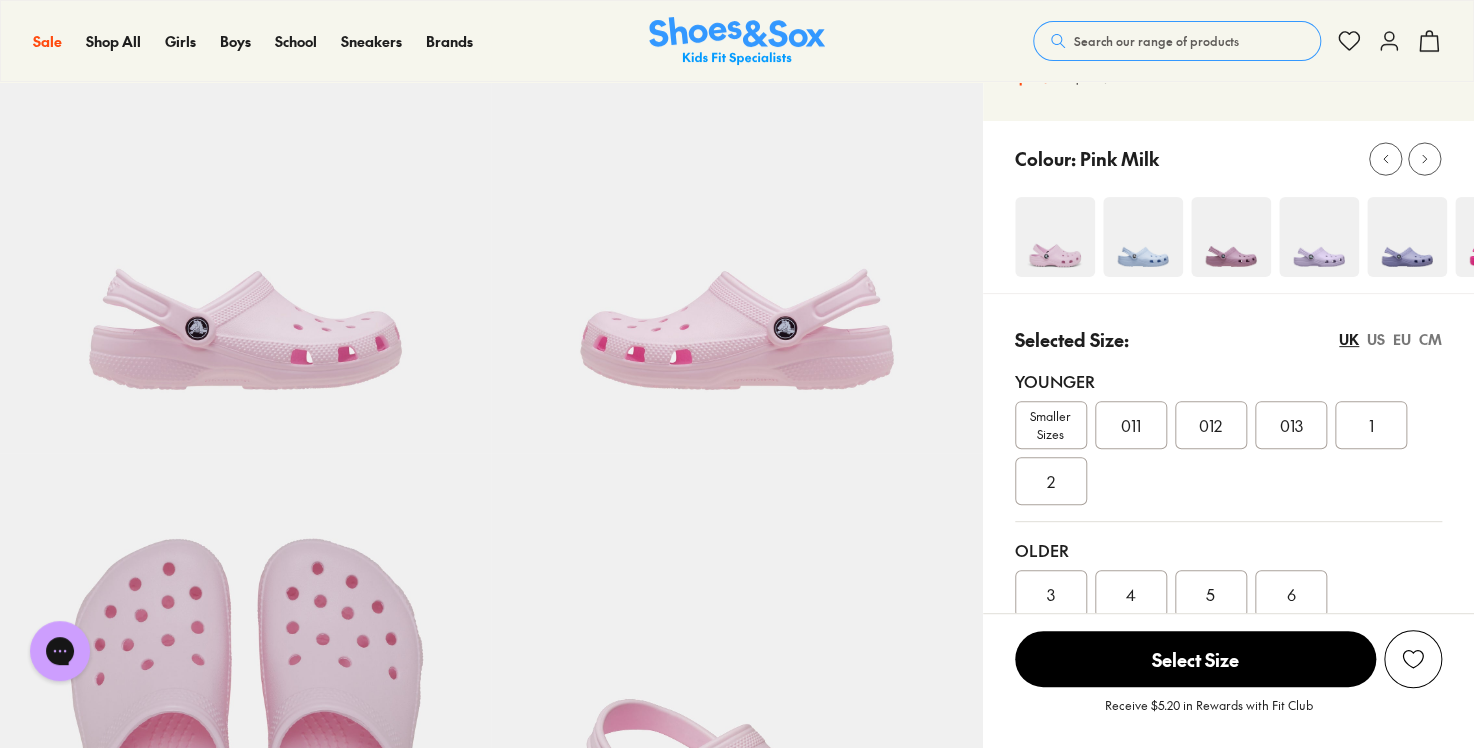 scroll, scrollTop: 0, scrollLeft: 0, axis: both 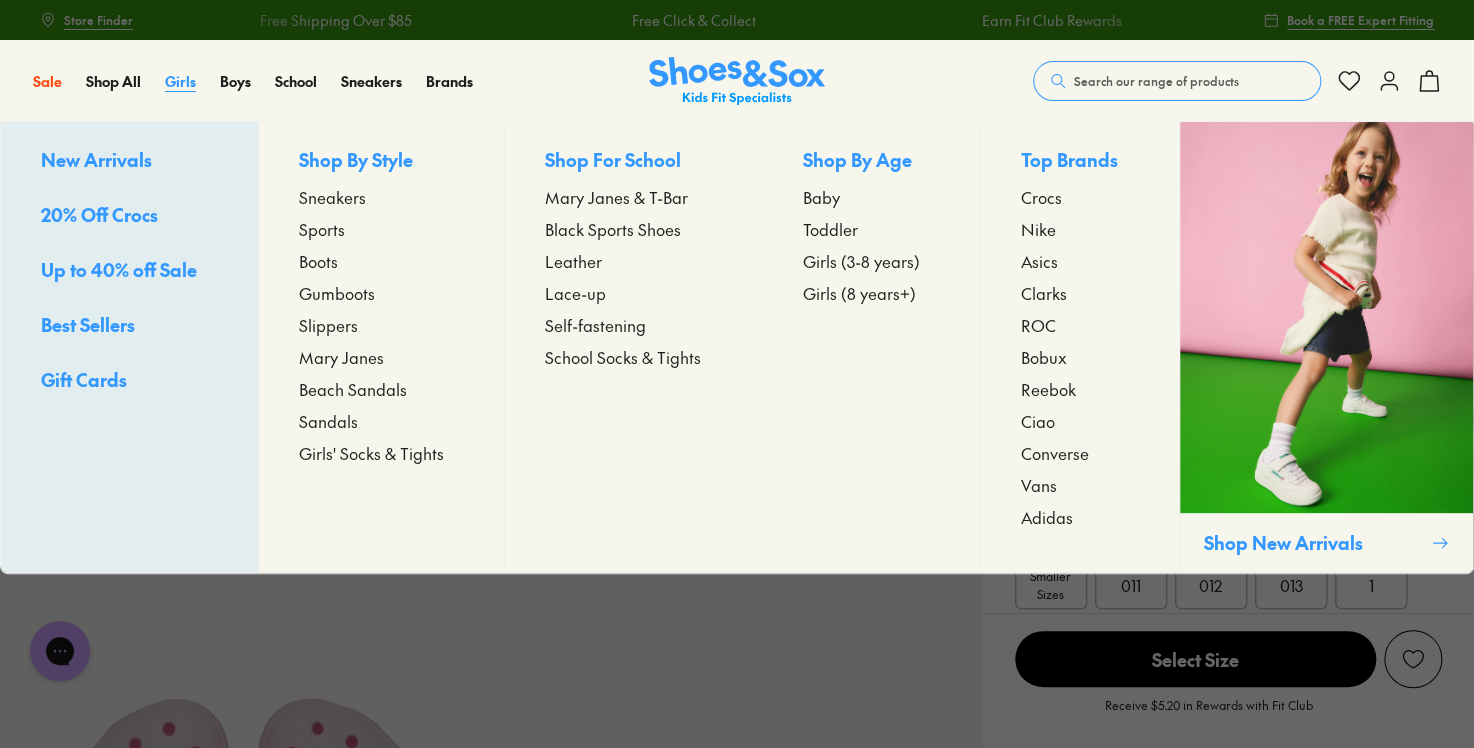 click on "Girls" at bounding box center (180, 81) 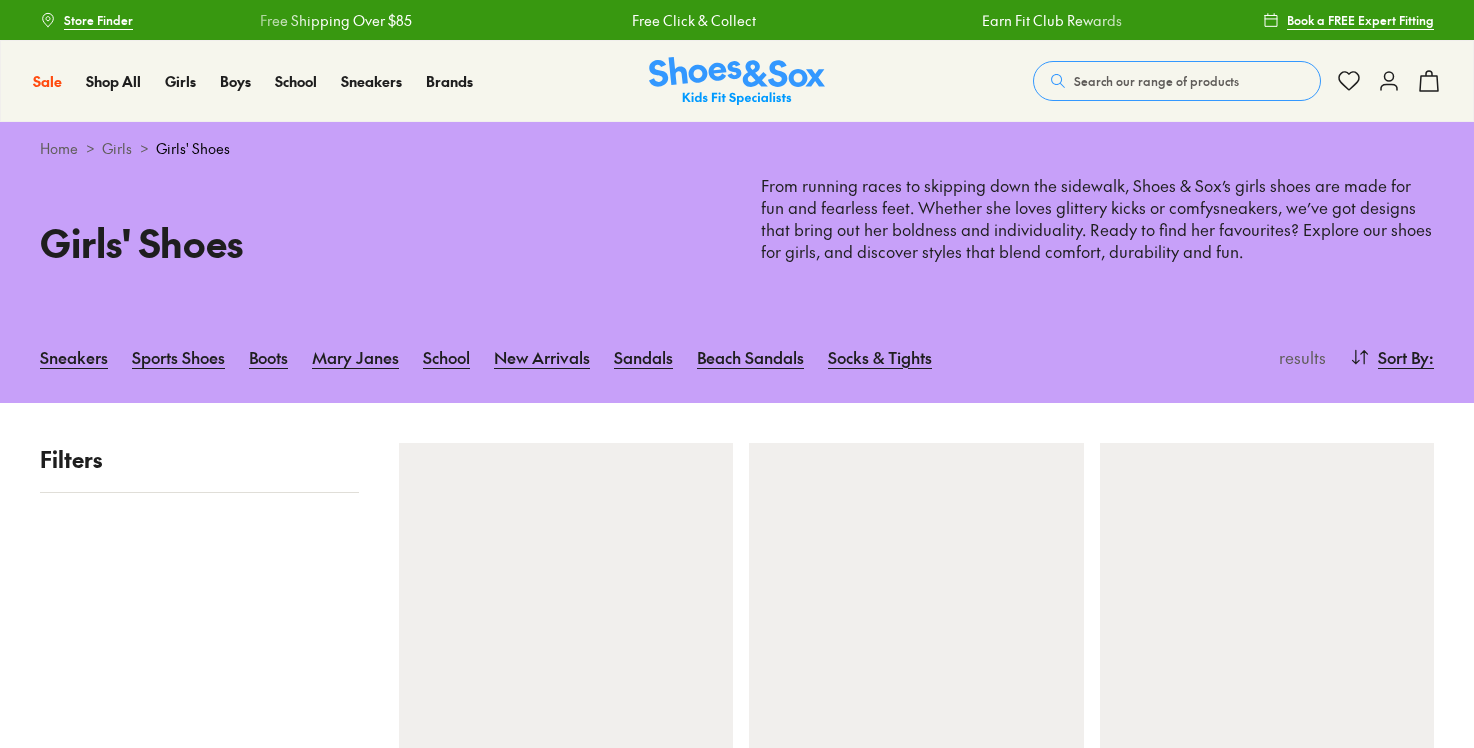 scroll, scrollTop: 0, scrollLeft: 0, axis: both 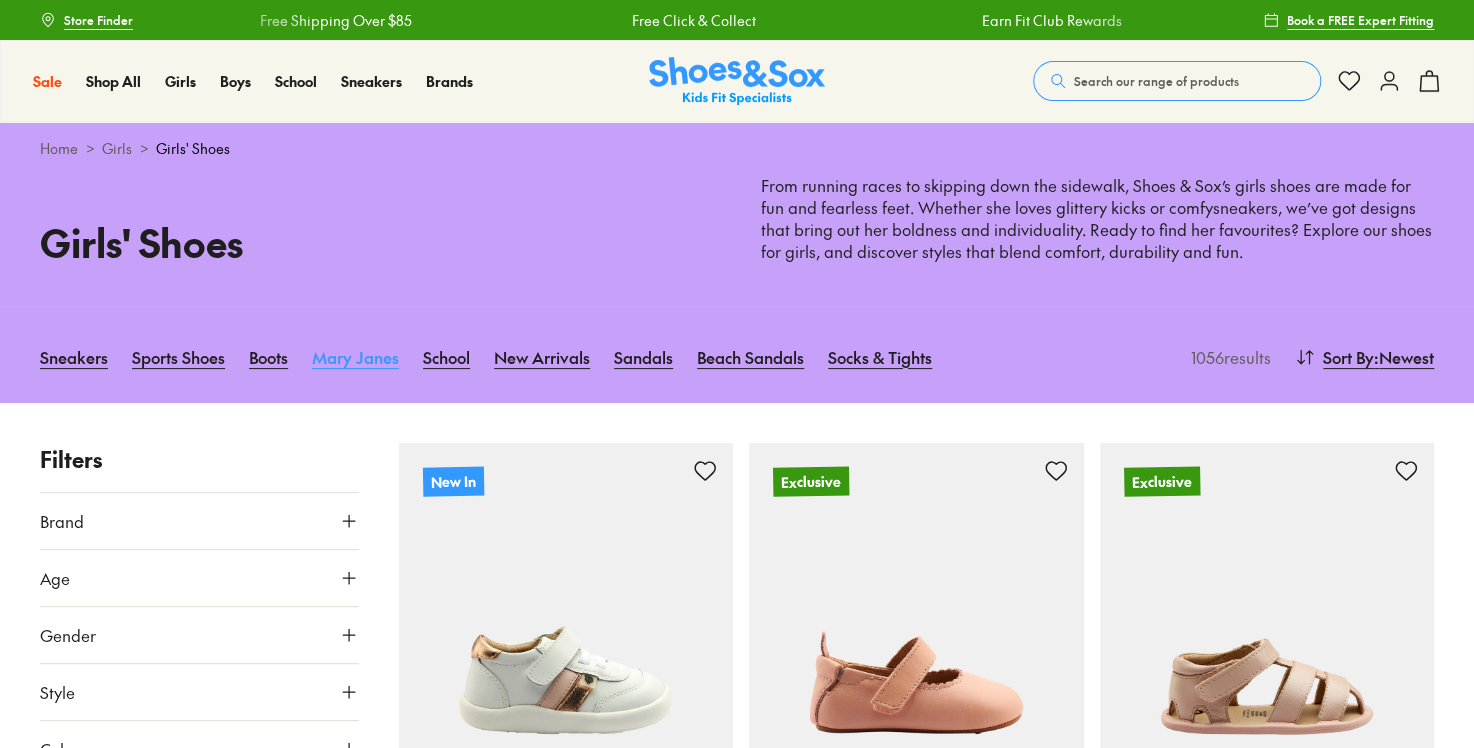 click on "Mary Janes" at bounding box center (355, 357) 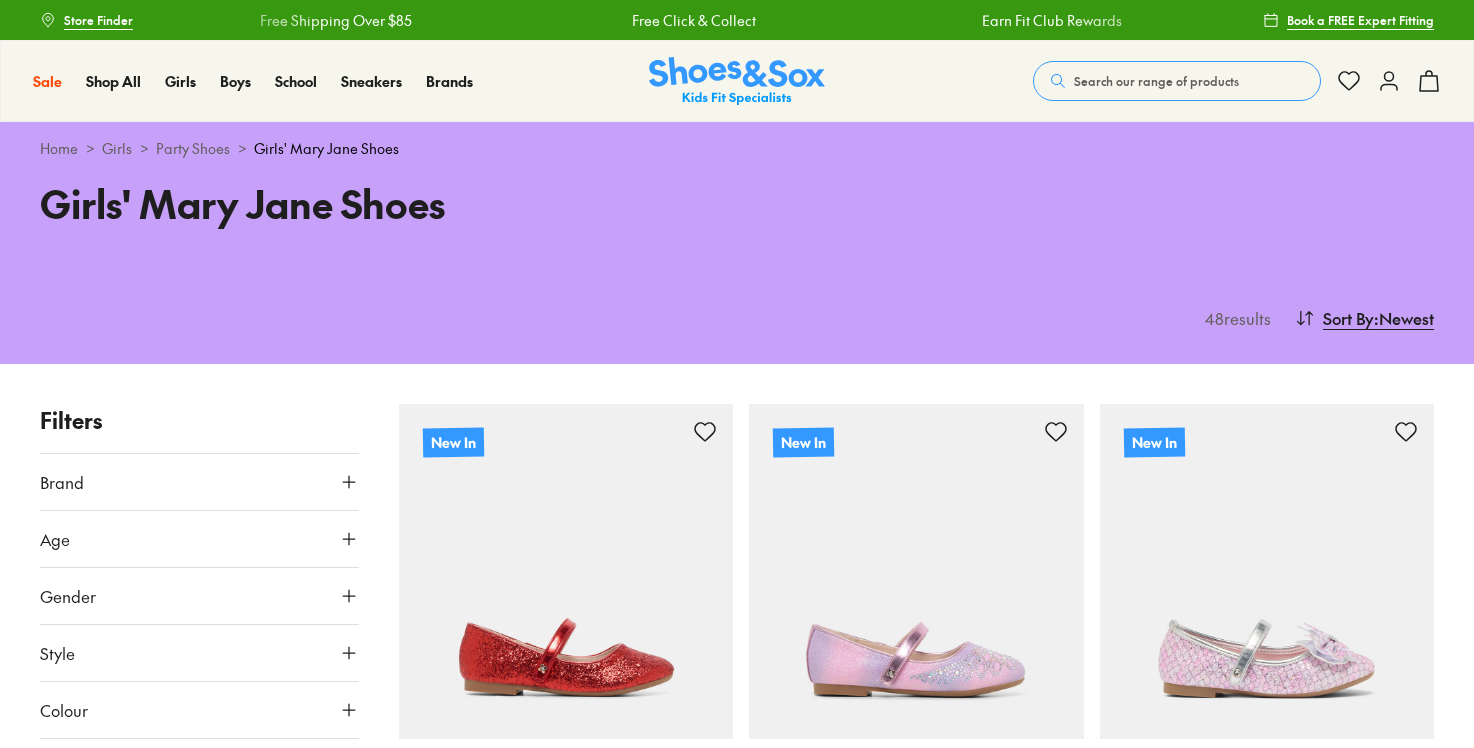 scroll, scrollTop: 0, scrollLeft: 0, axis: both 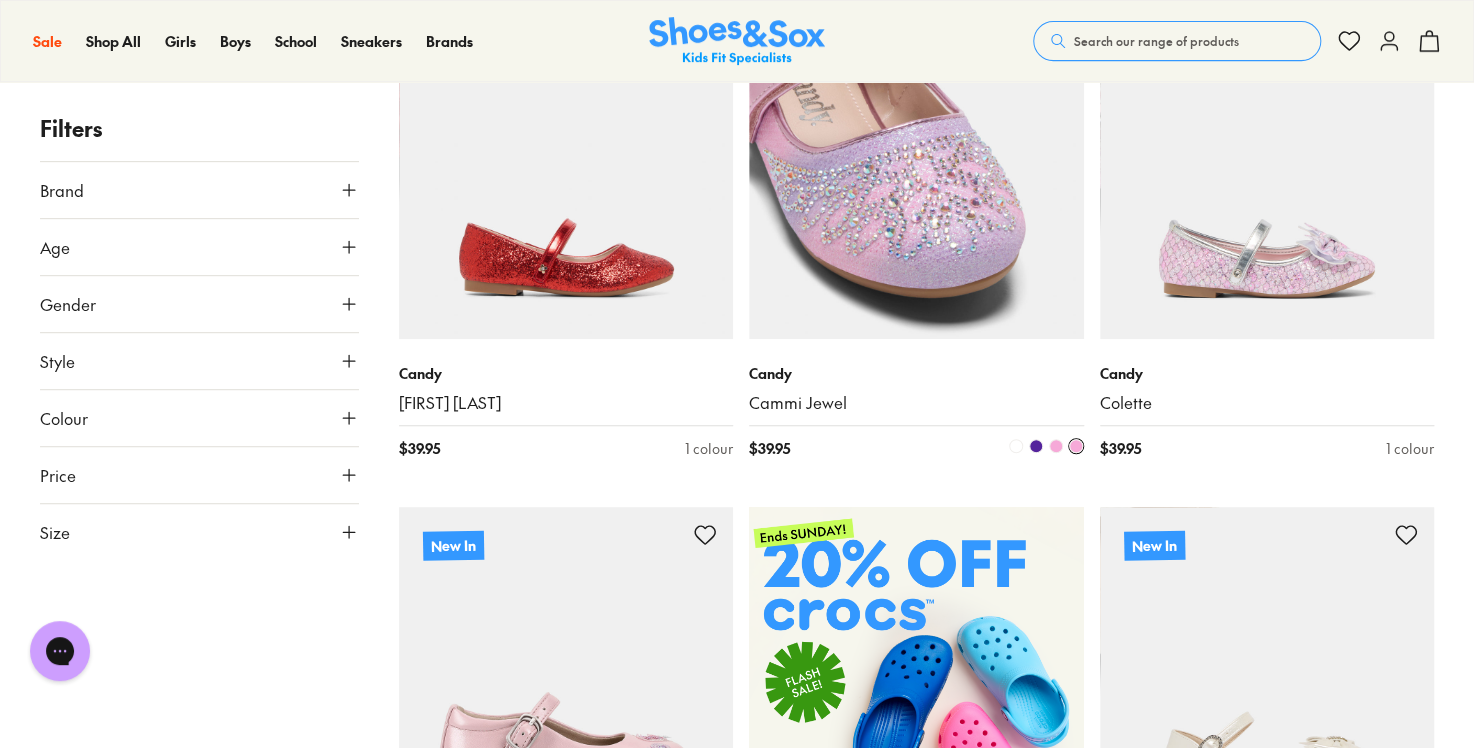 click at bounding box center (1056, 446) 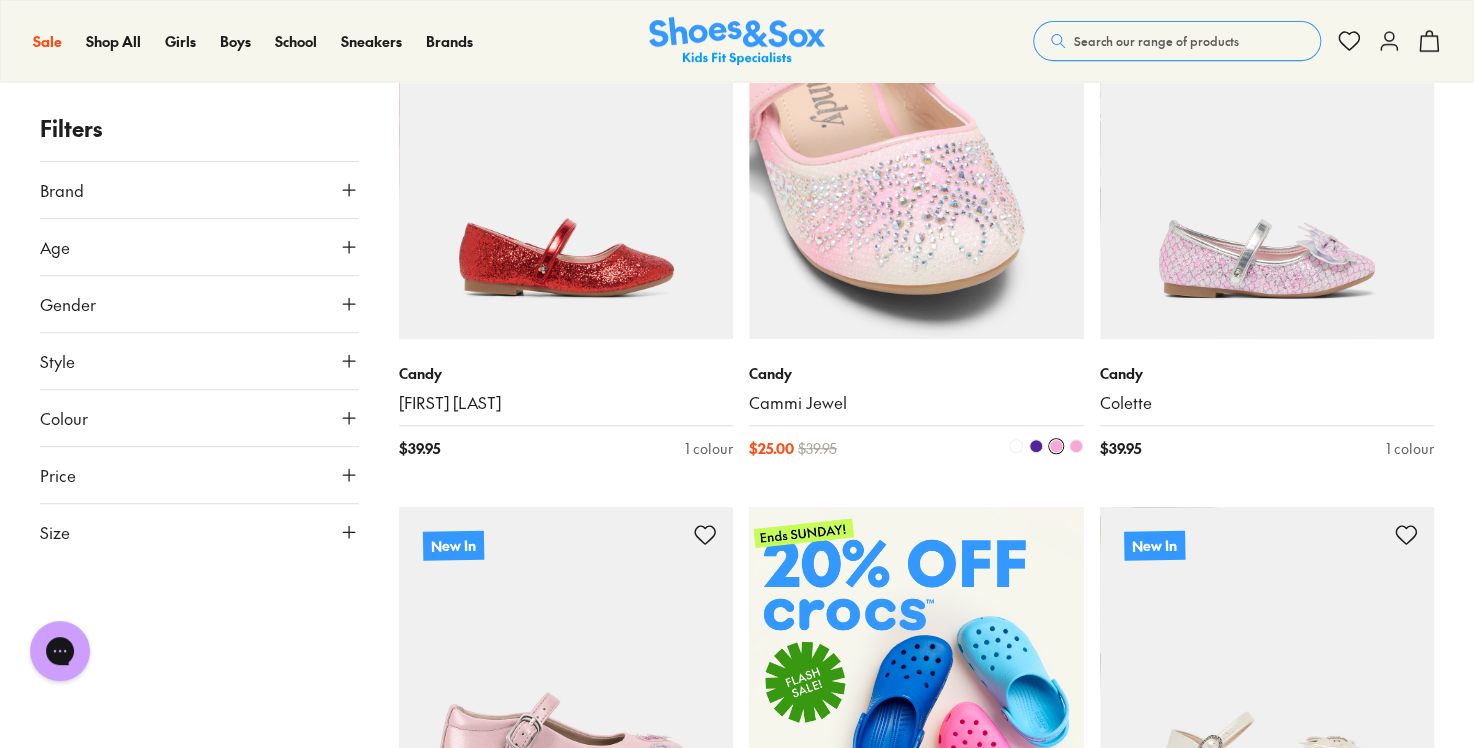 type 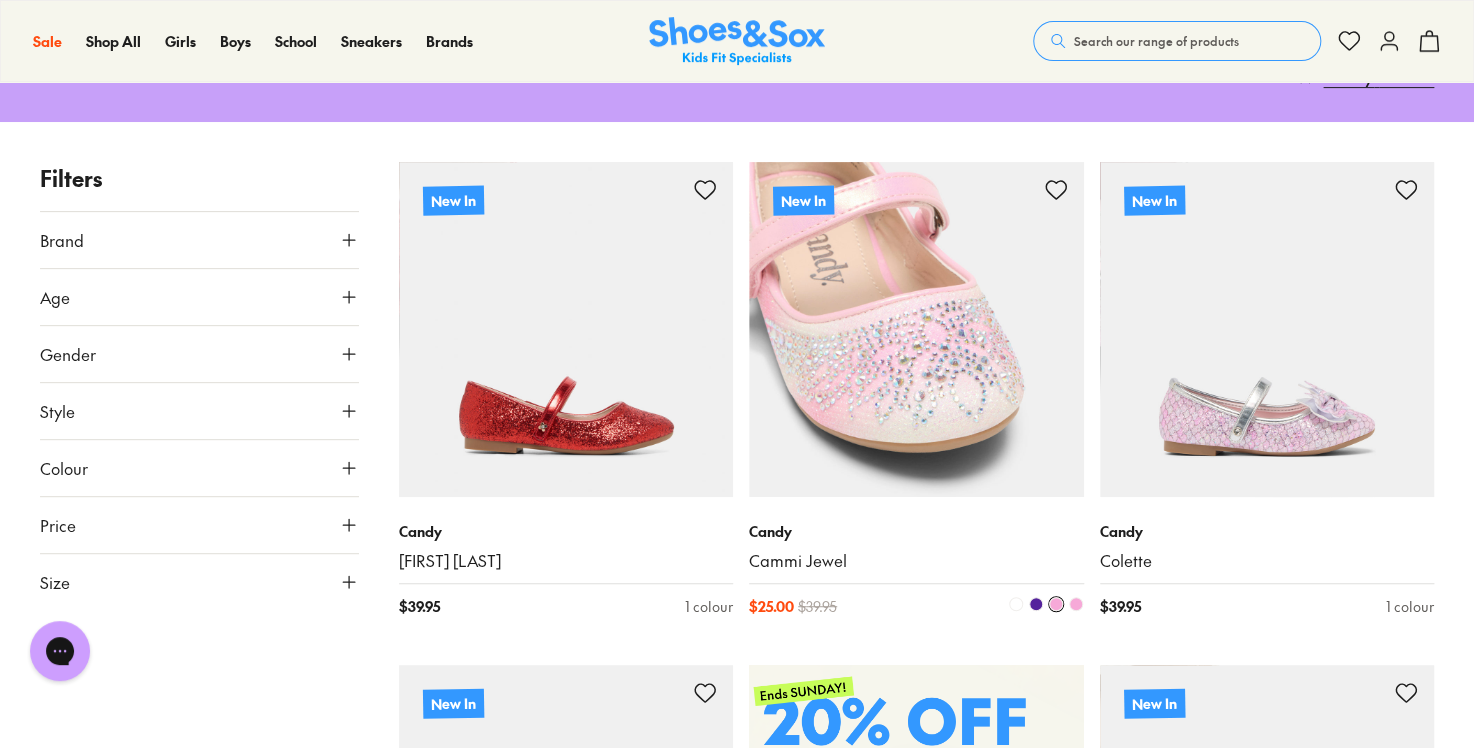 scroll, scrollTop: 240, scrollLeft: 0, axis: vertical 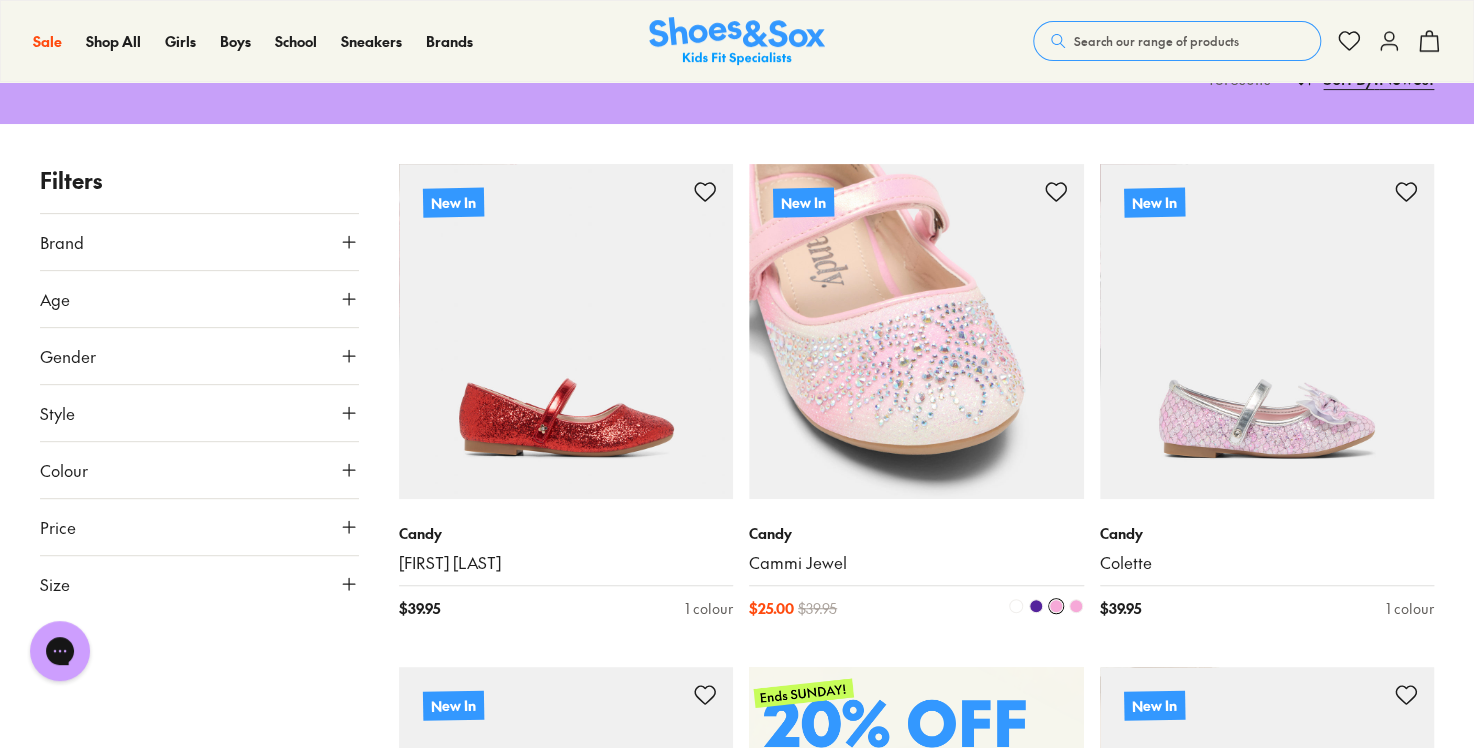 click at bounding box center [916, 331] 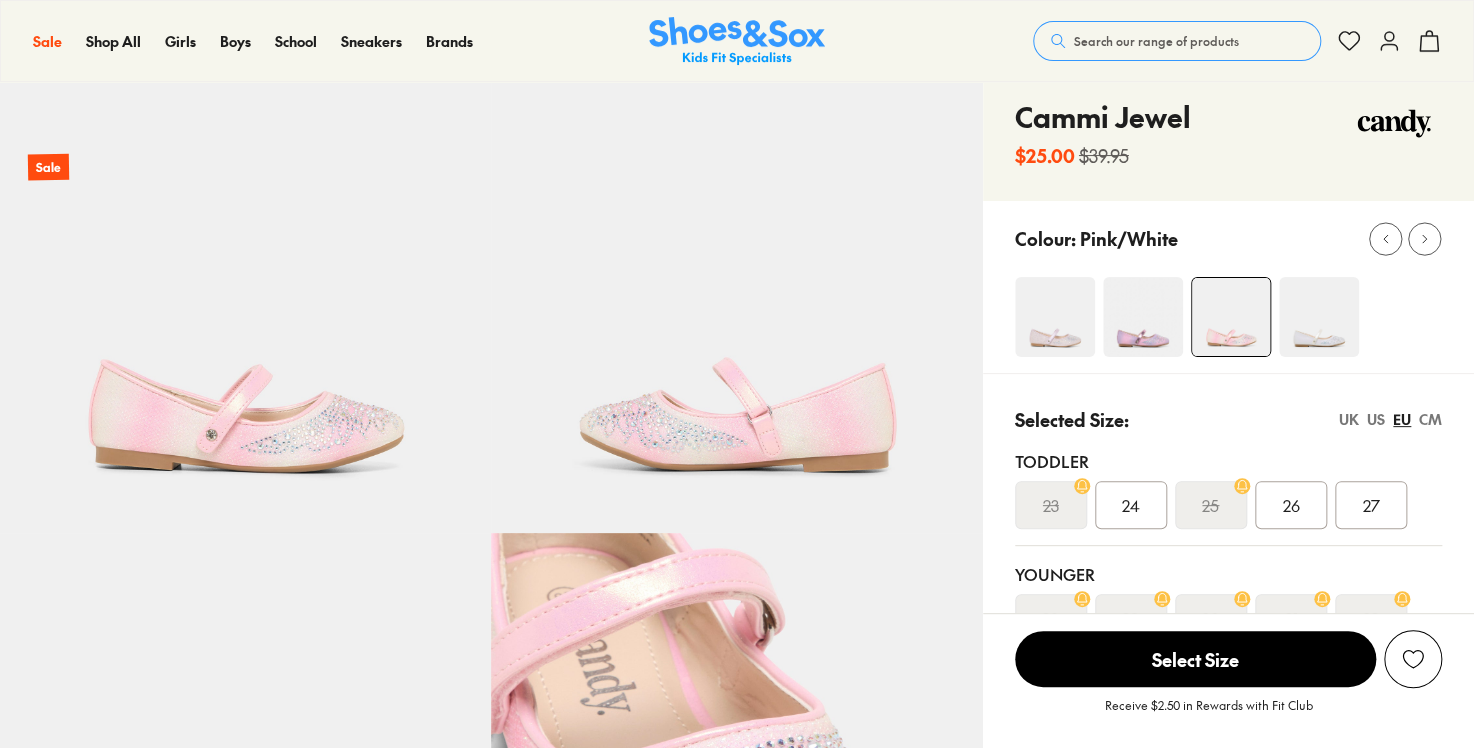 scroll, scrollTop: 120, scrollLeft: 0, axis: vertical 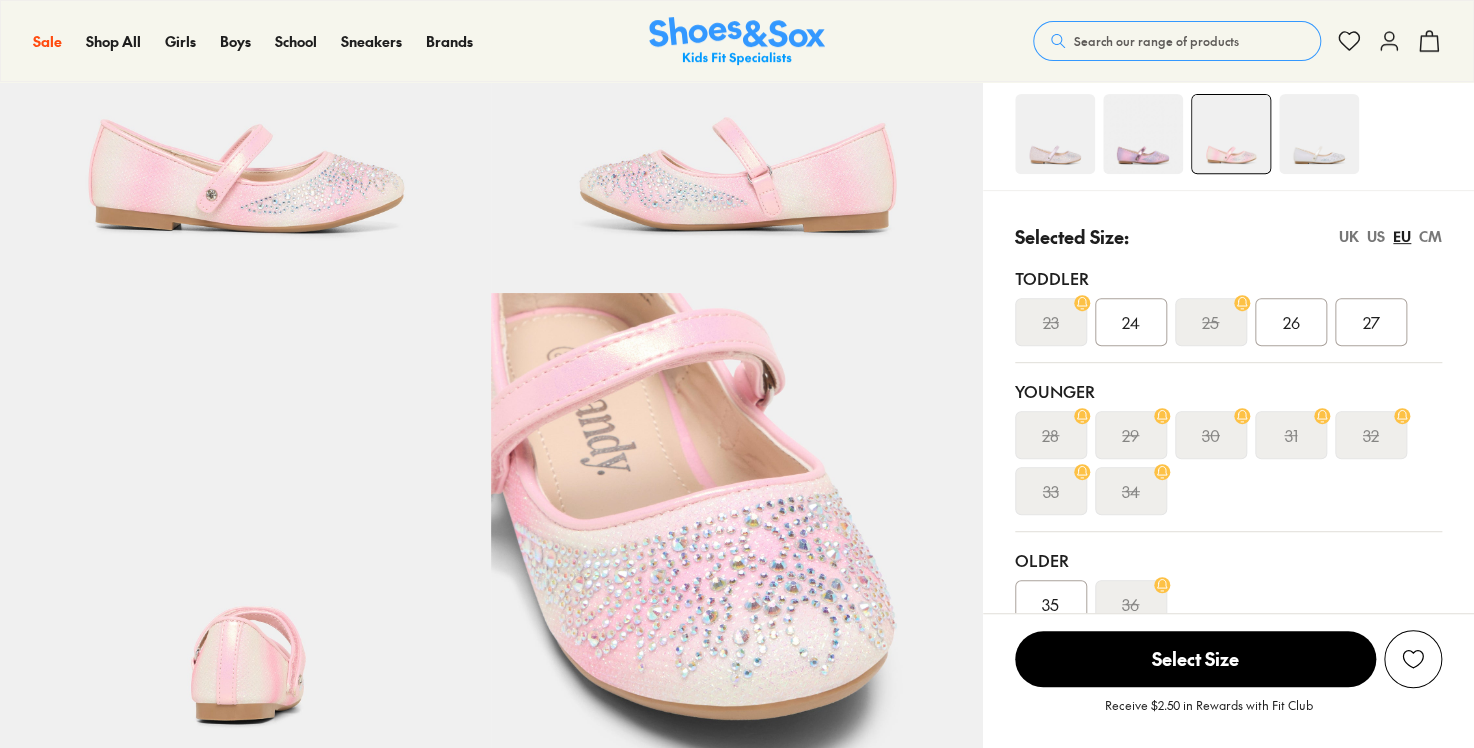 select on "*" 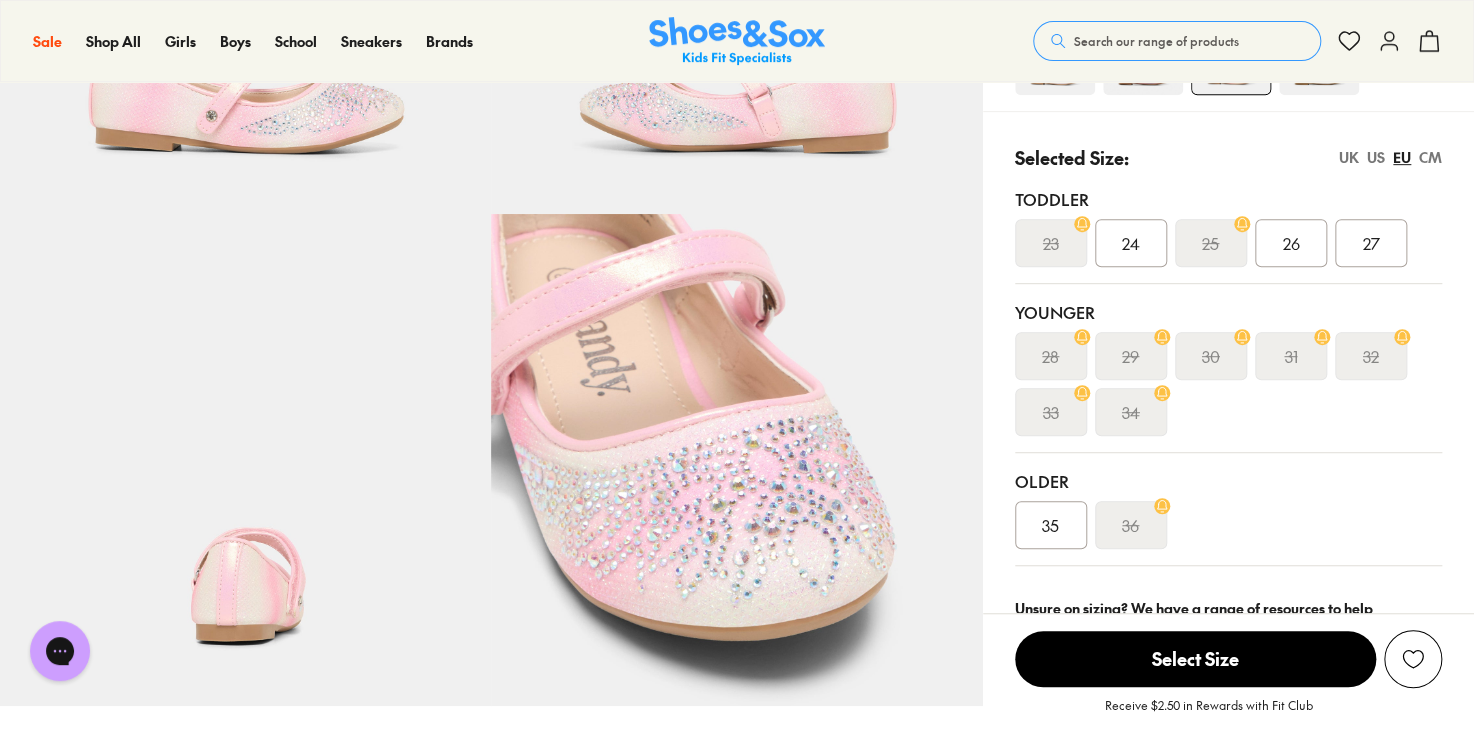 scroll, scrollTop: 400, scrollLeft: 0, axis: vertical 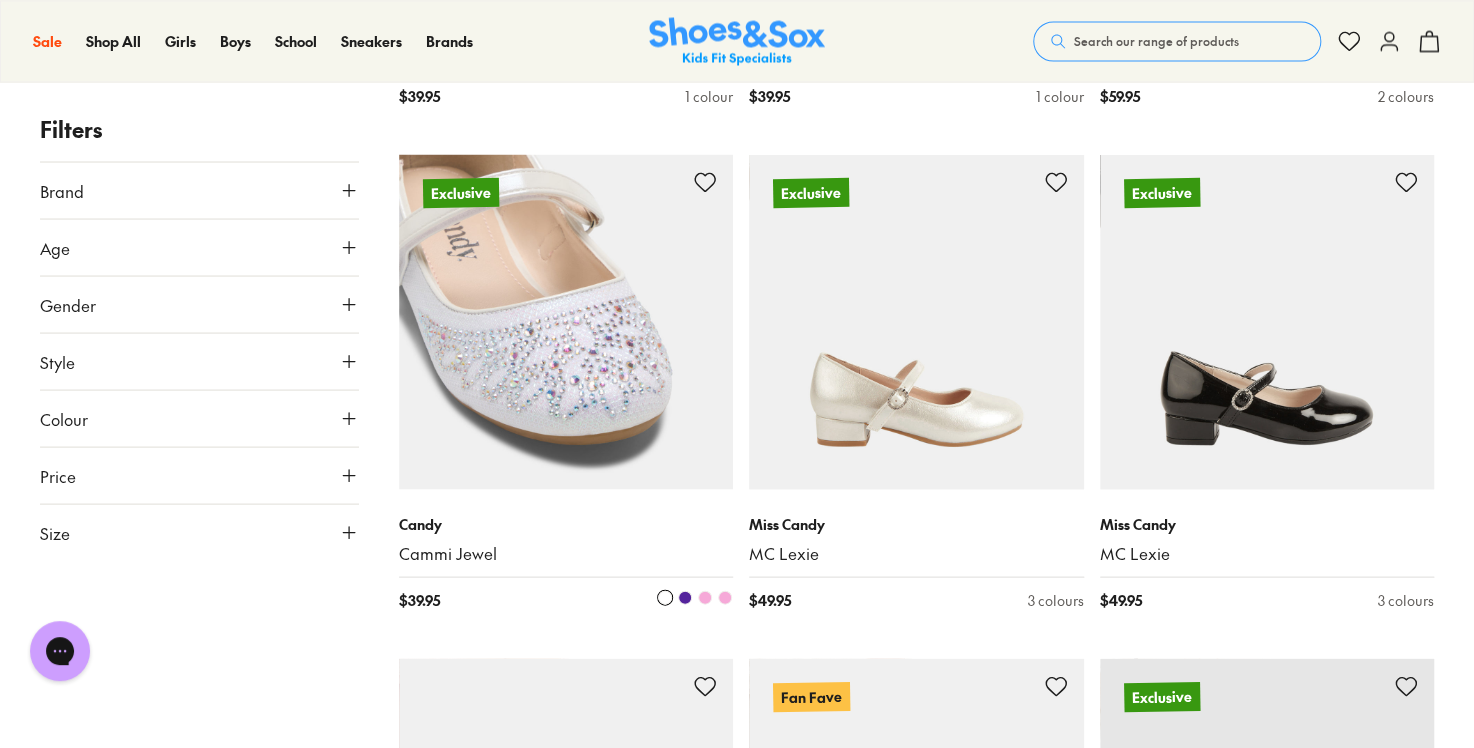click at bounding box center [705, 597] 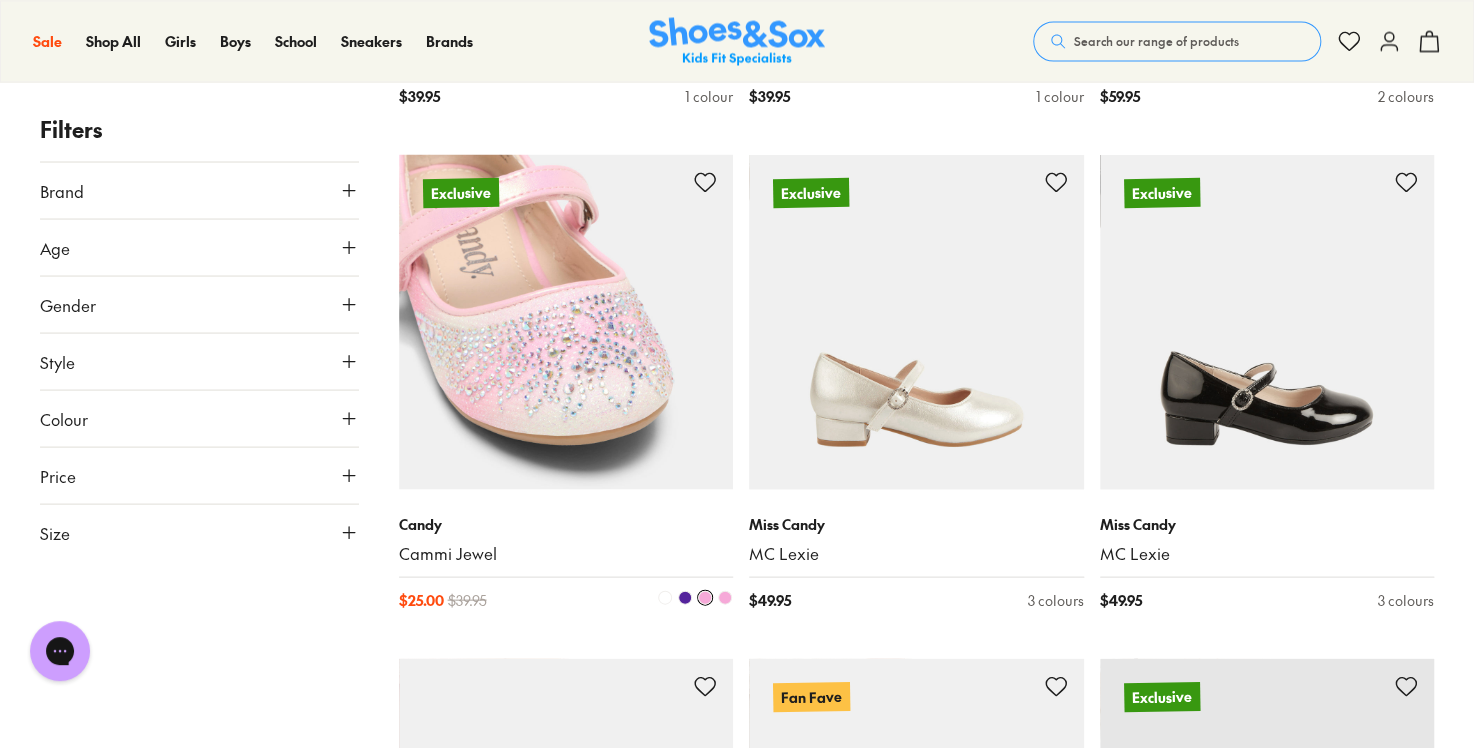 click at bounding box center [725, 597] 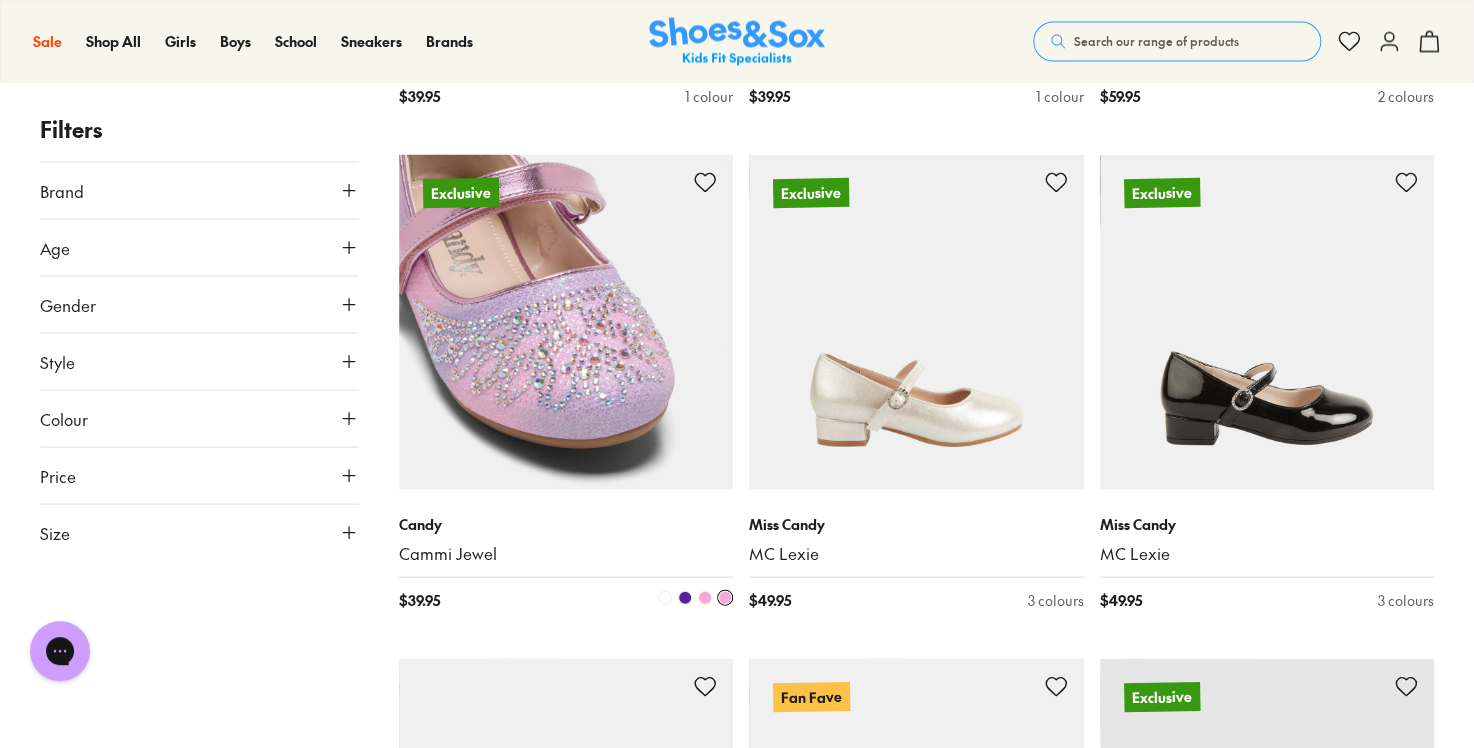 type 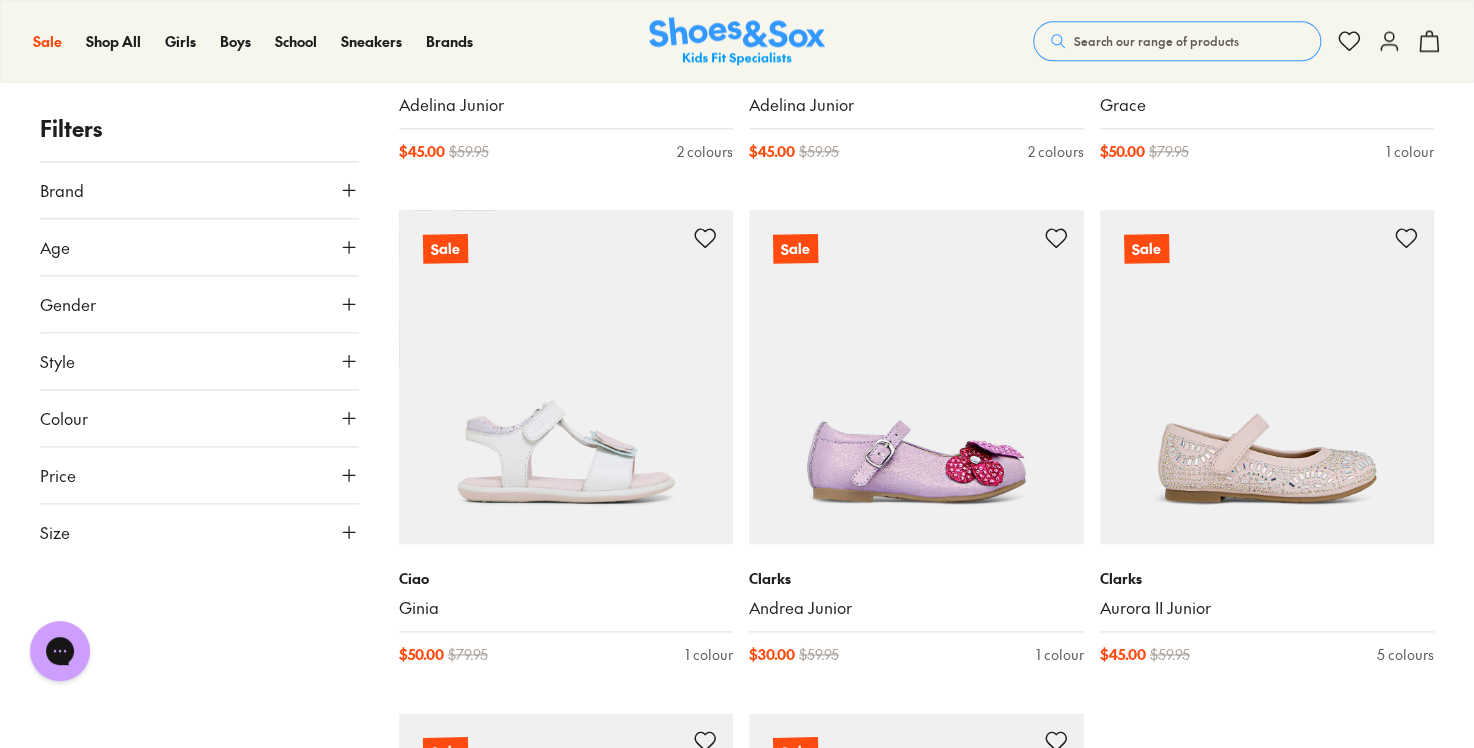 scroll, scrollTop: 4800, scrollLeft: 0, axis: vertical 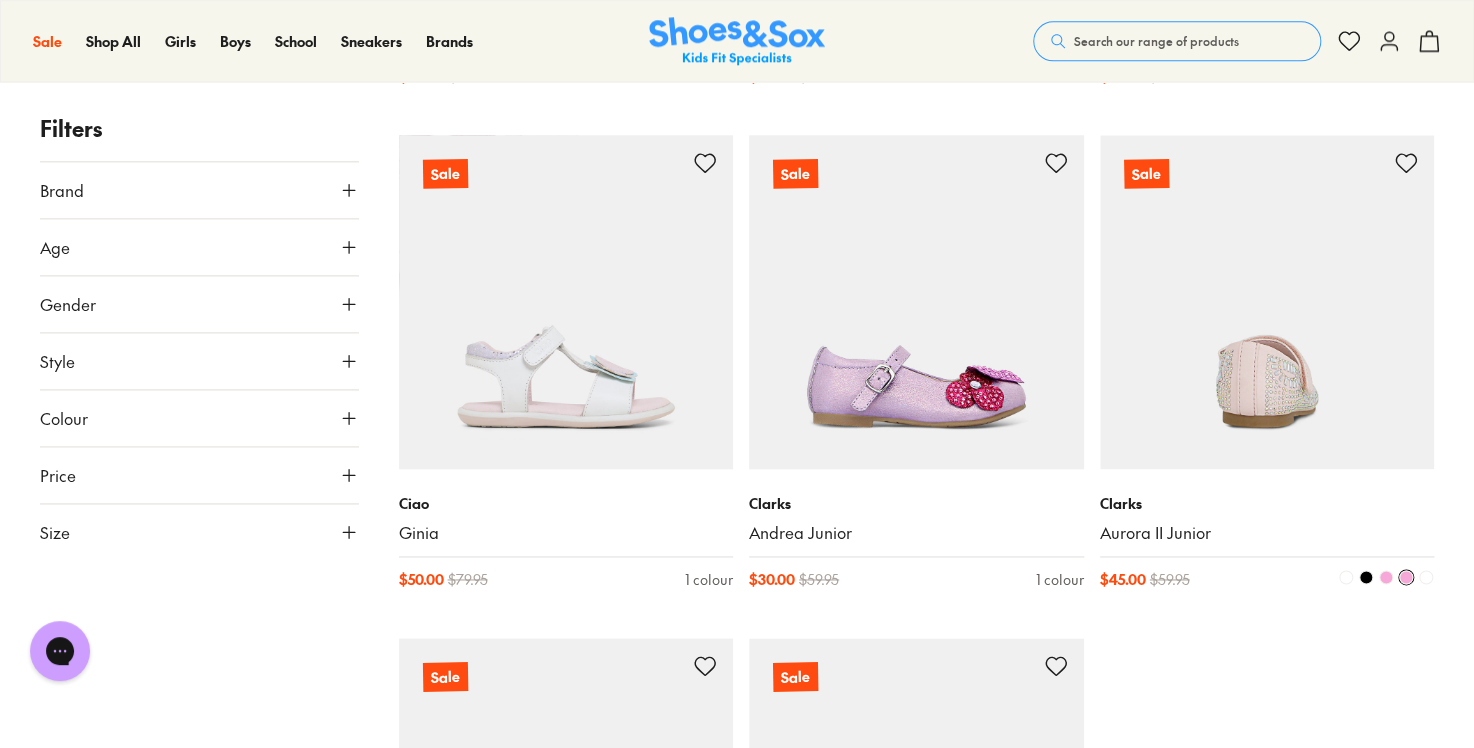 click at bounding box center [1267, 302] 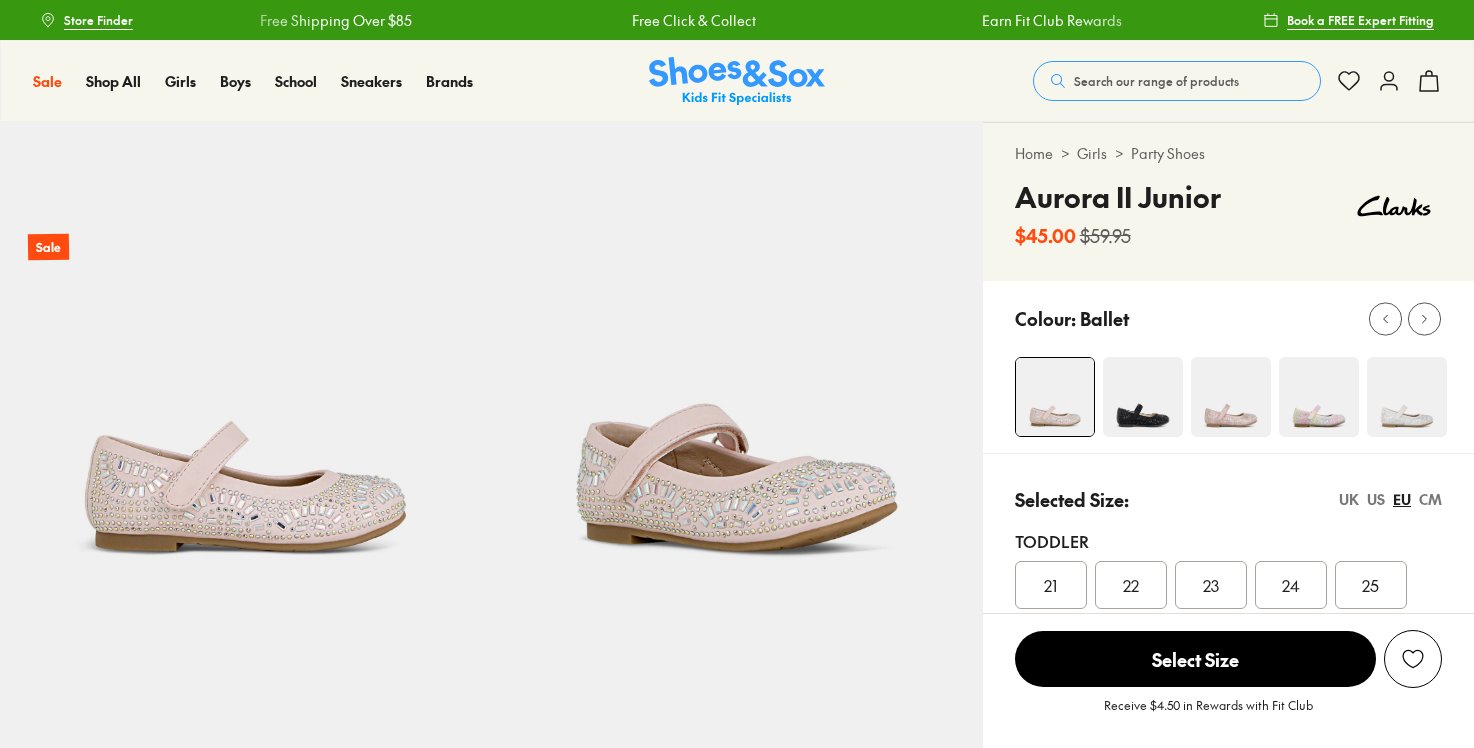 scroll, scrollTop: 0, scrollLeft: 0, axis: both 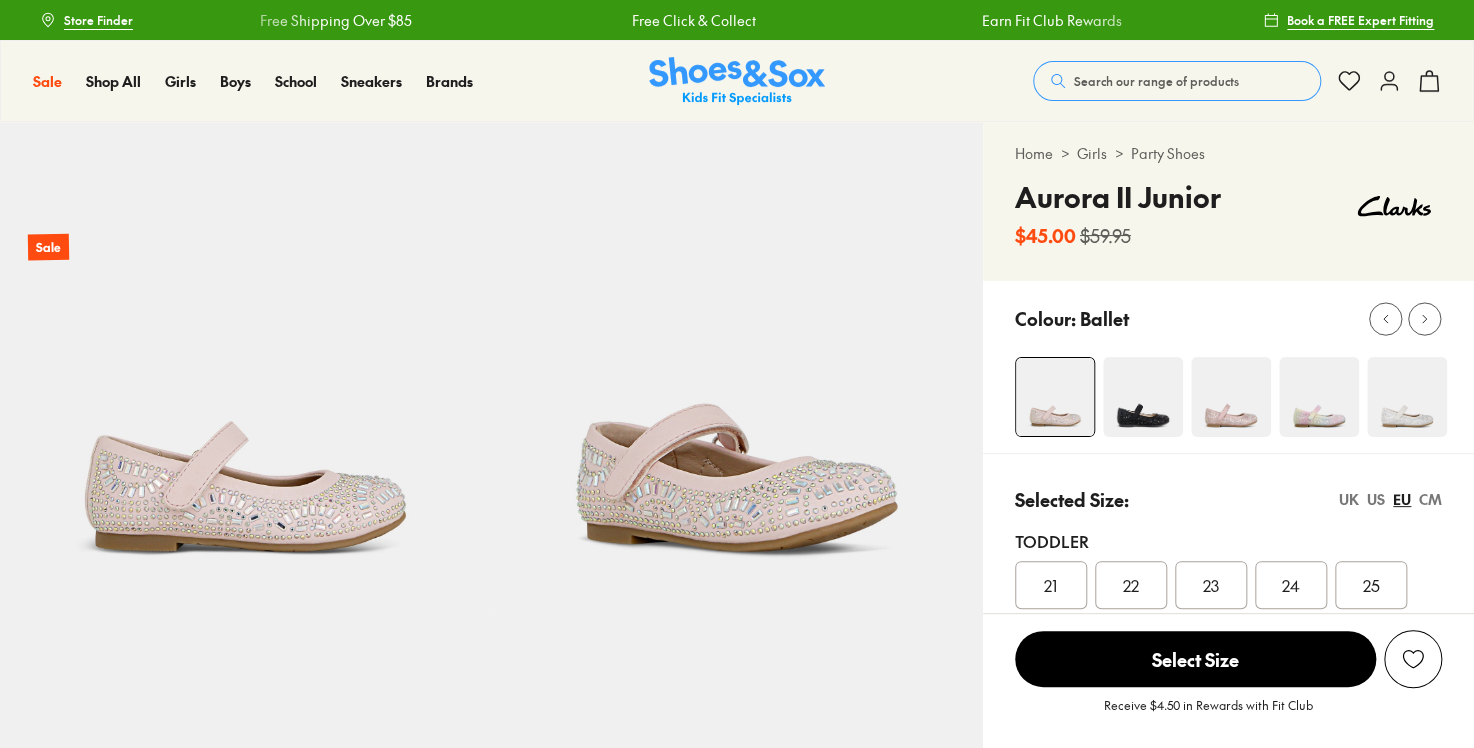 select on "*" 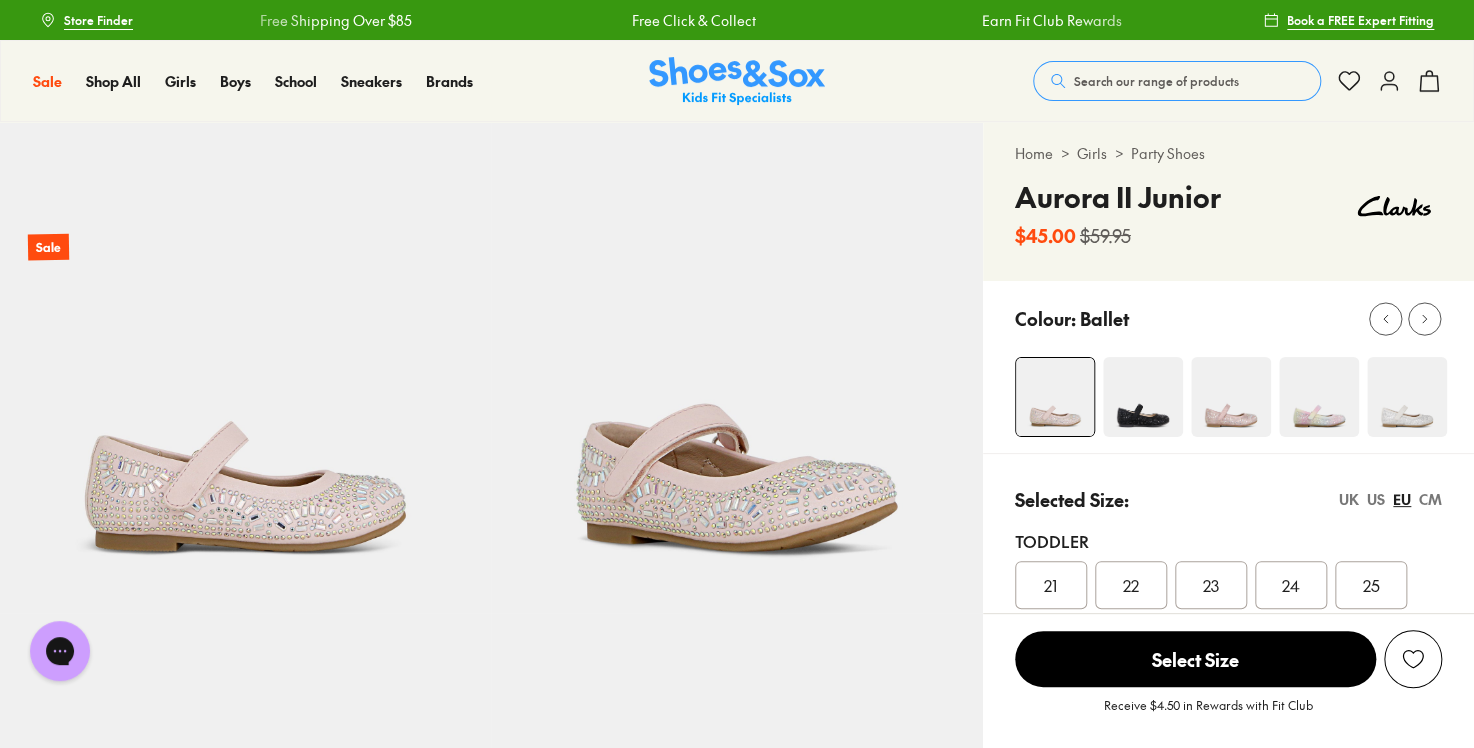 scroll, scrollTop: 0, scrollLeft: 0, axis: both 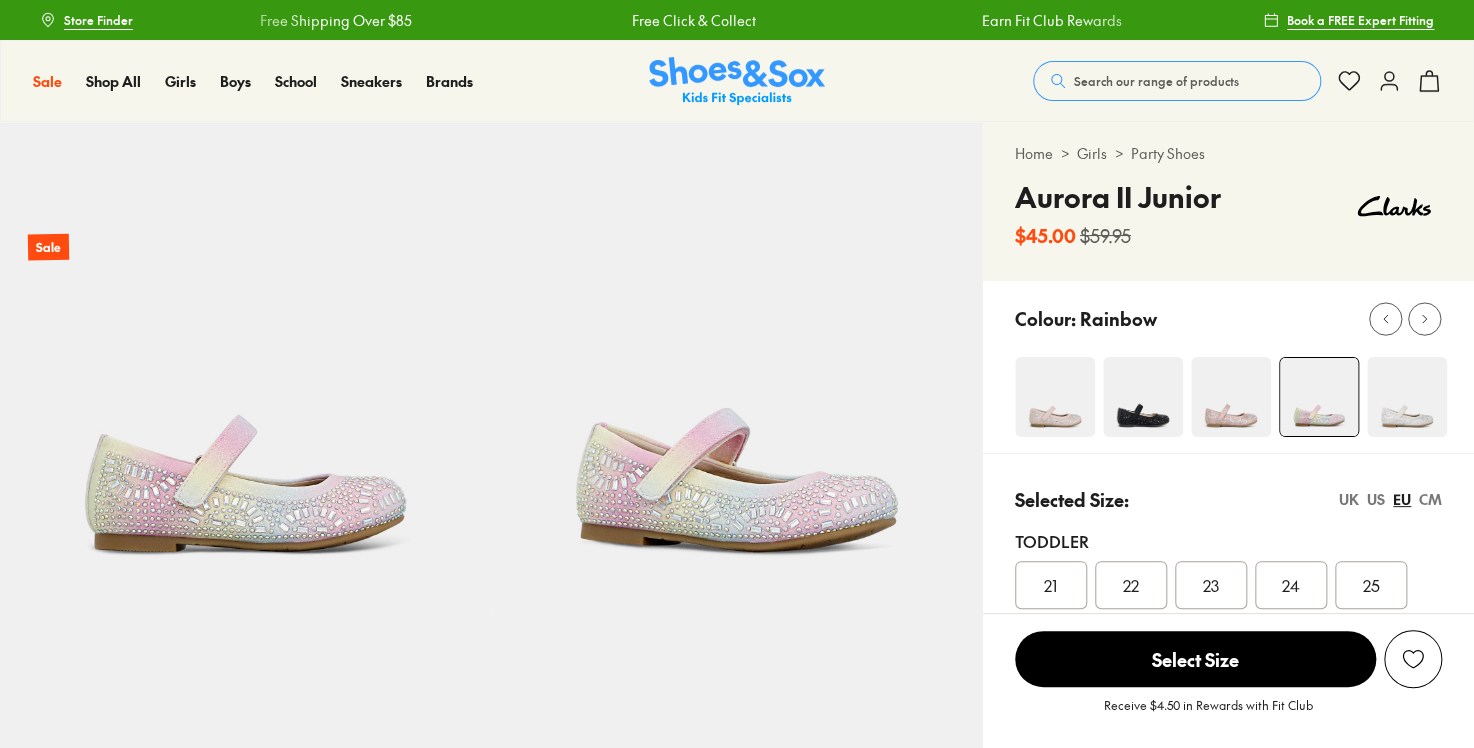 select on "*" 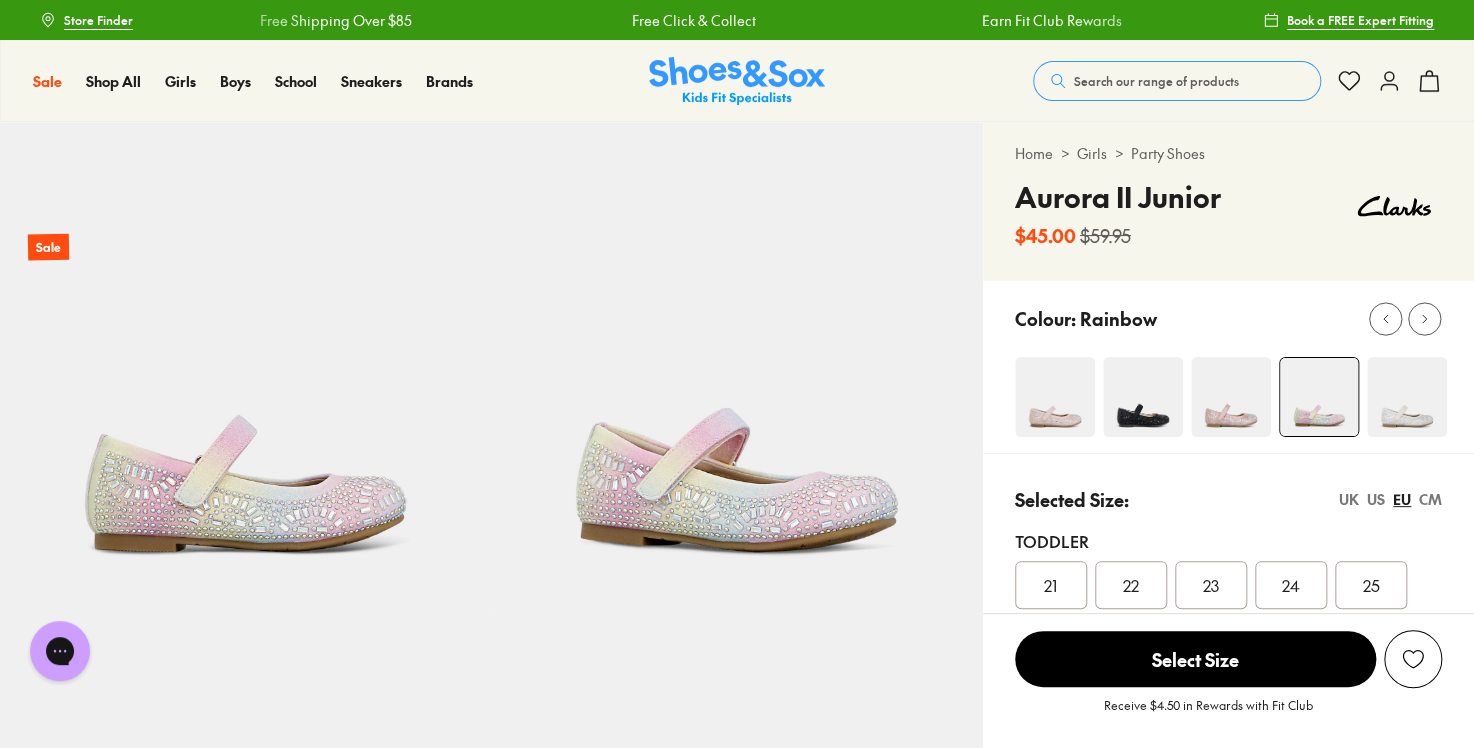 scroll, scrollTop: 0, scrollLeft: 0, axis: both 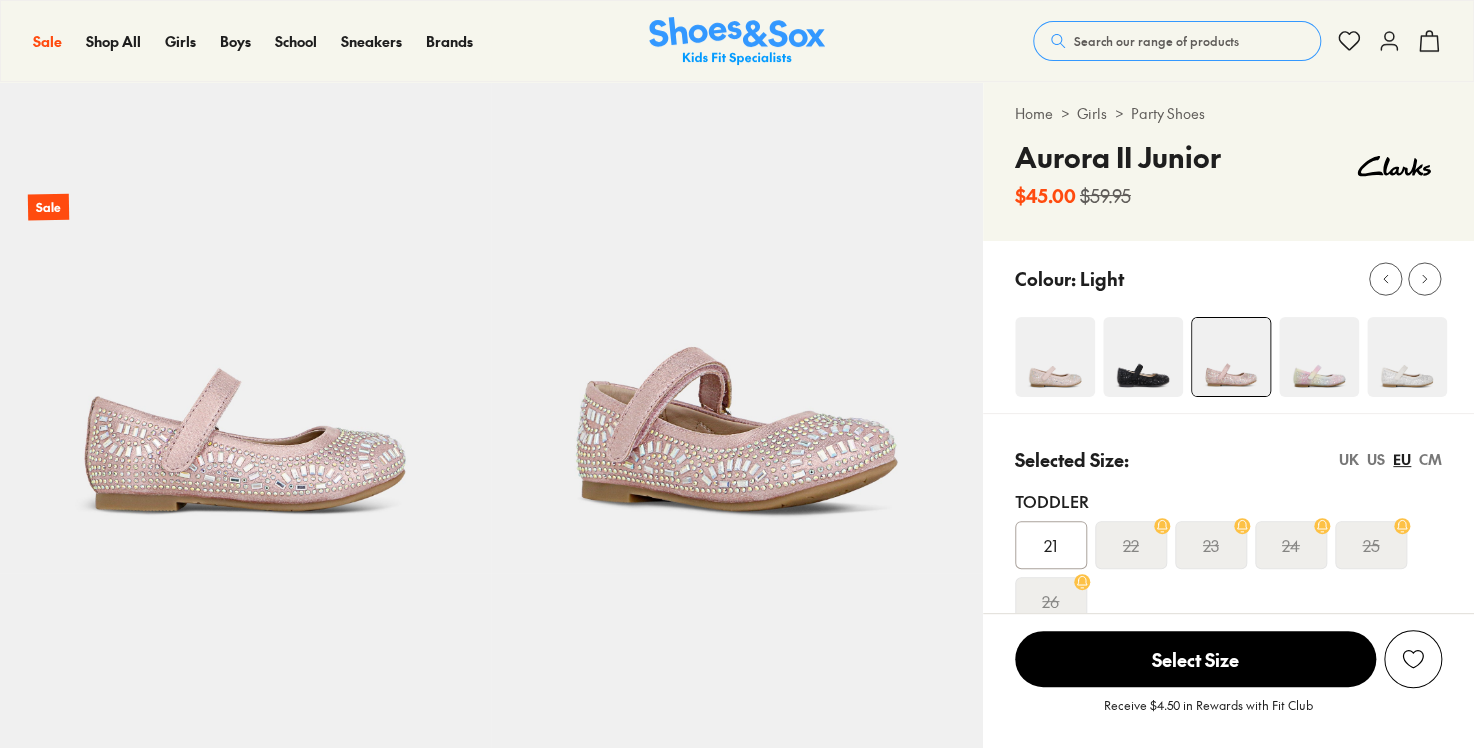 select on "*" 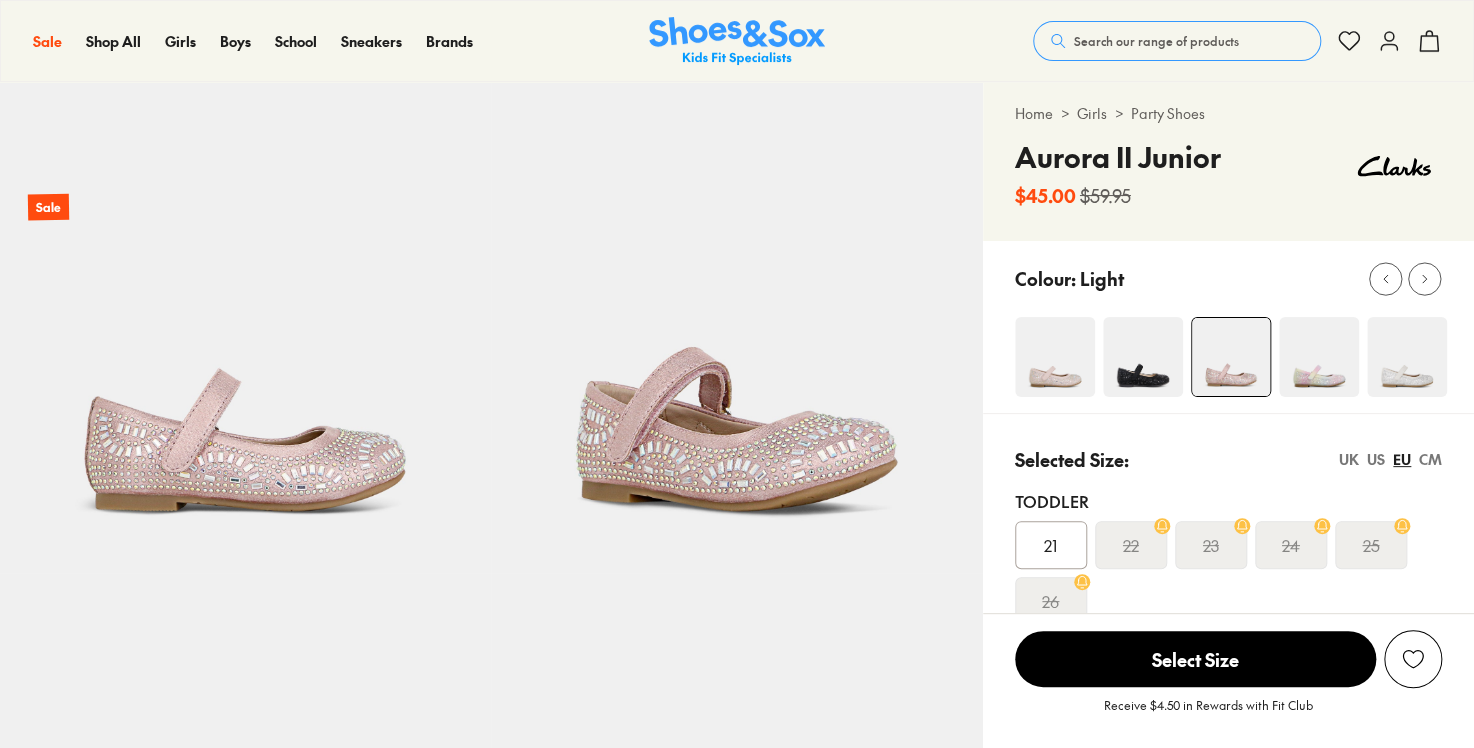 scroll, scrollTop: 80, scrollLeft: 0, axis: vertical 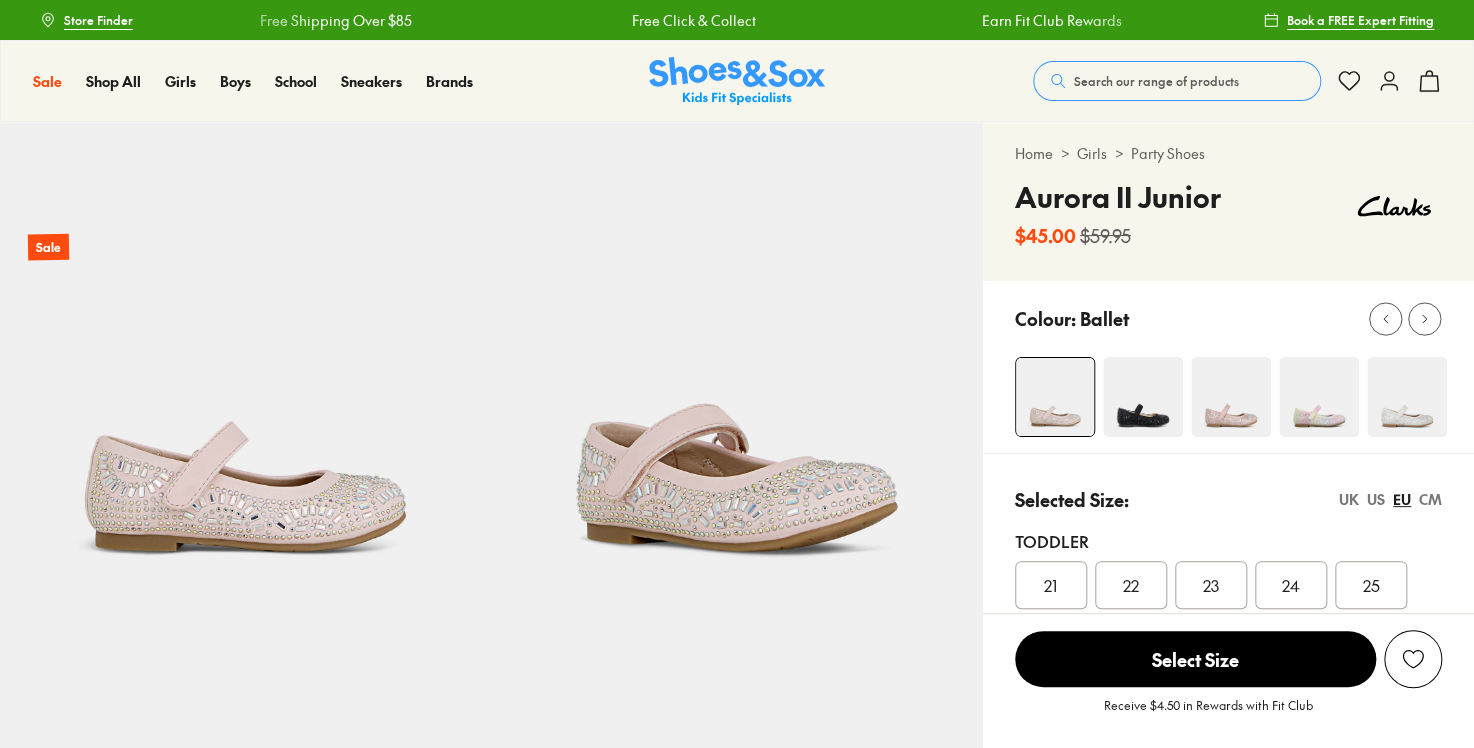 select on "*" 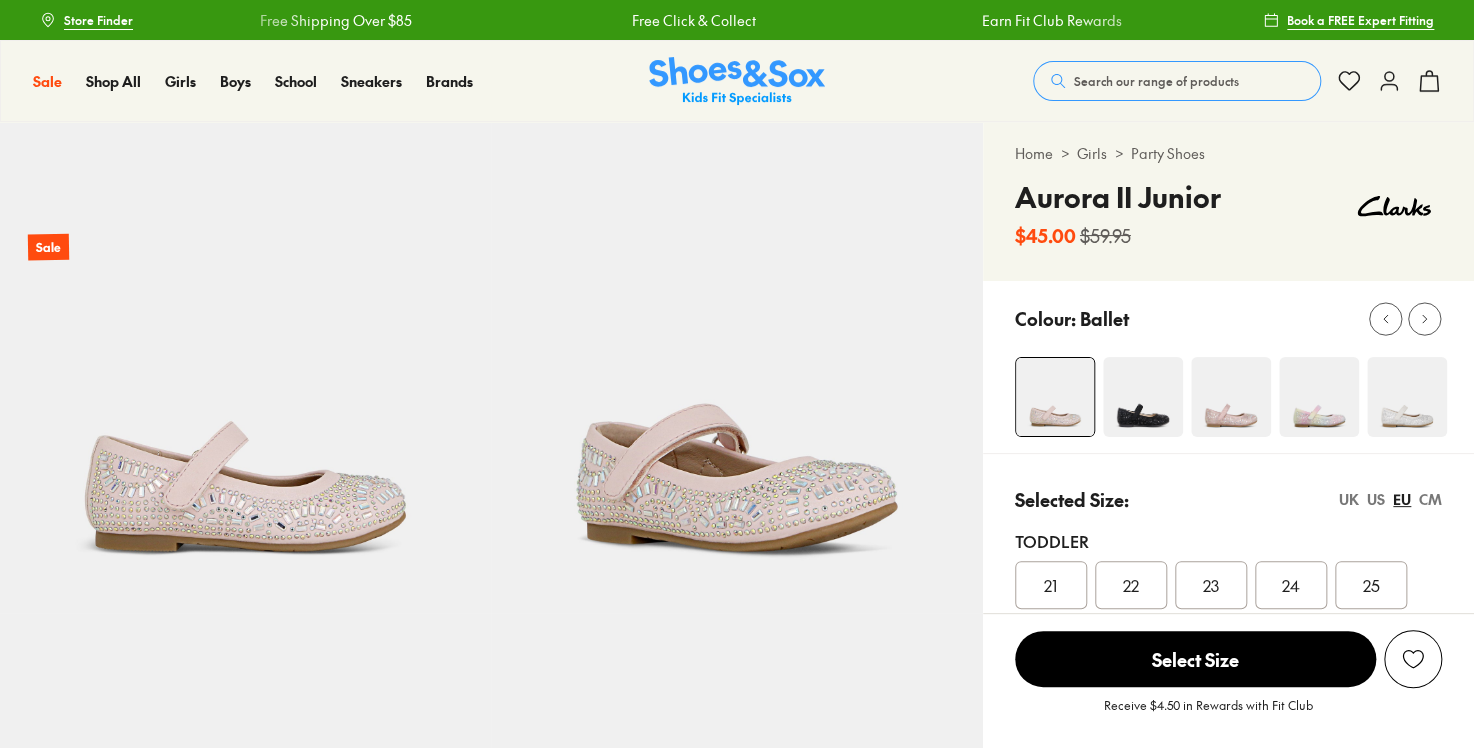 scroll, scrollTop: 0, scrollLeft: 0, axis: both 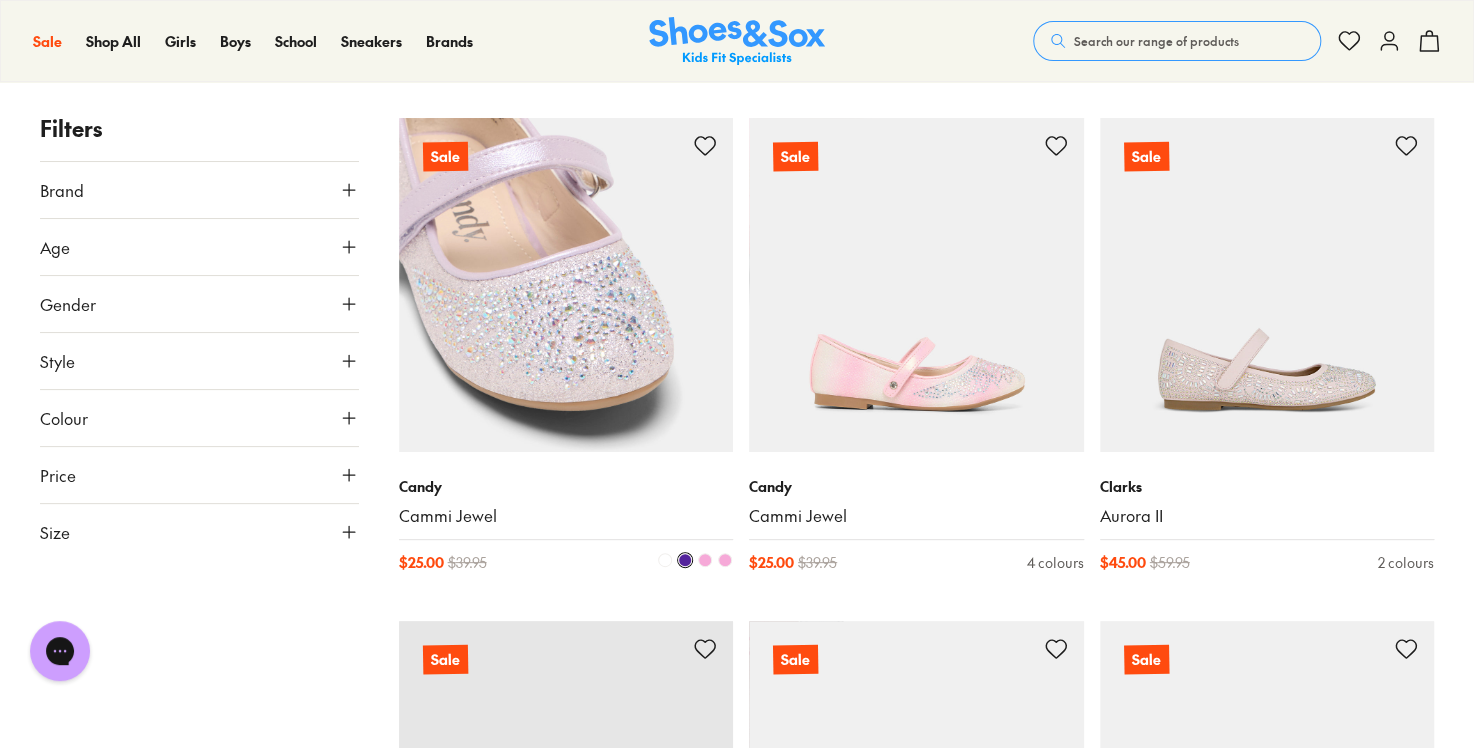 click at bounding box center (566, 285) 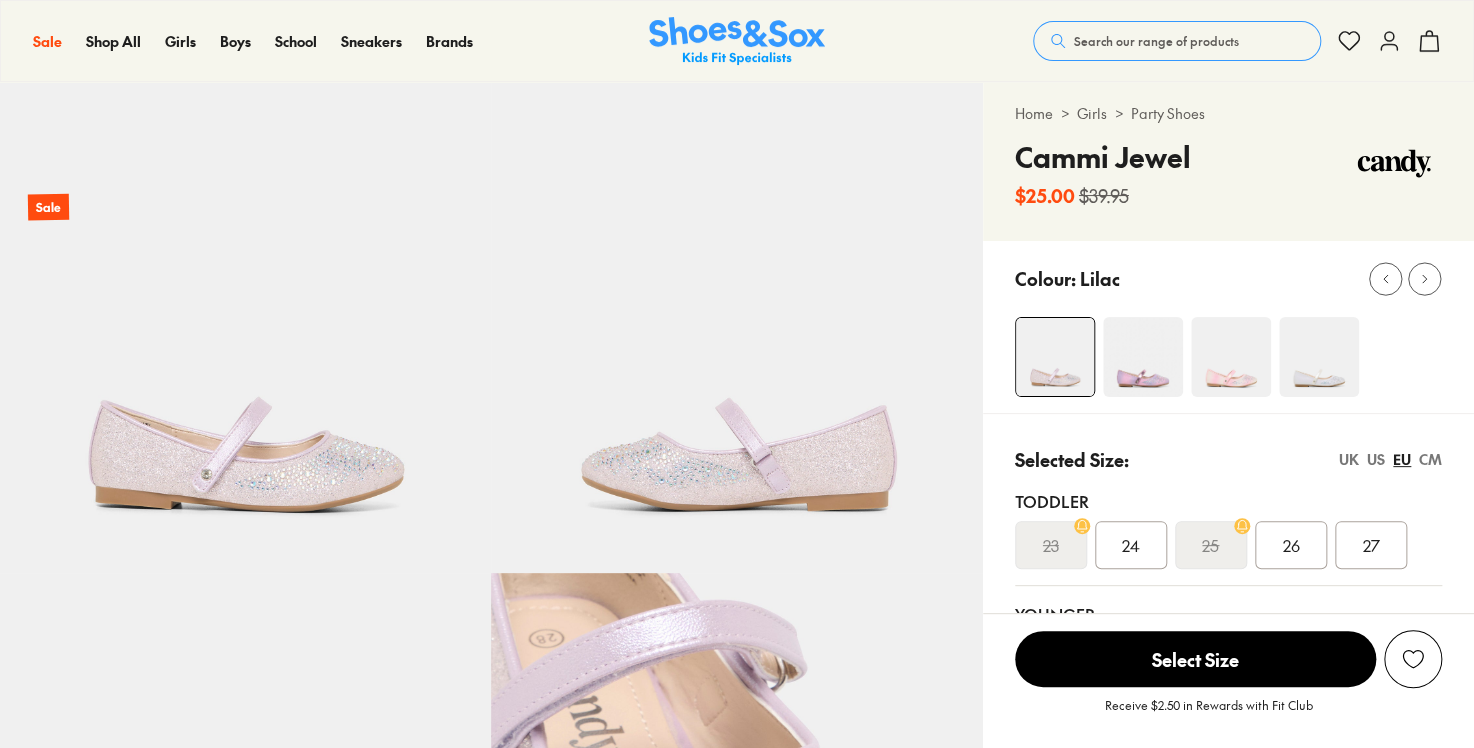 scroll, scrollTop: 320, scrollLeft: 0, axis: vertical 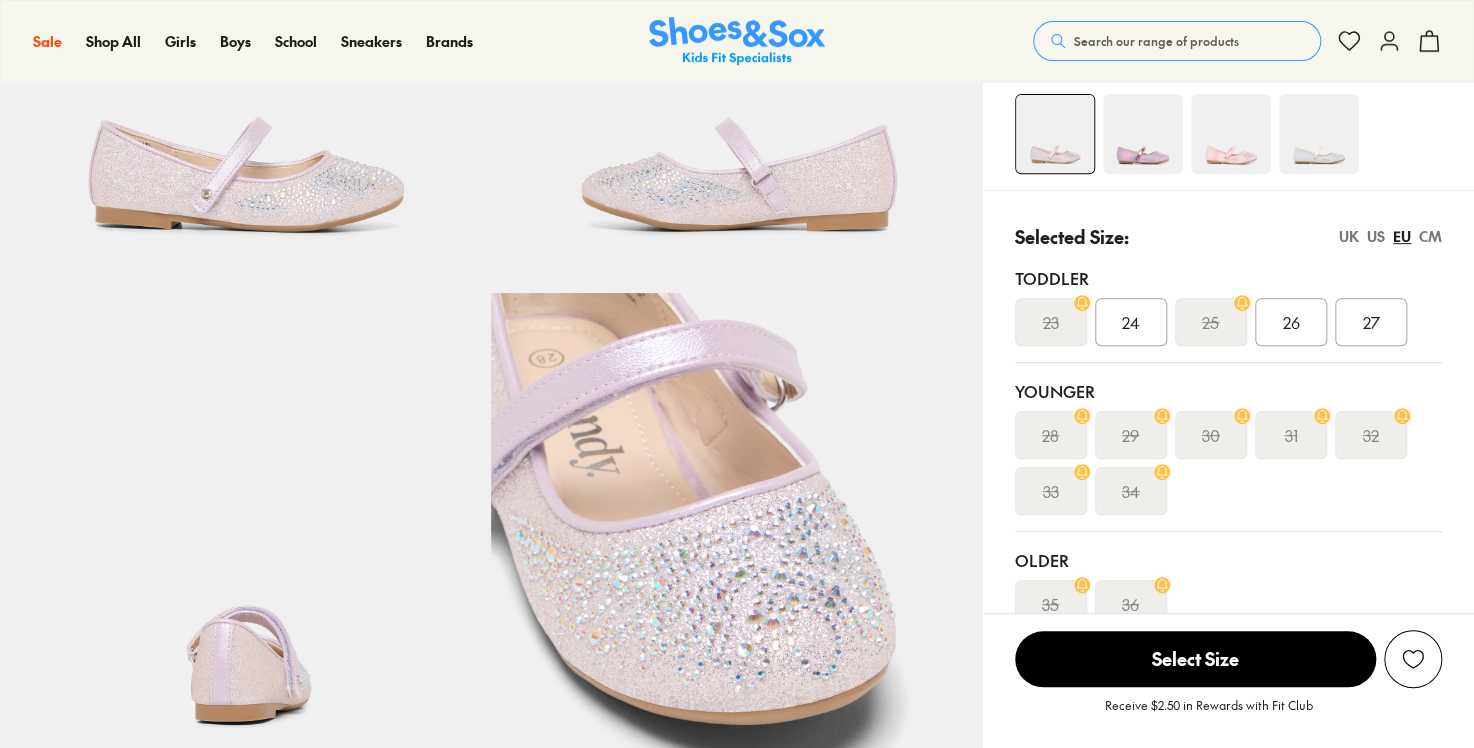 select on "*" 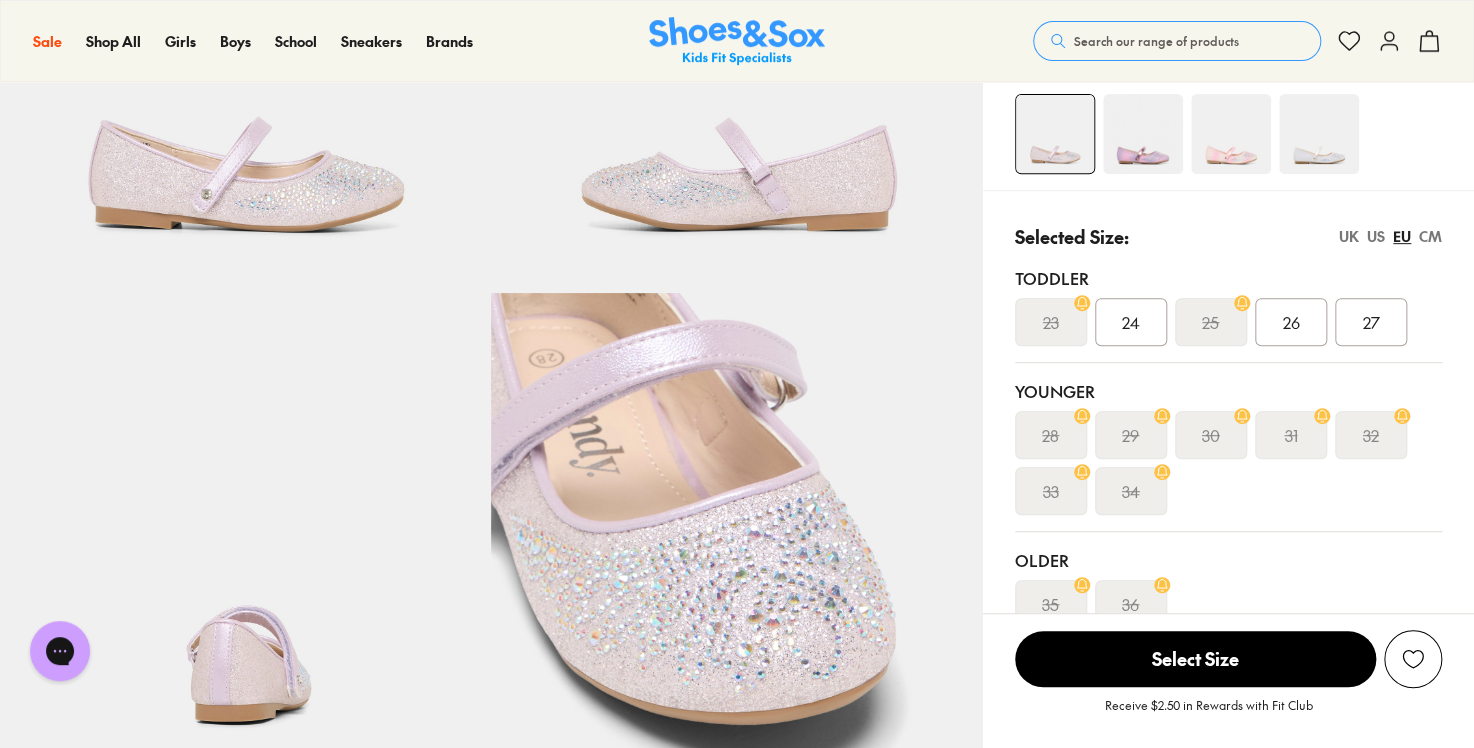 scroll, scrollTop: 0, scrollLeft: 0, axis: both 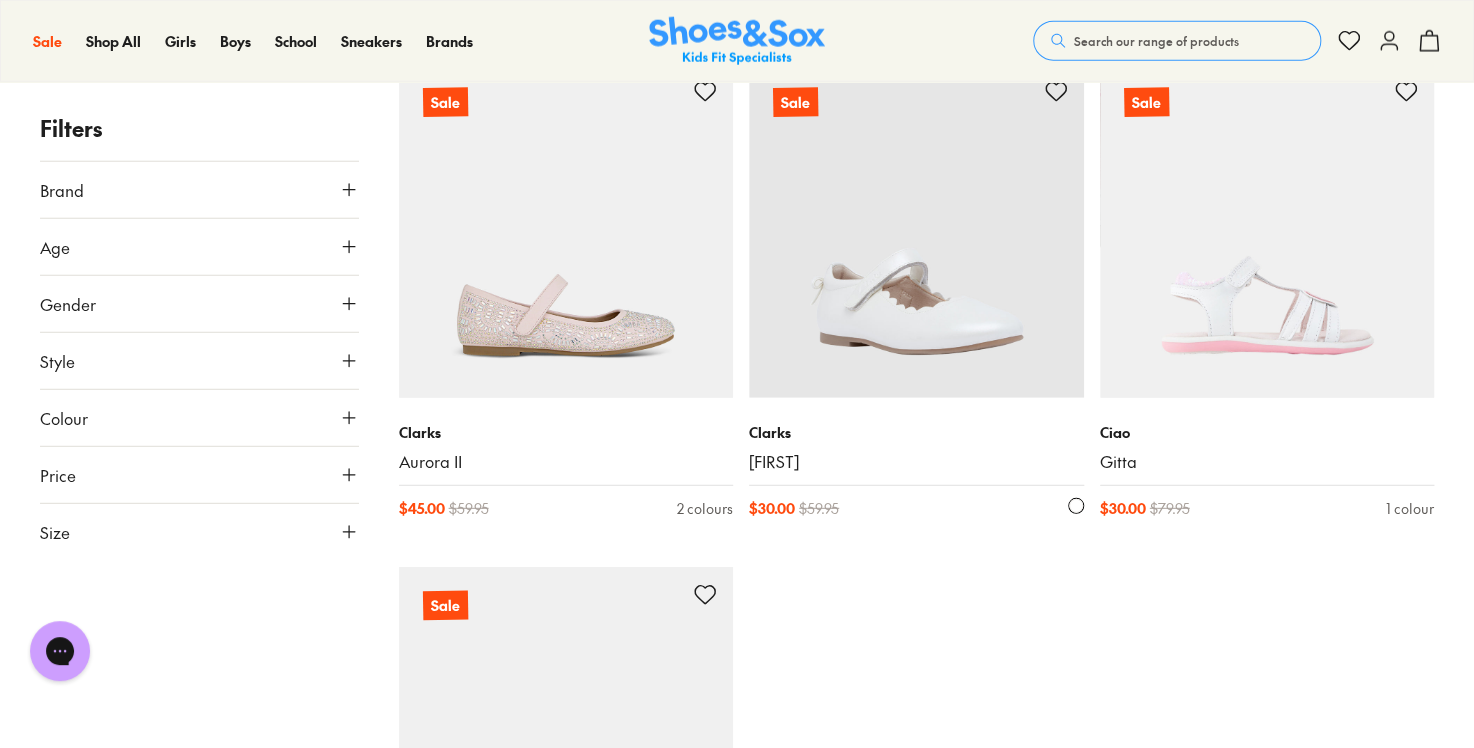 click at bounding box center (916, 231) 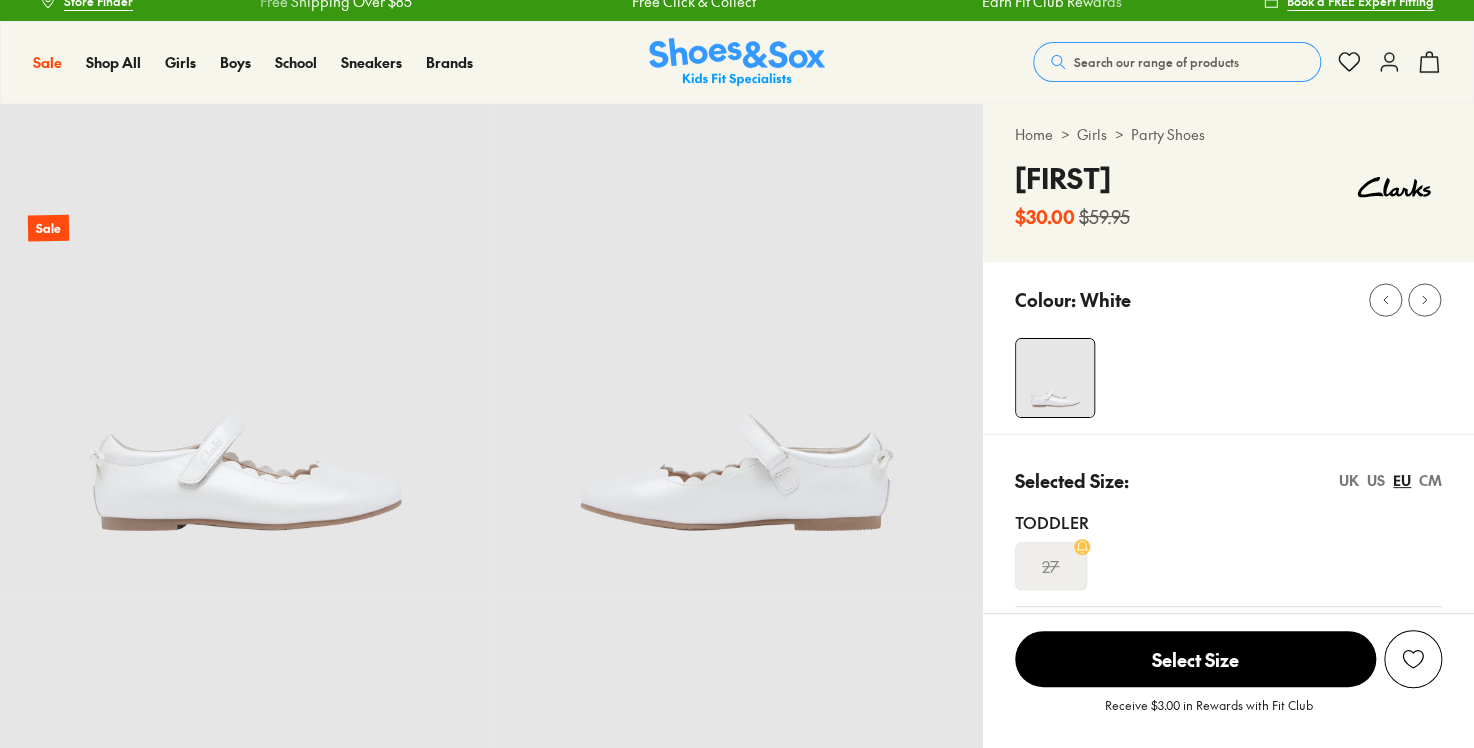 scroll, scrollTop: 40, scrollLeft: 0, axis: vertical 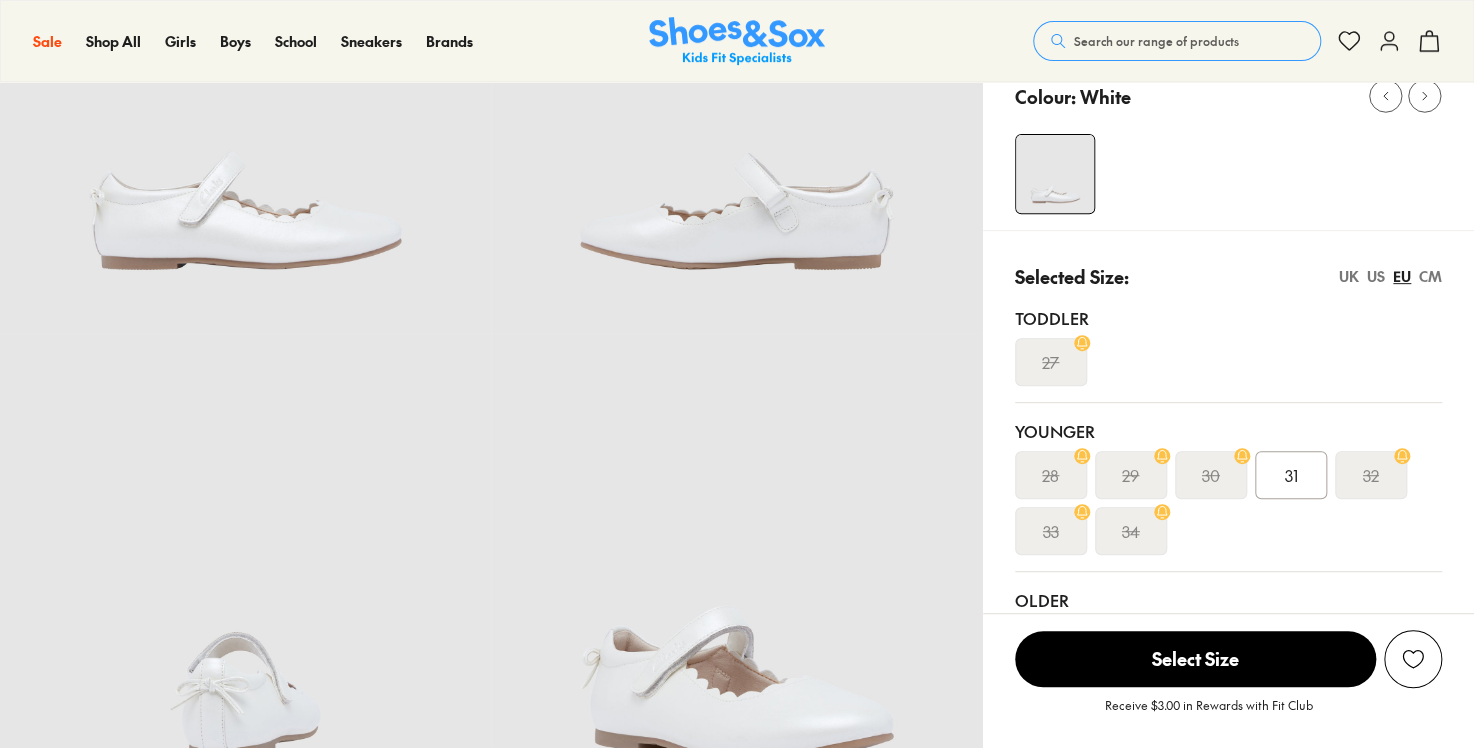 select on "*" 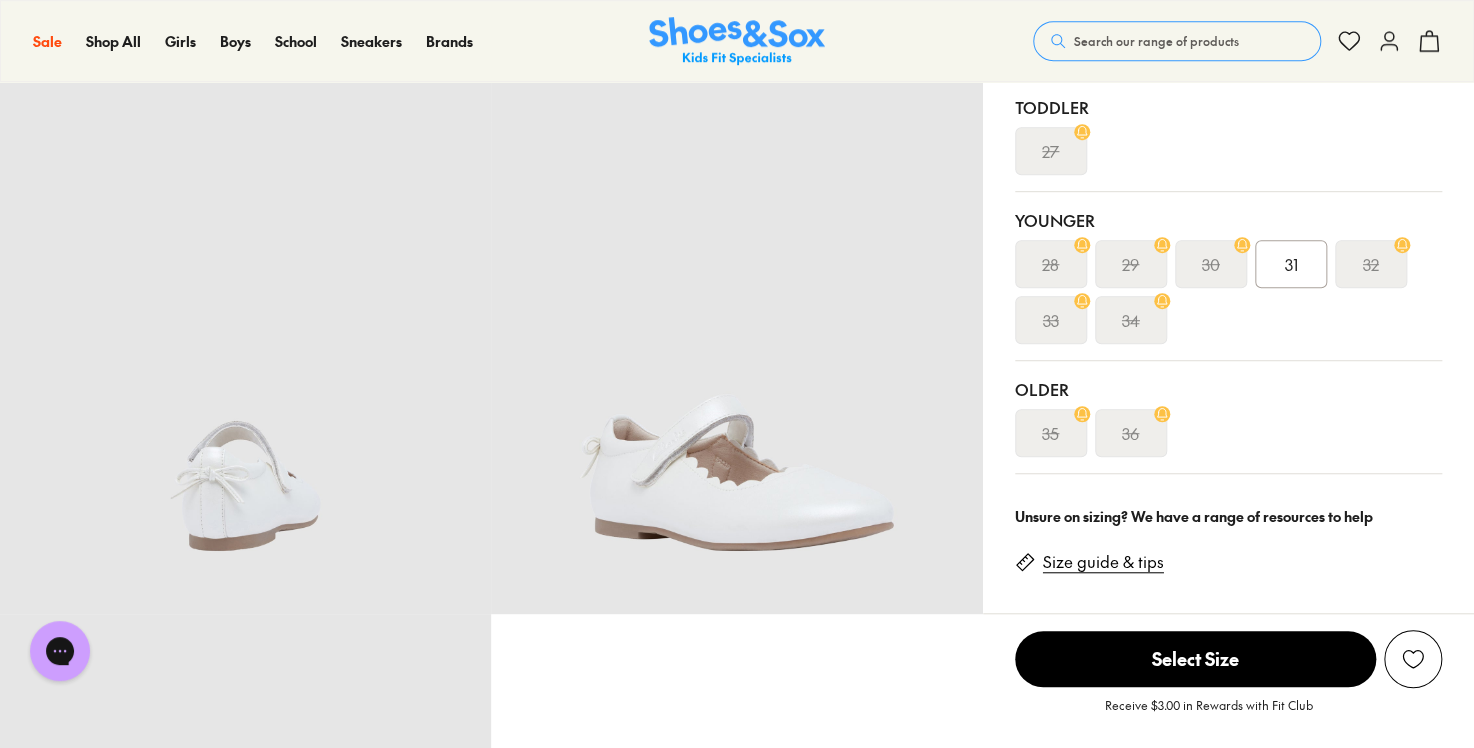 scroll, scrollTop: 360, scrollLeft: 0, axis: vertical 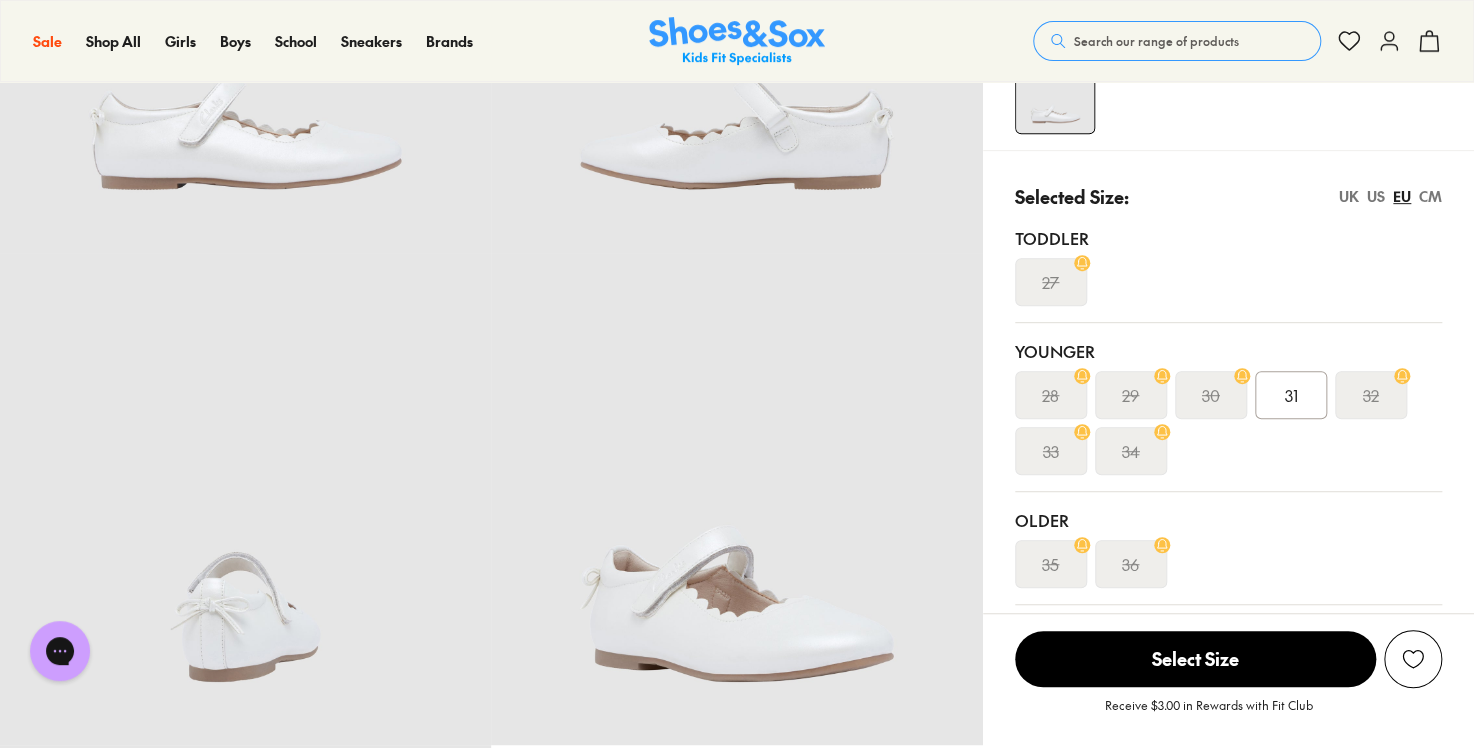 click on "US" at bounding box center (1376, 196) 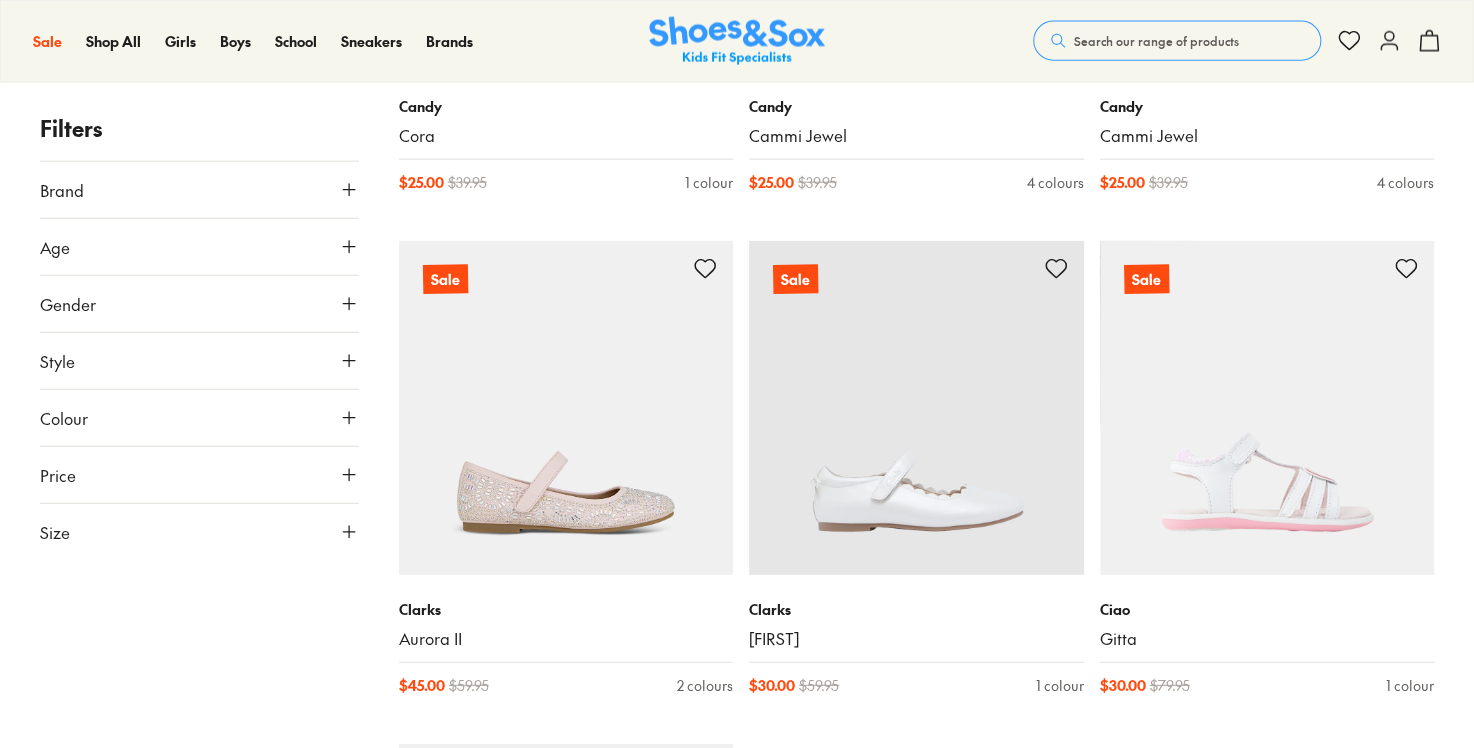 scroll, scrollTop: 2277, scrollLeft: 0, axis: vertical 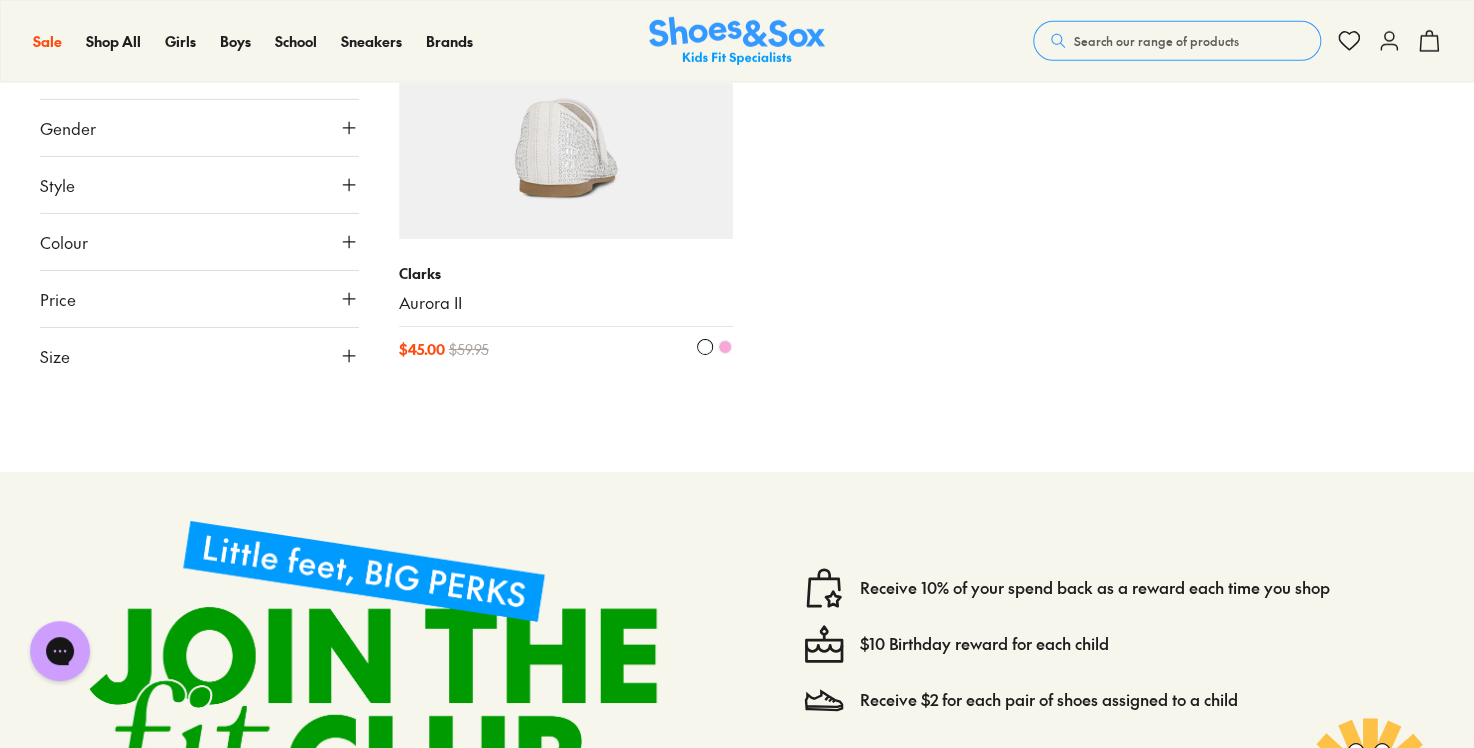 click at bounding box center (566, 71) 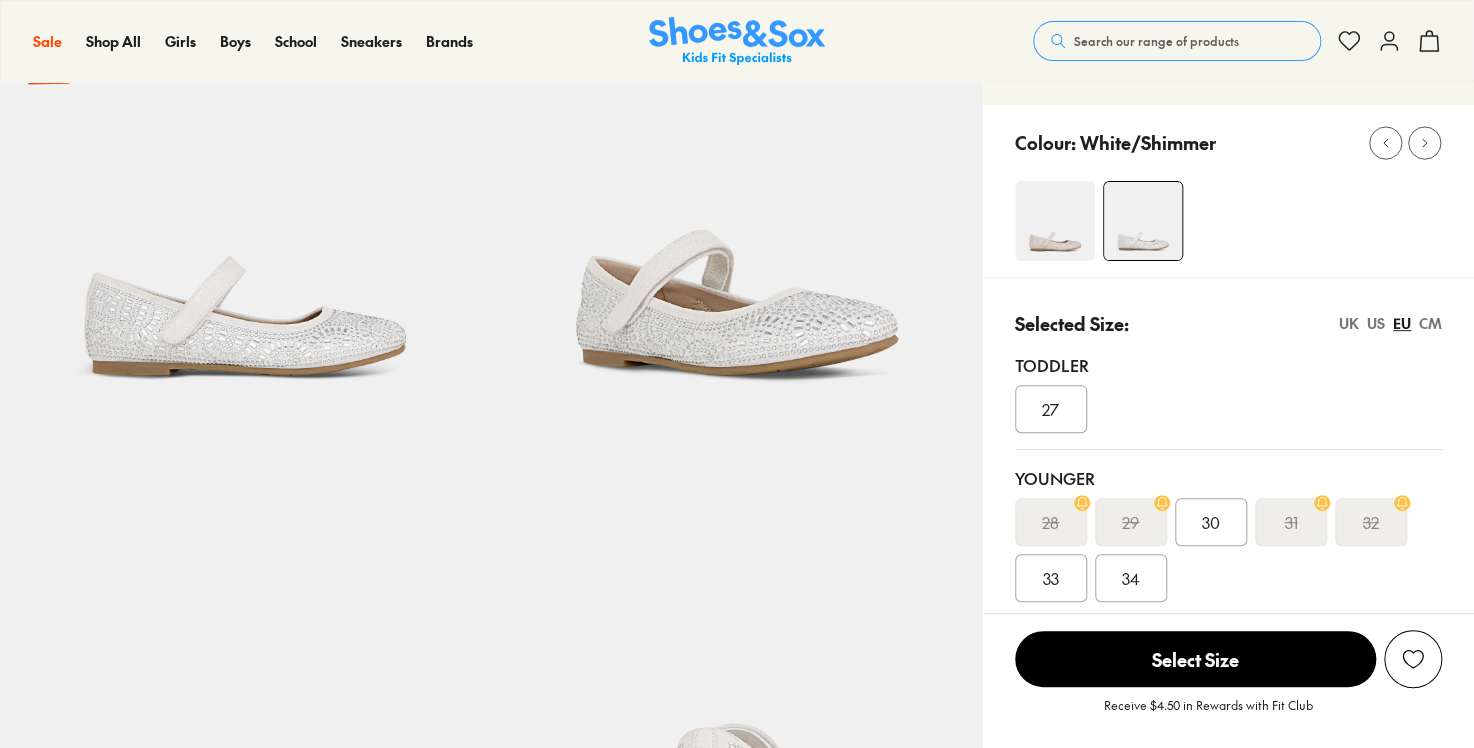 scroll, scrollTop: 320, scrollLeft: 0, axis: vertical 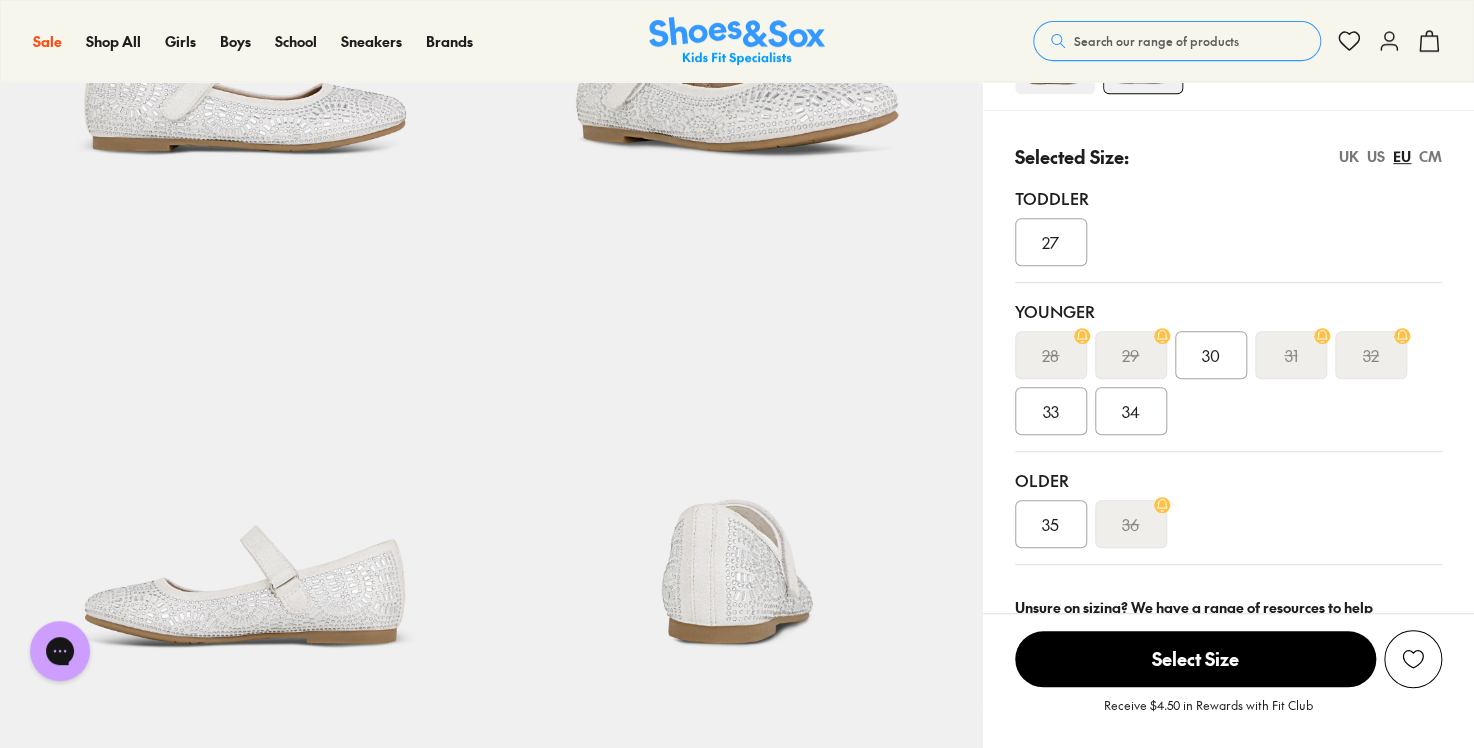 select on "*" 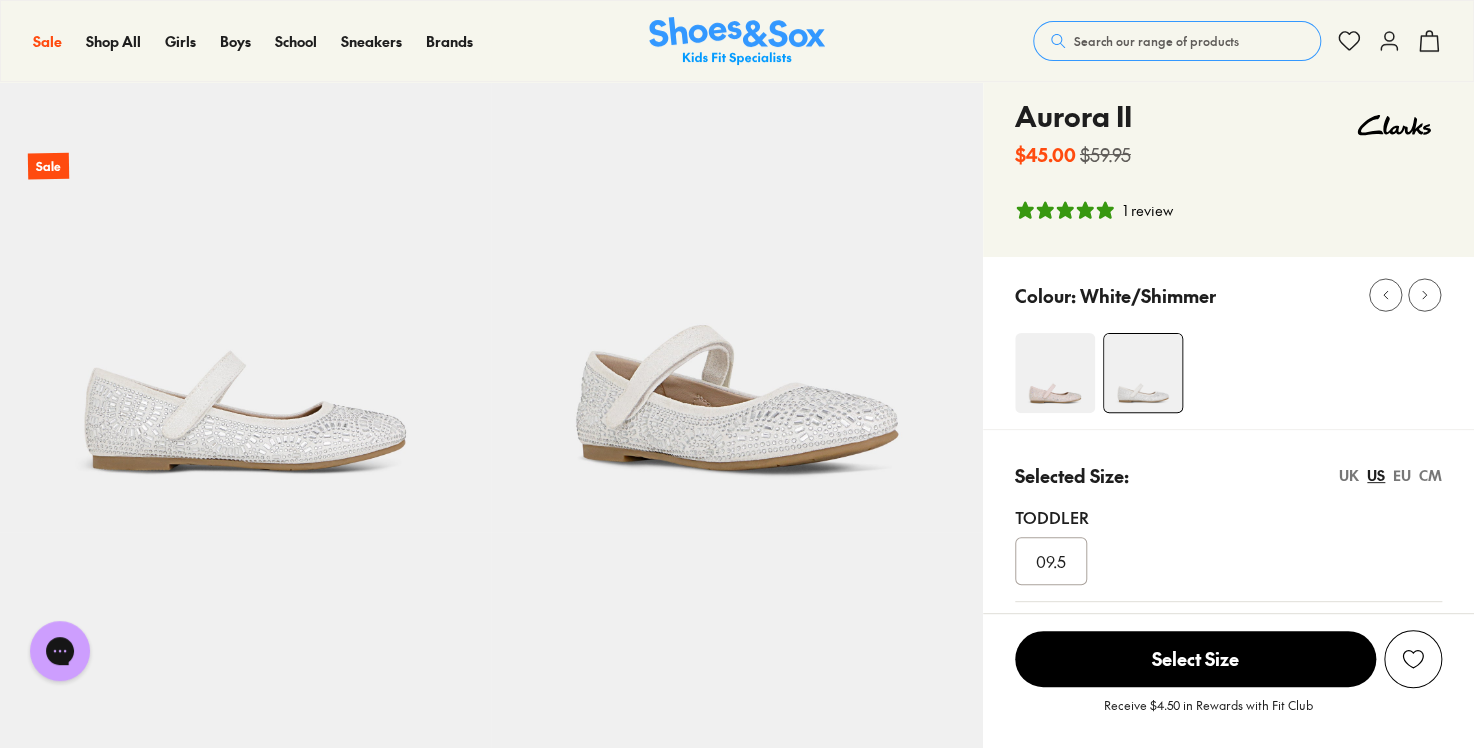 scroll, scrollTop: 80, scrollLeft: 0, axis: vertical 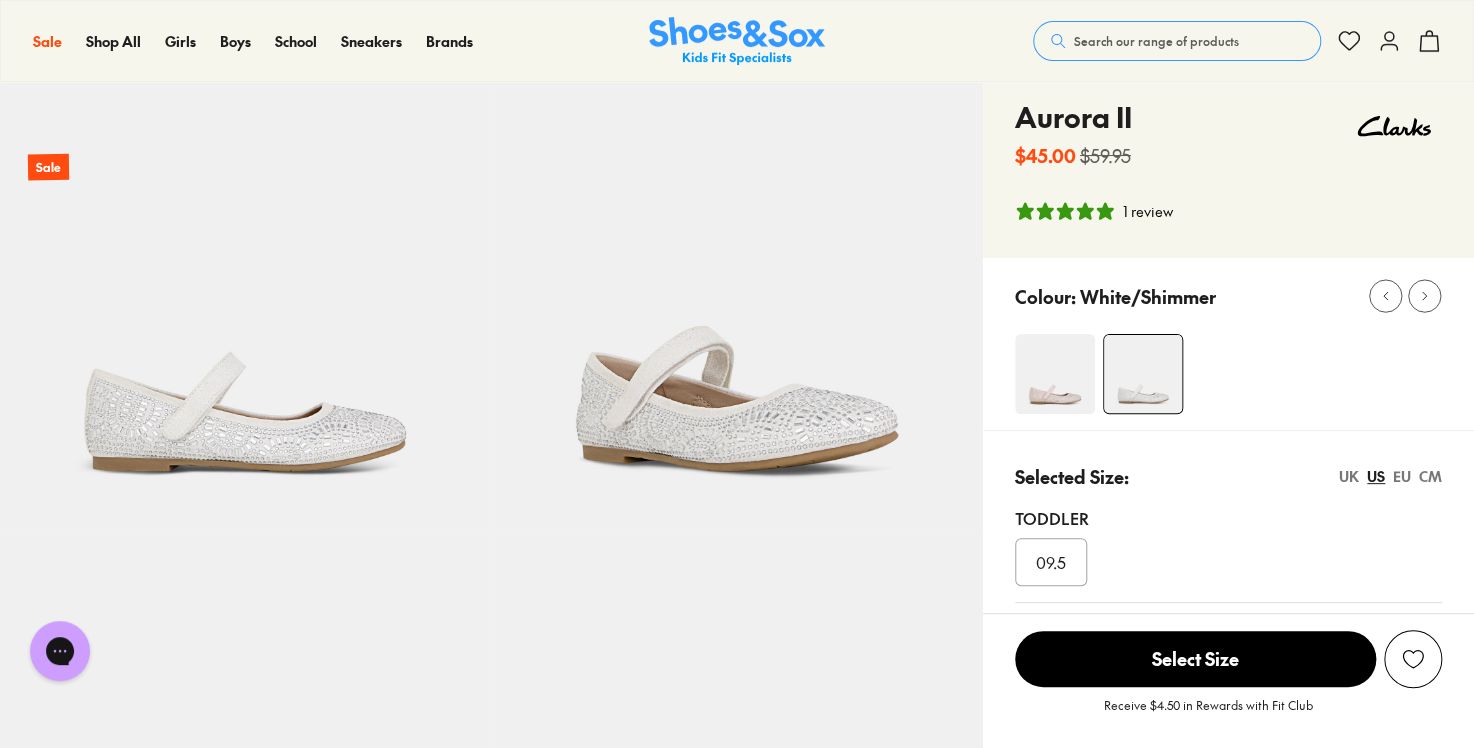click 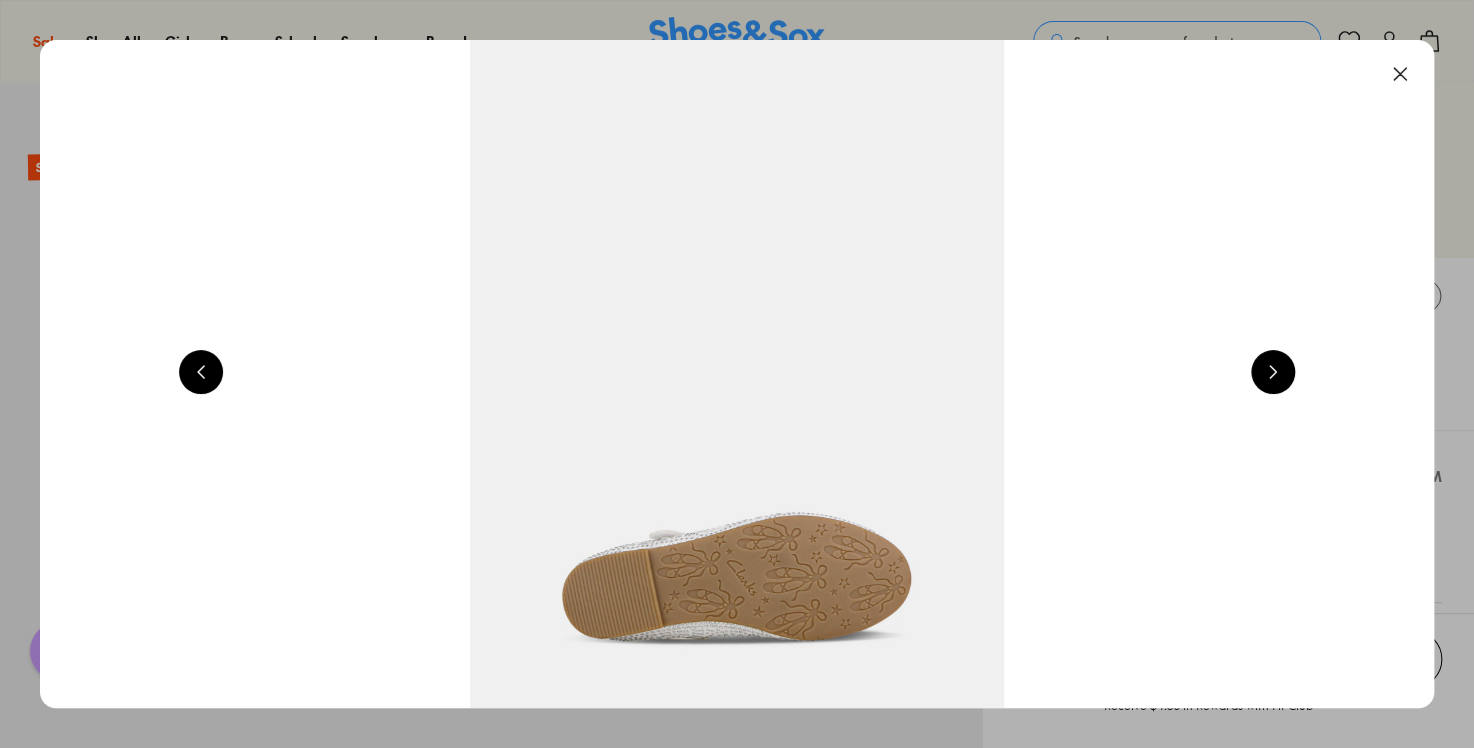 scroll, scrollTop: 0, scrollLeft: 1401, axis: horizontal 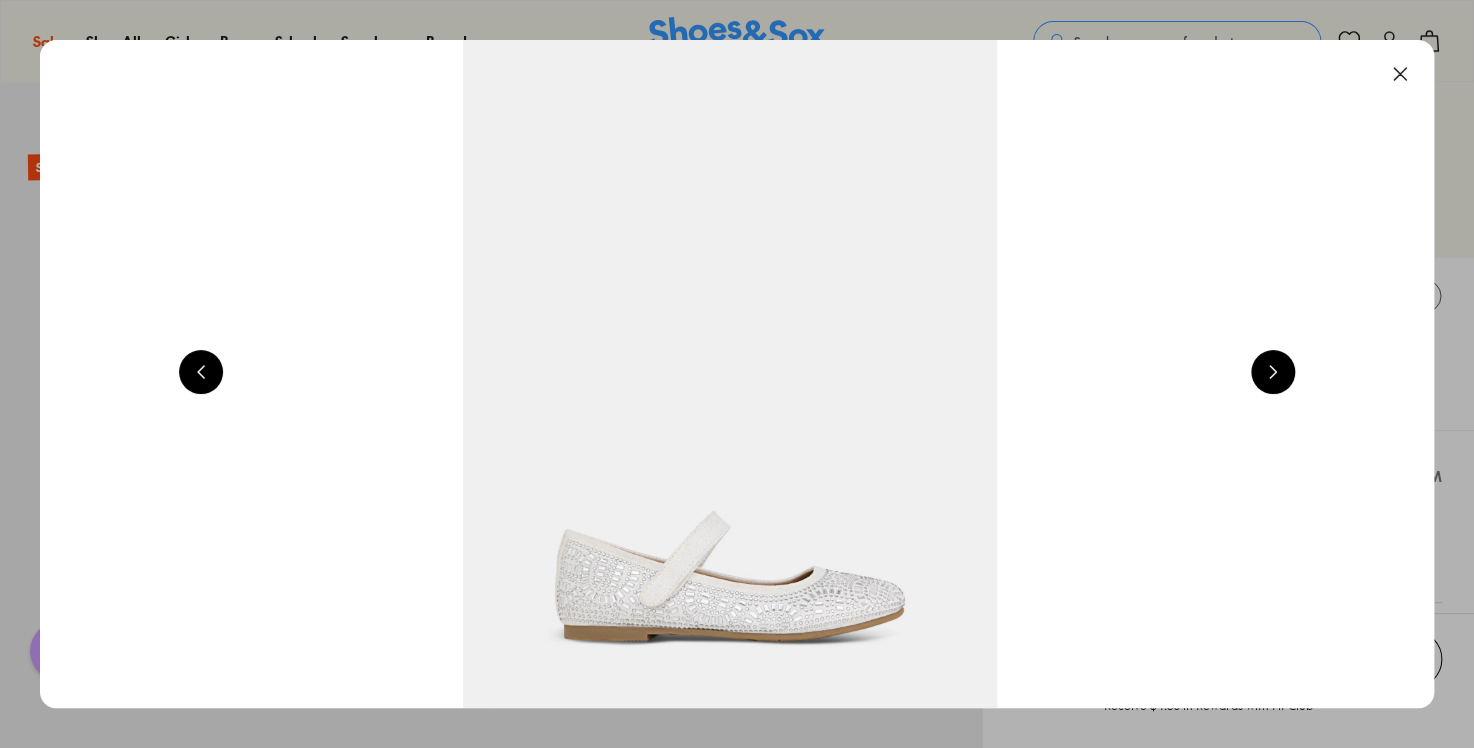 click at bounding box center (1273, 372) 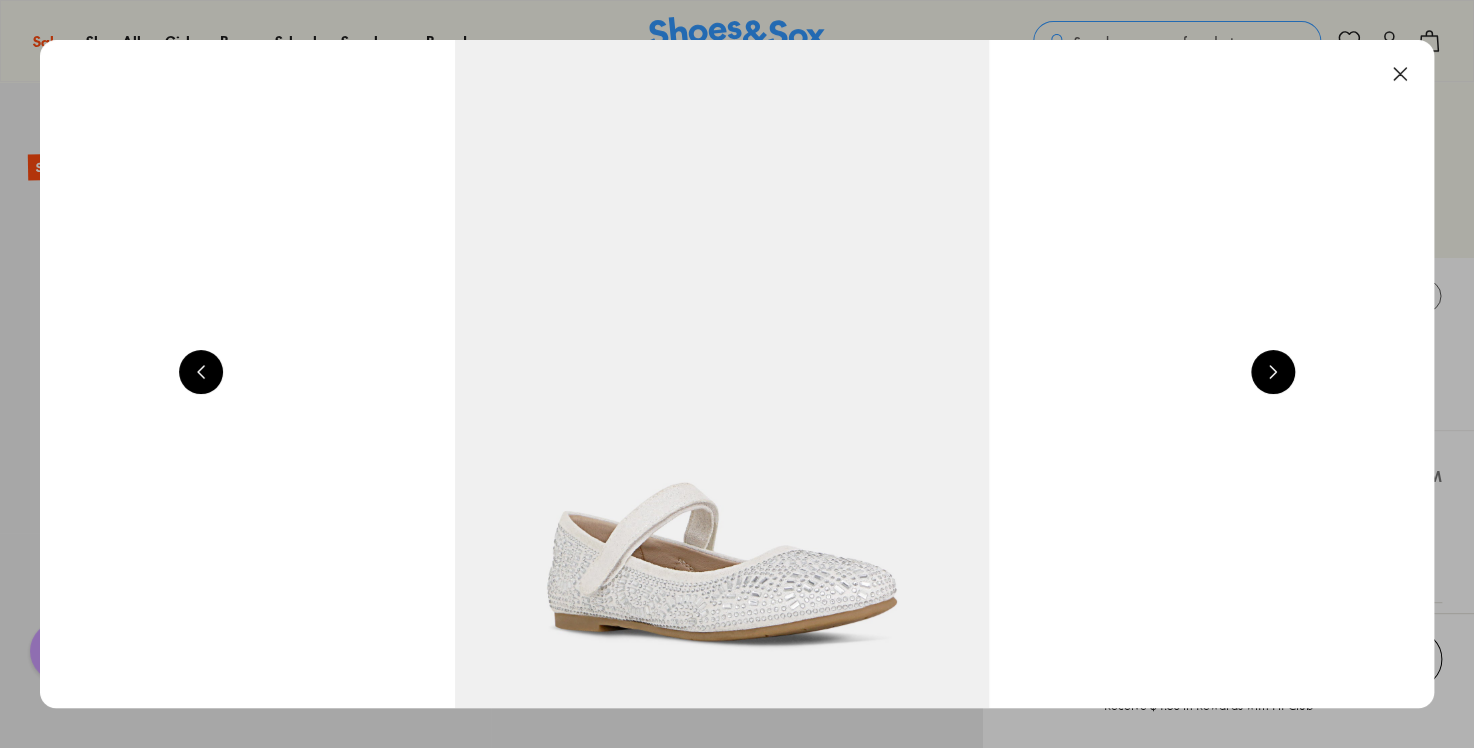 click at bounding box center [1273, 372] 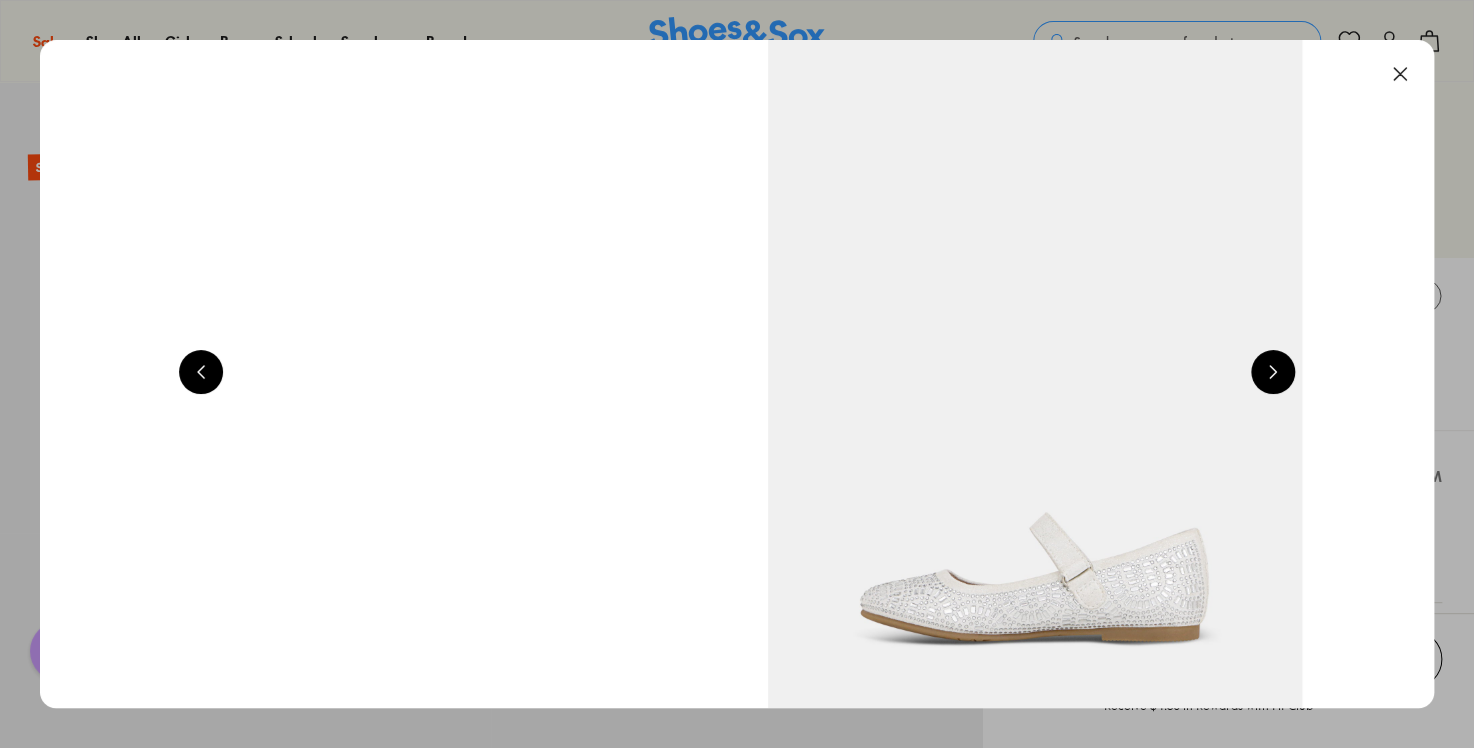 scroll, scrollTop: 0, scrollLeft: 4204, axis: horizontal 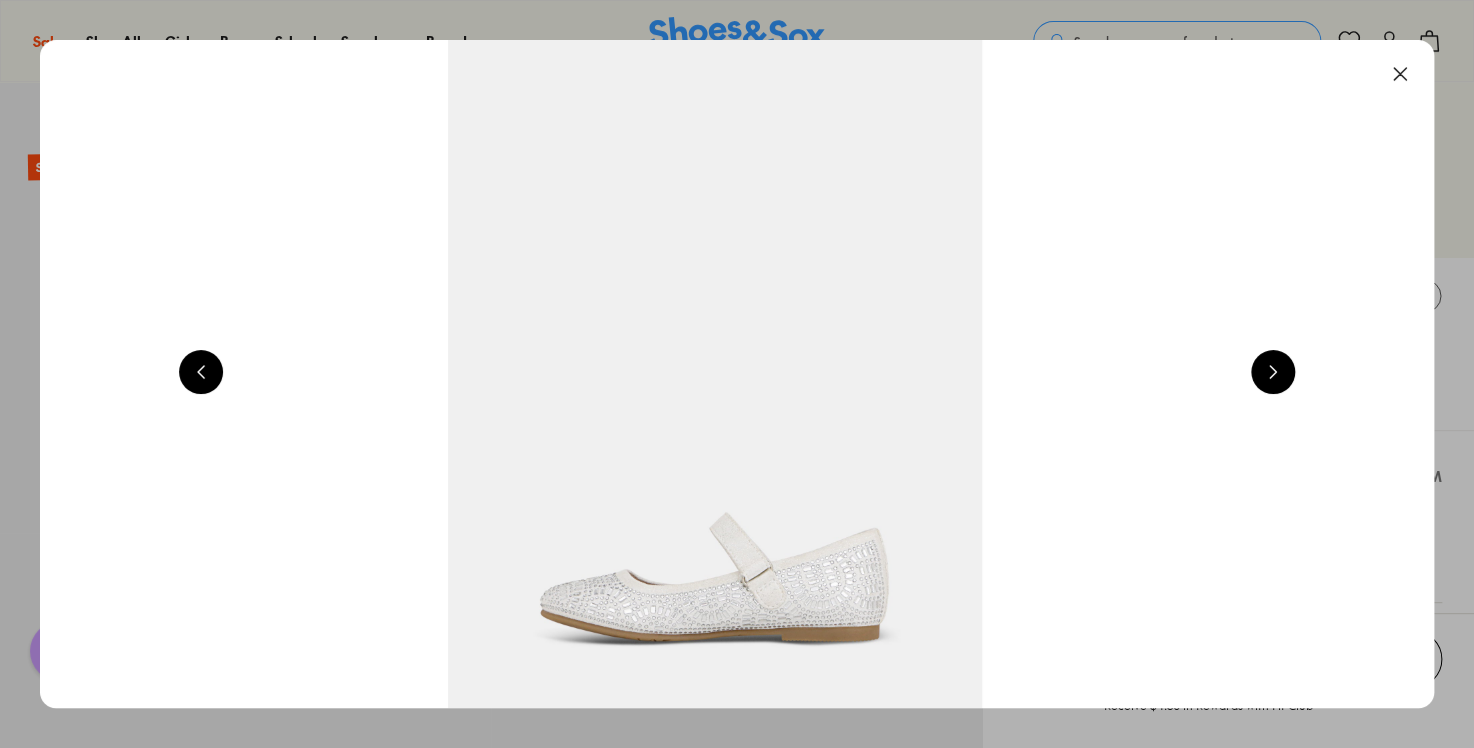 click at bounding box center [1273, 372] 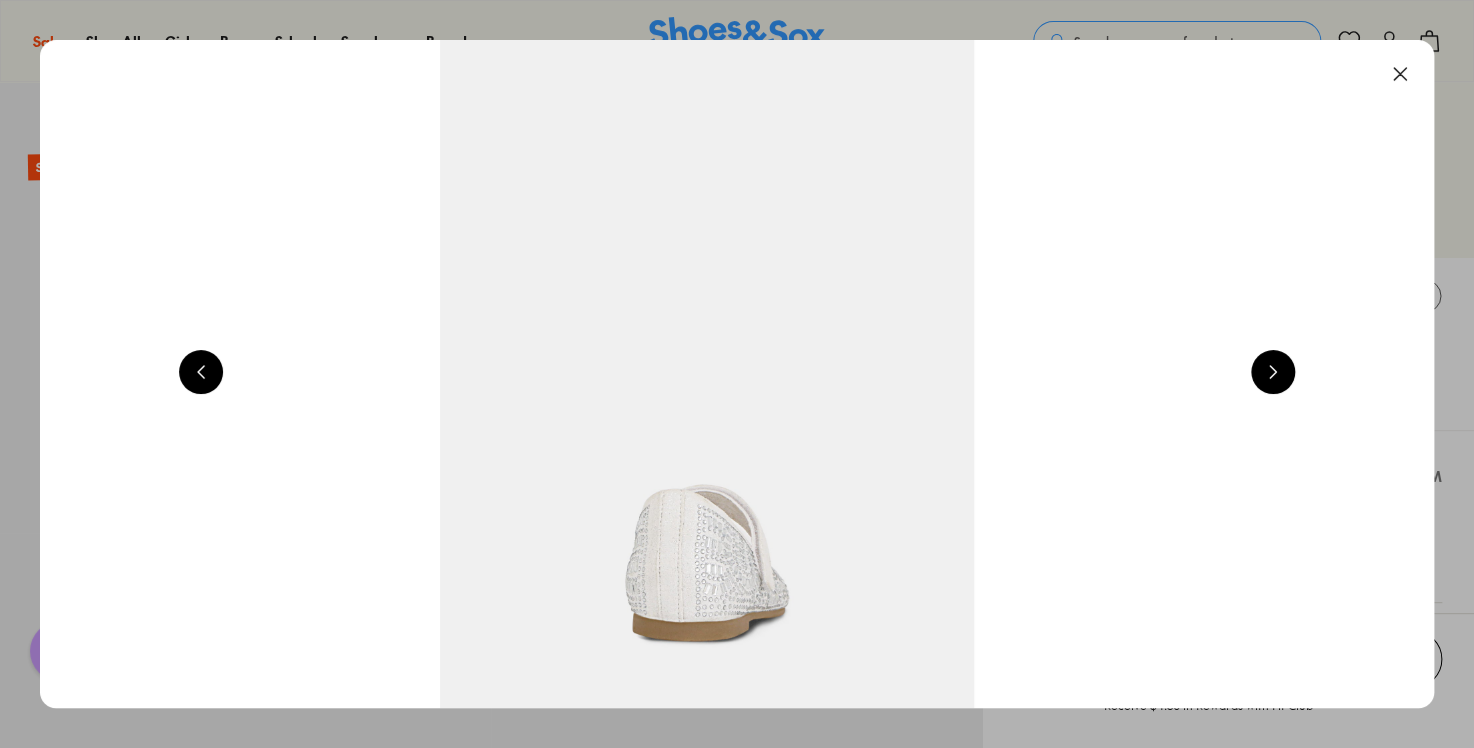 click at bounding box center (1273, 372) 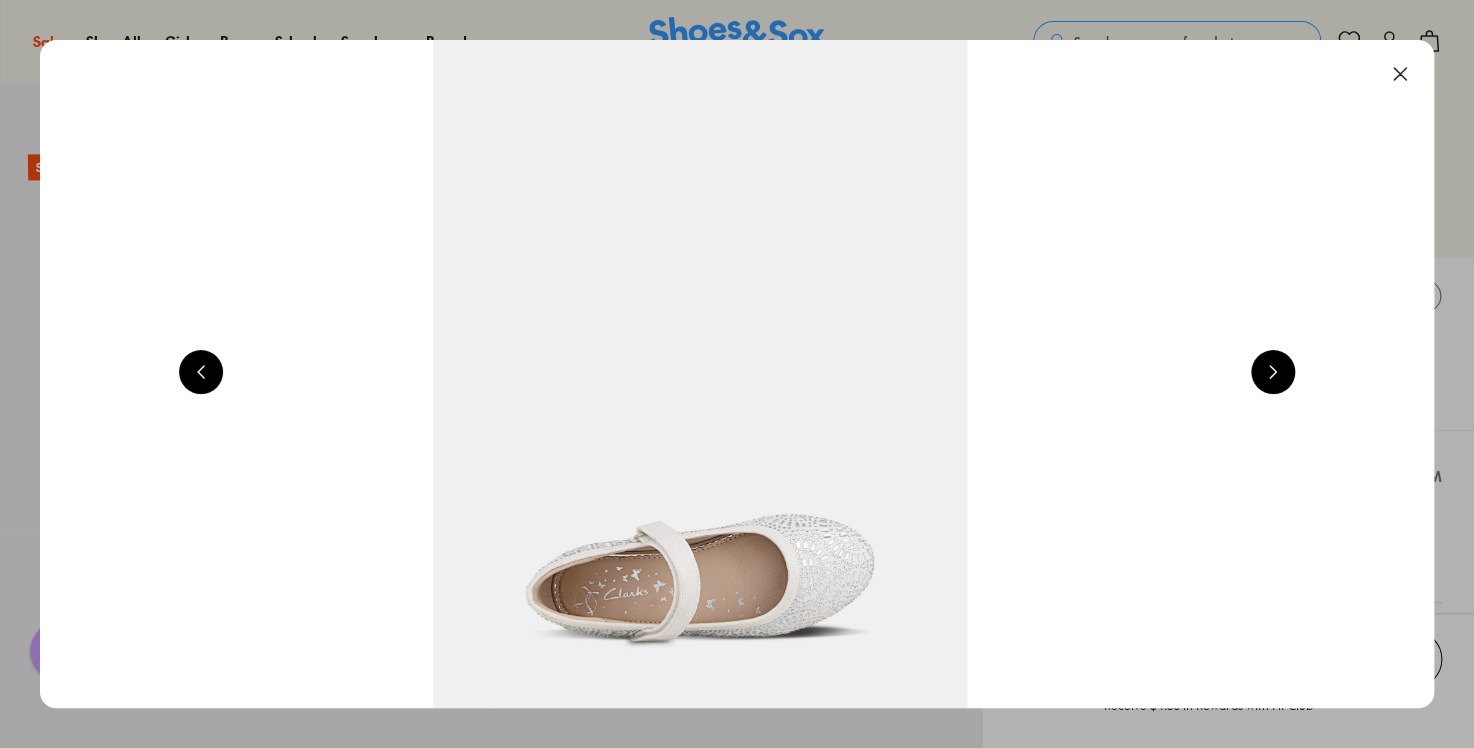 scroll, scrollTop: 0, scrollLeft: 7008, axis: horizontal 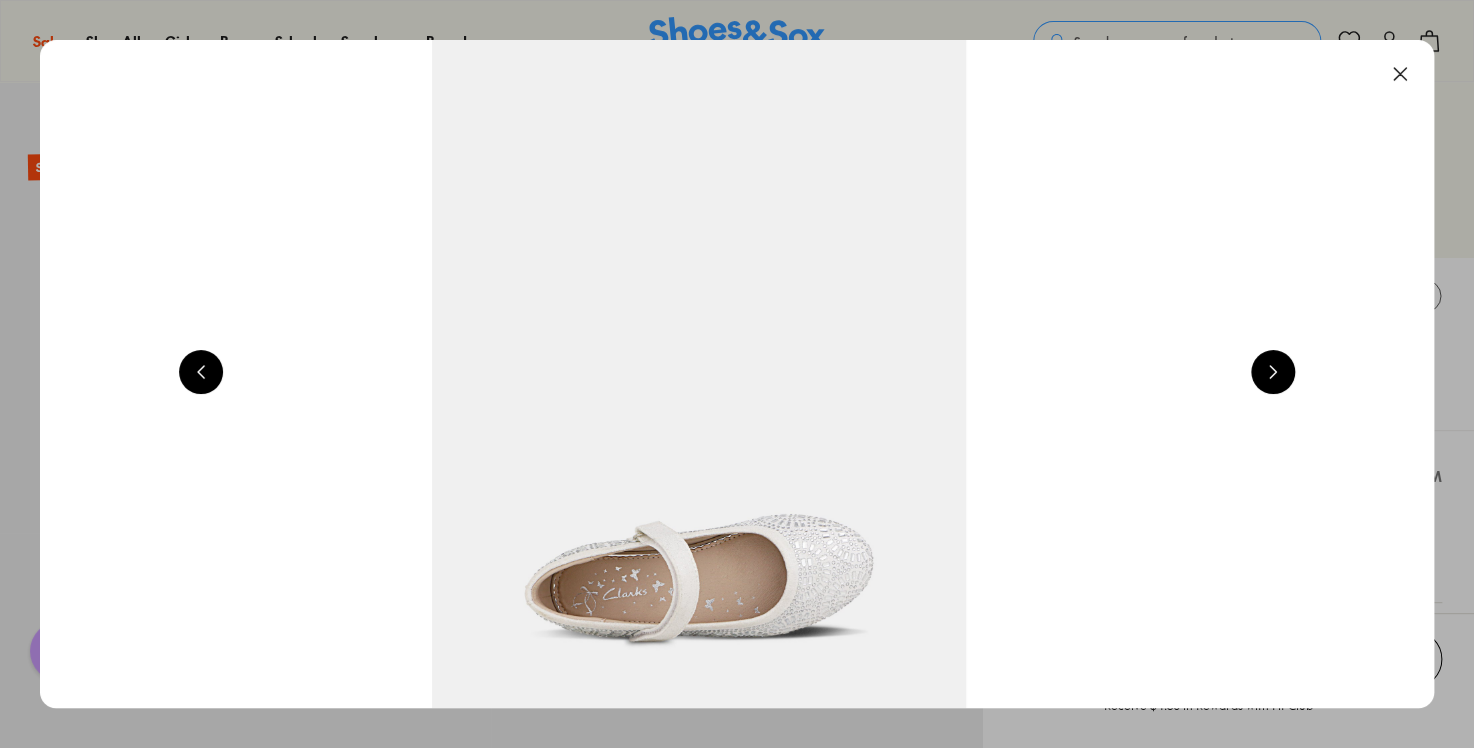 click at bounding box center (1400, 74) 